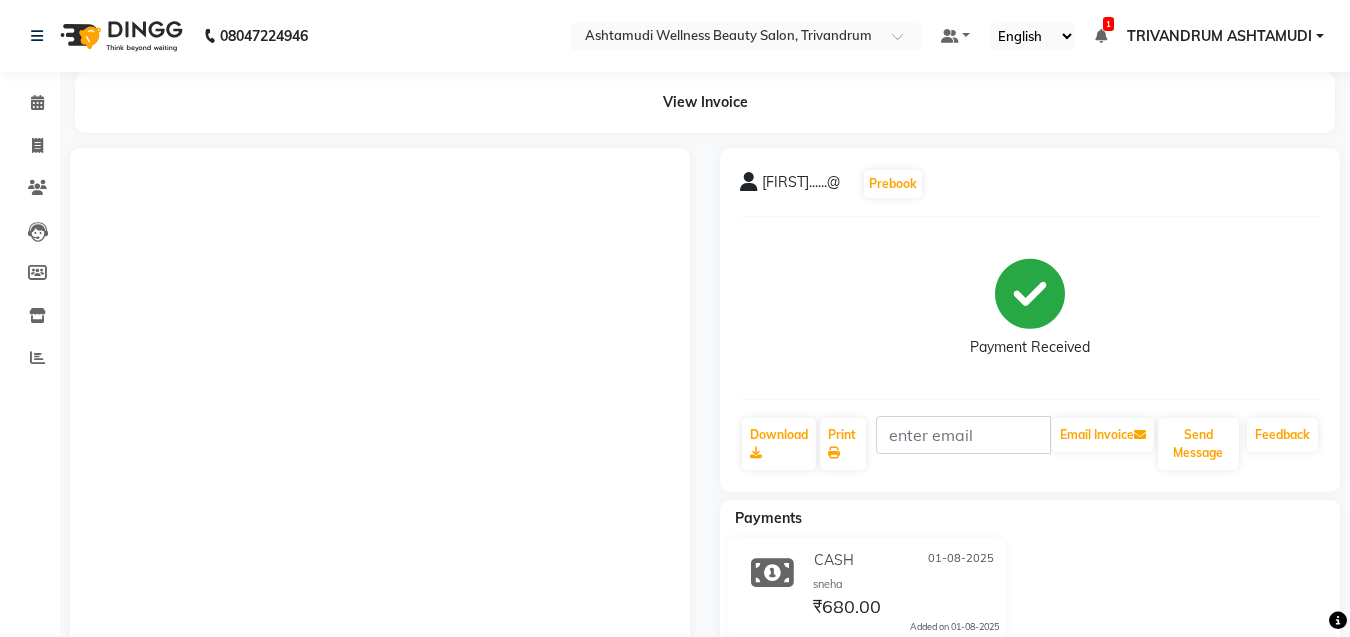 scroll, scrollTop: 0, scrollLeft: 0, axis: both 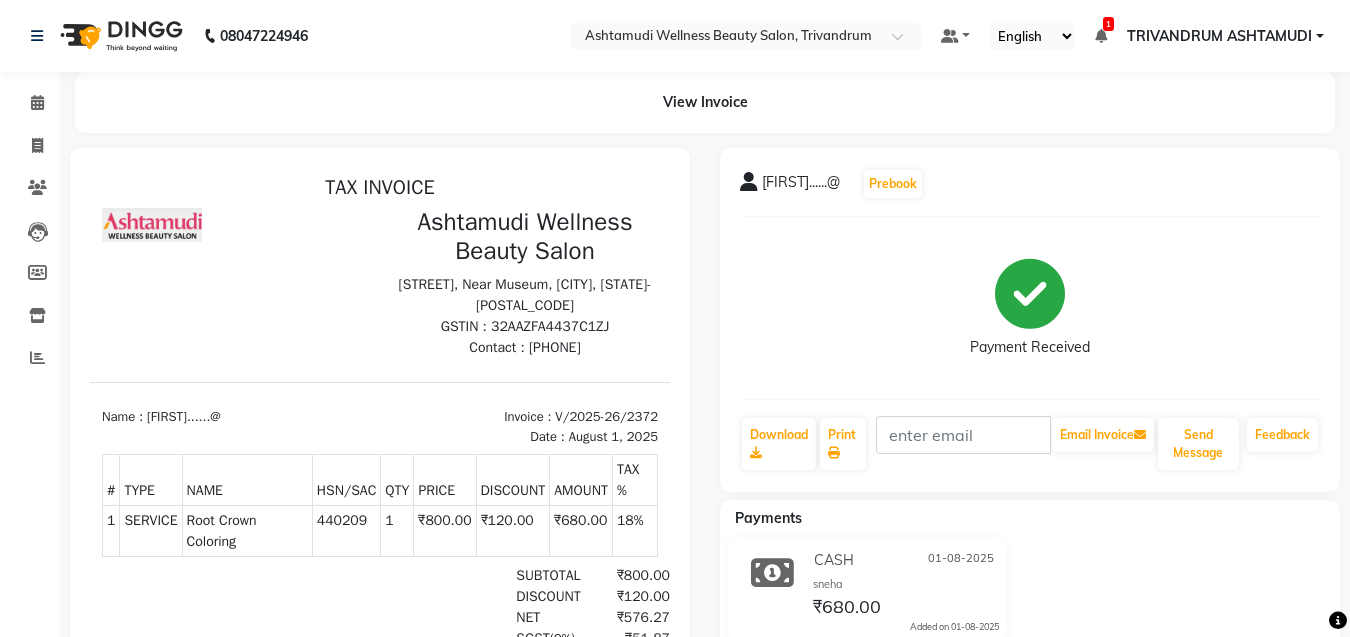 click on "View Invoice" 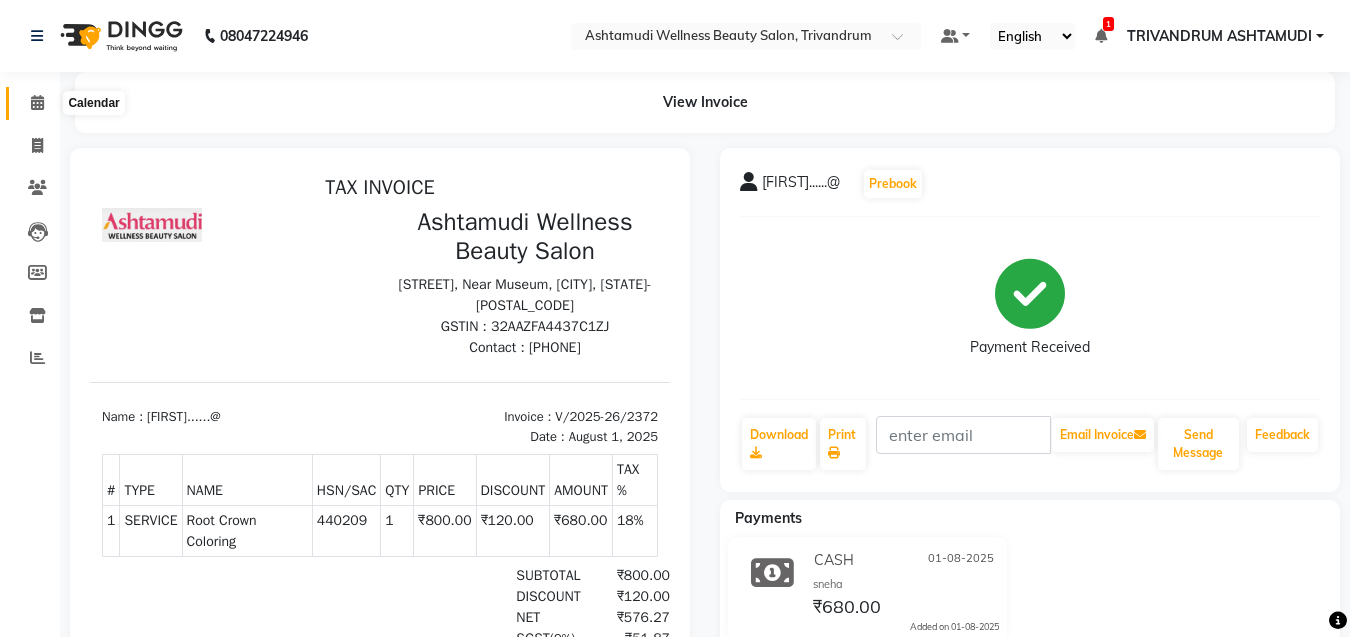 click 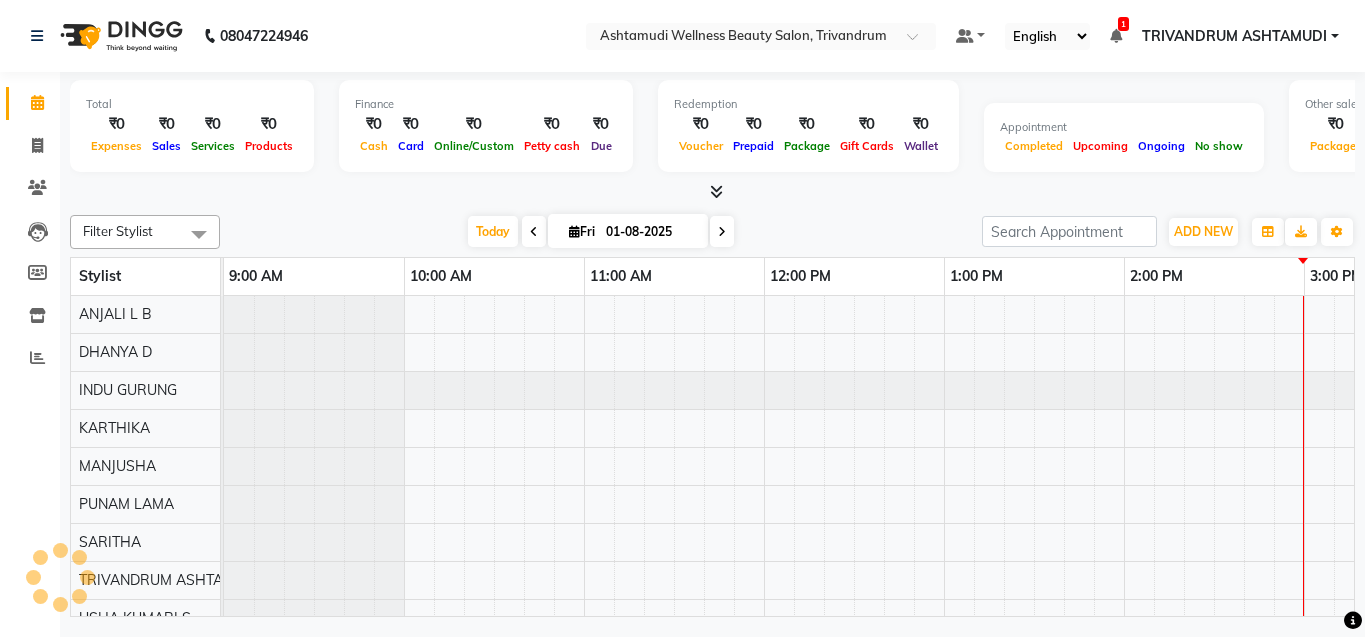 scroll, scrollTop: 0, scrollLeft: 0, axis: both 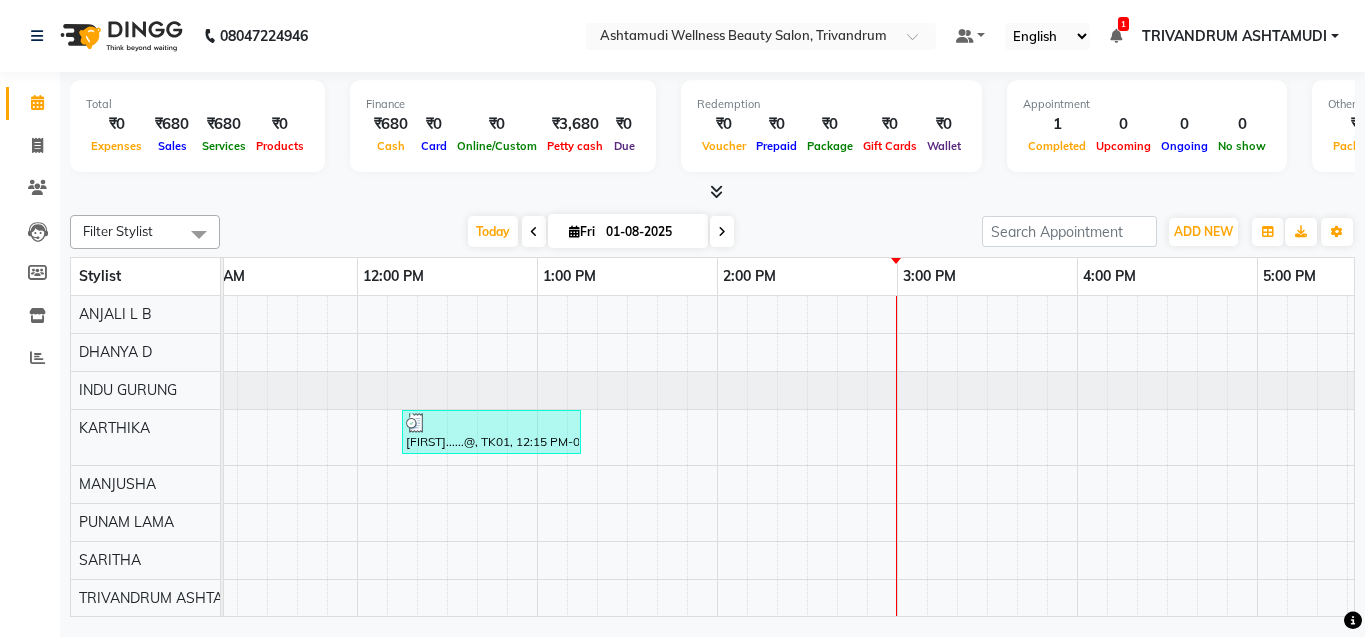 click on "[FIRST]......@, TK01, 12:15 PM-01:15 PM, Root Crown Coloring" at bounding box center (1077, 532) 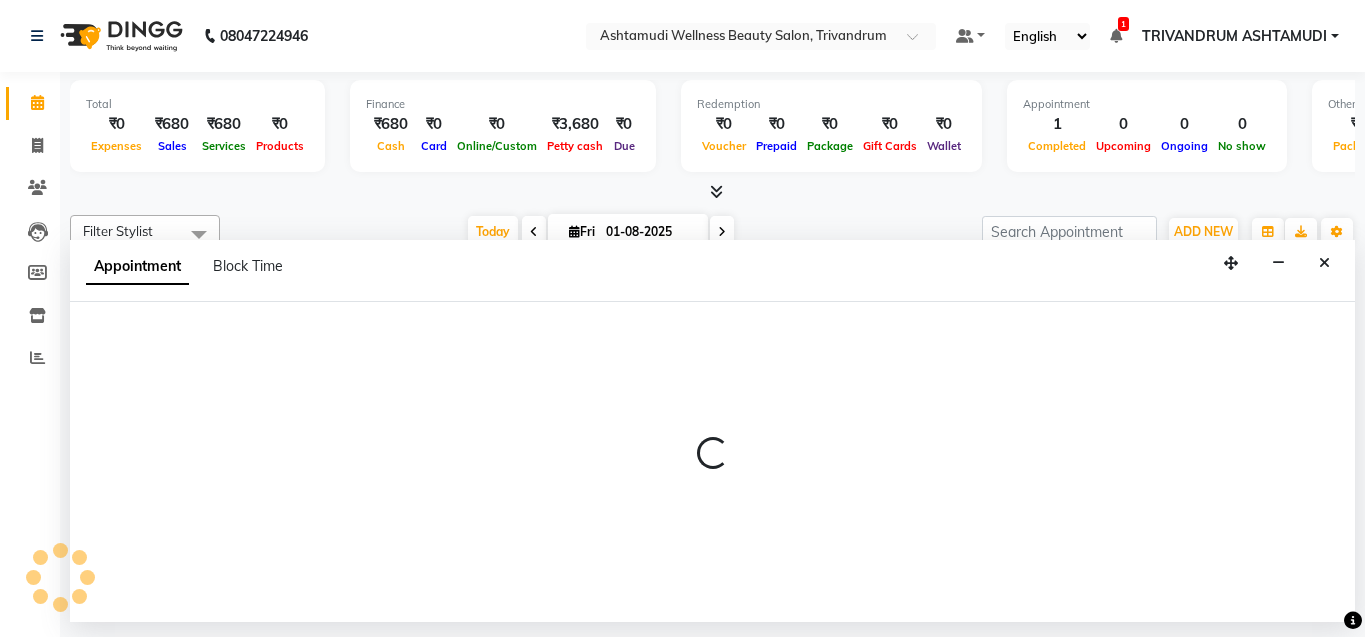 select on "27022" 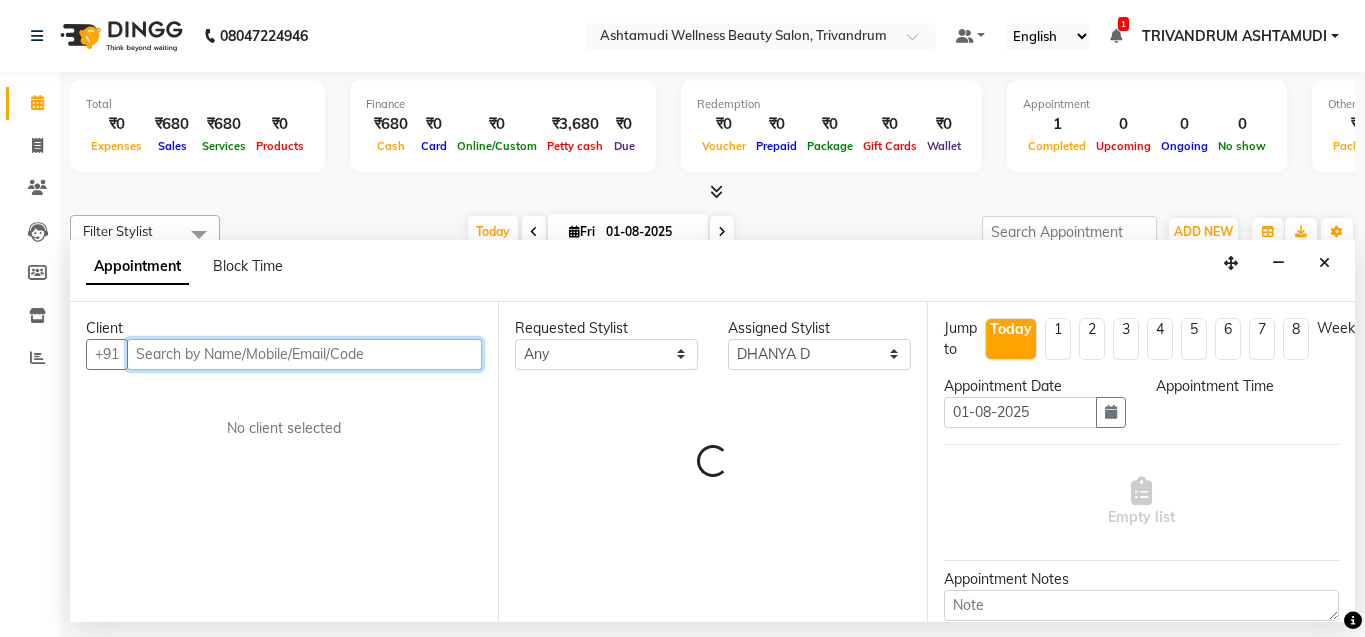 select on "765" 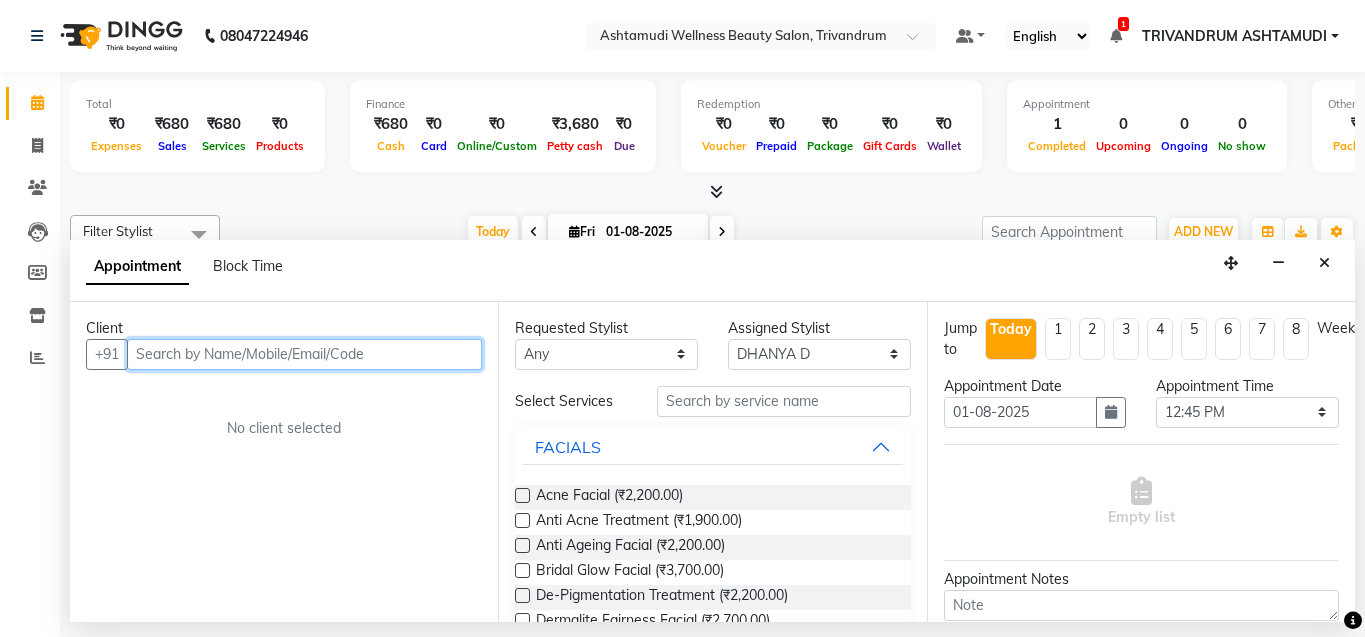 click at bounding box center (304, 354) 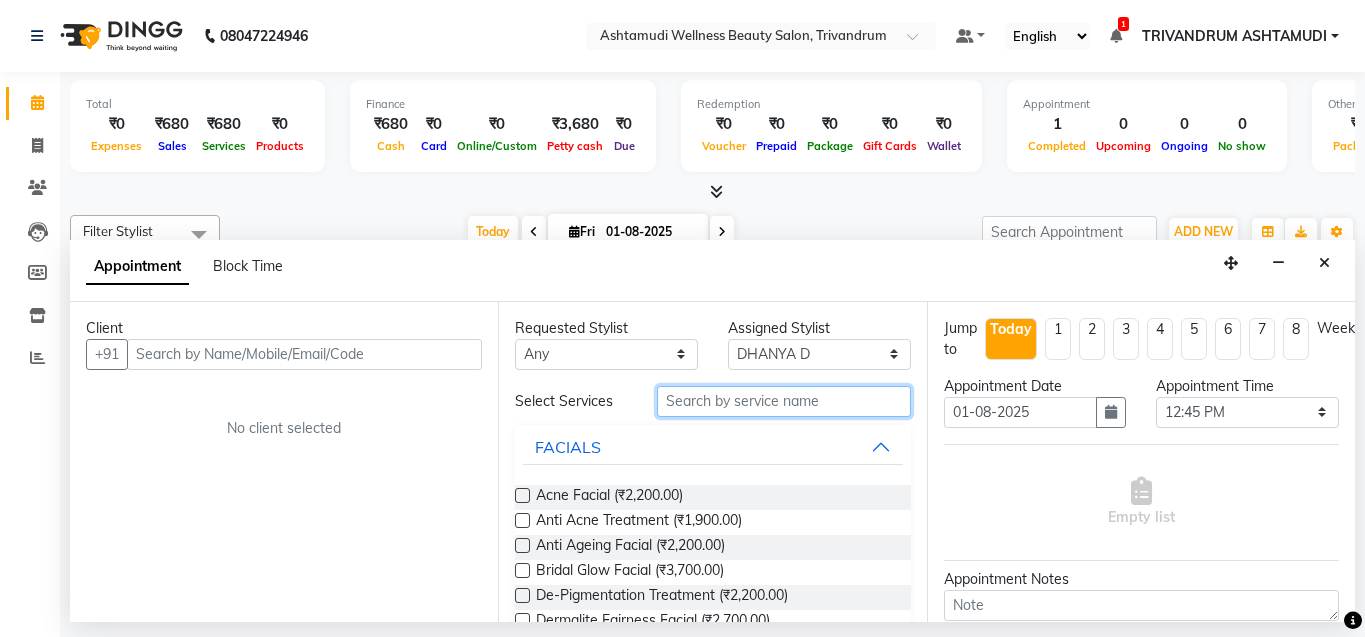 click at bounding box center [784, 401] 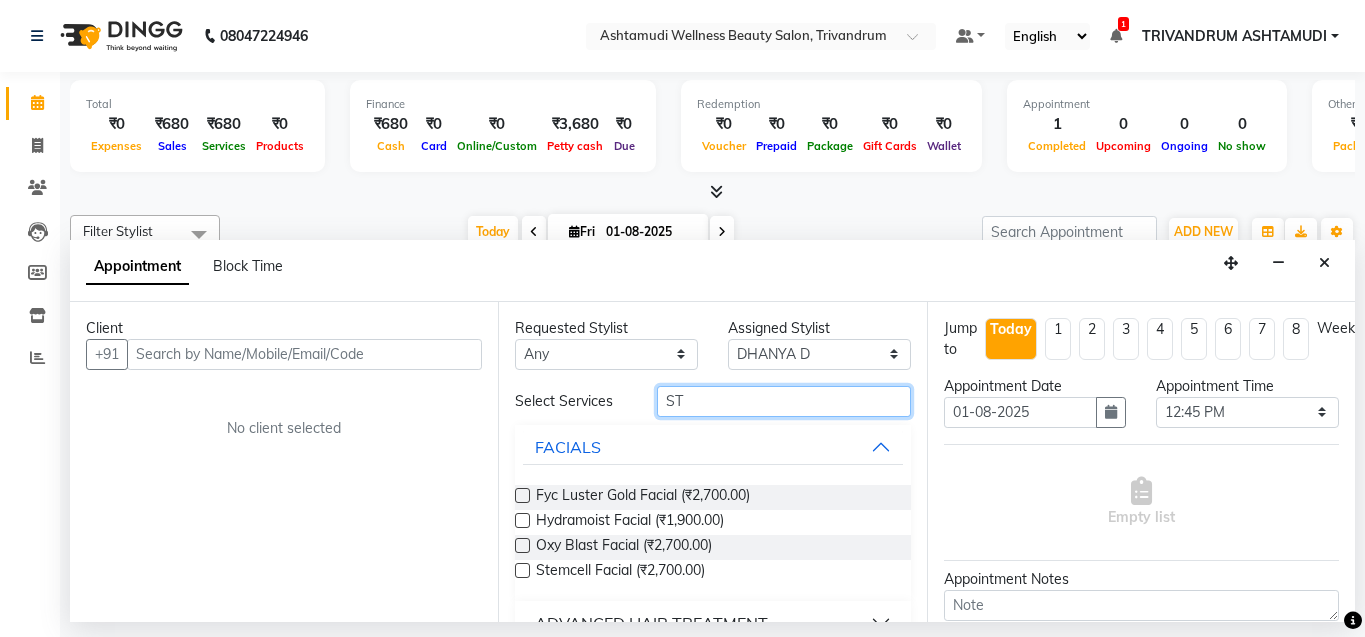 type on "ST" 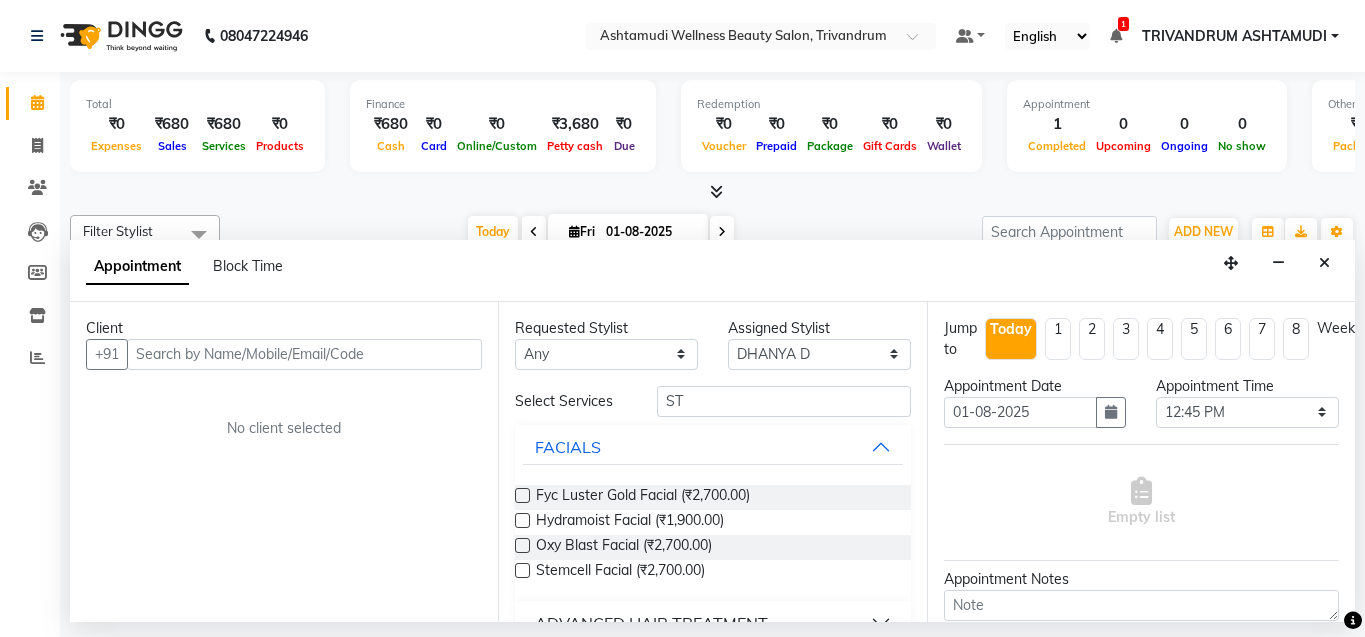 click at bounding box center (522, 570) 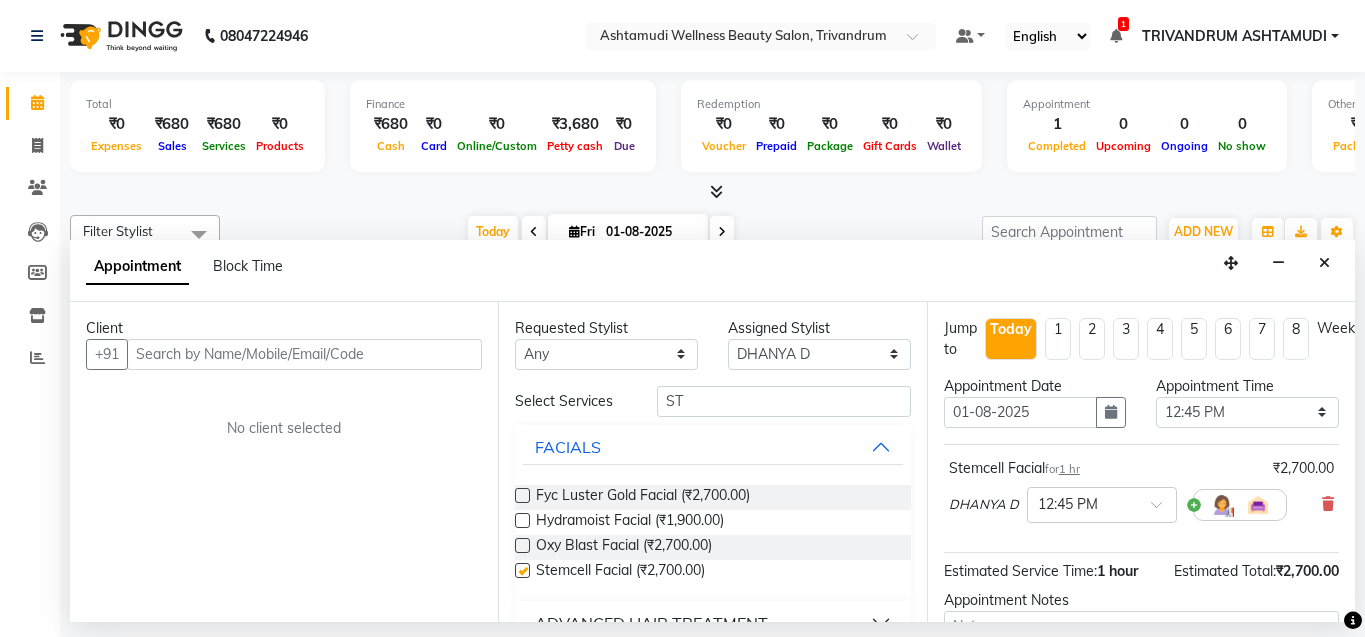 checkbox on "false" 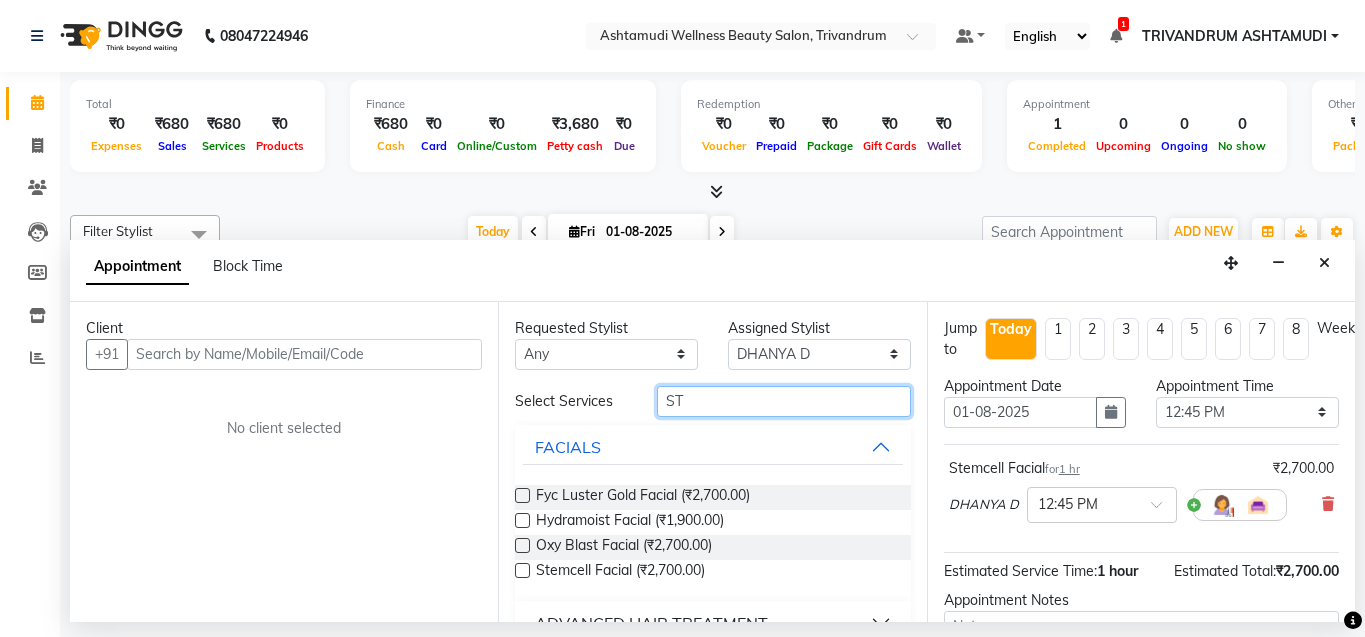 drag, startPoint x: 590, startPoint y: 395, endPoint x: 572, endPoint y: 395, distance: 18 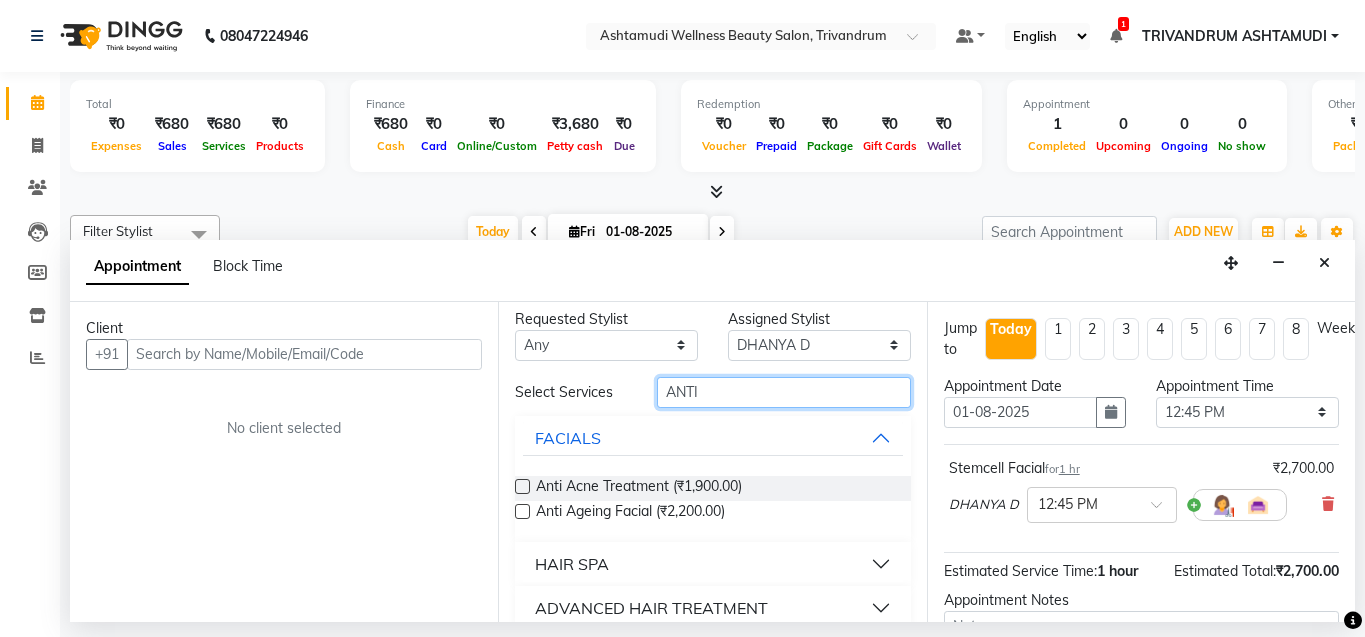 scroll, scrollTop: 33, scrollLeft: 0, axis: vertical 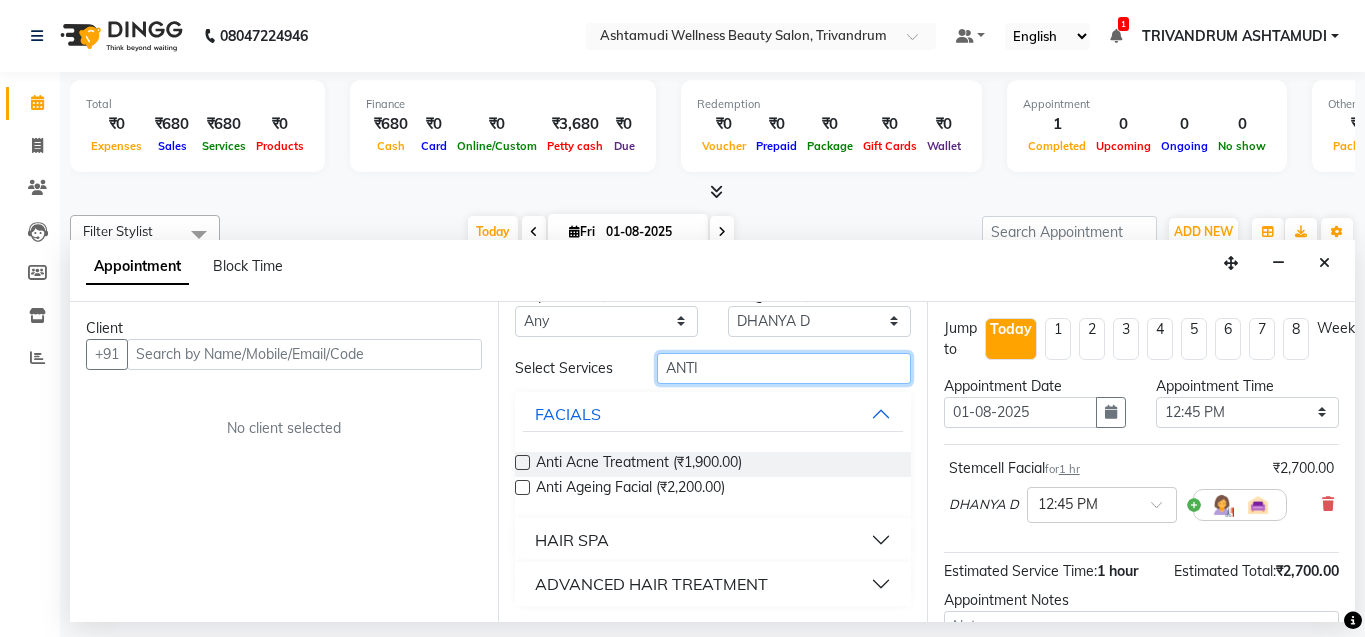 type on "ANTI" 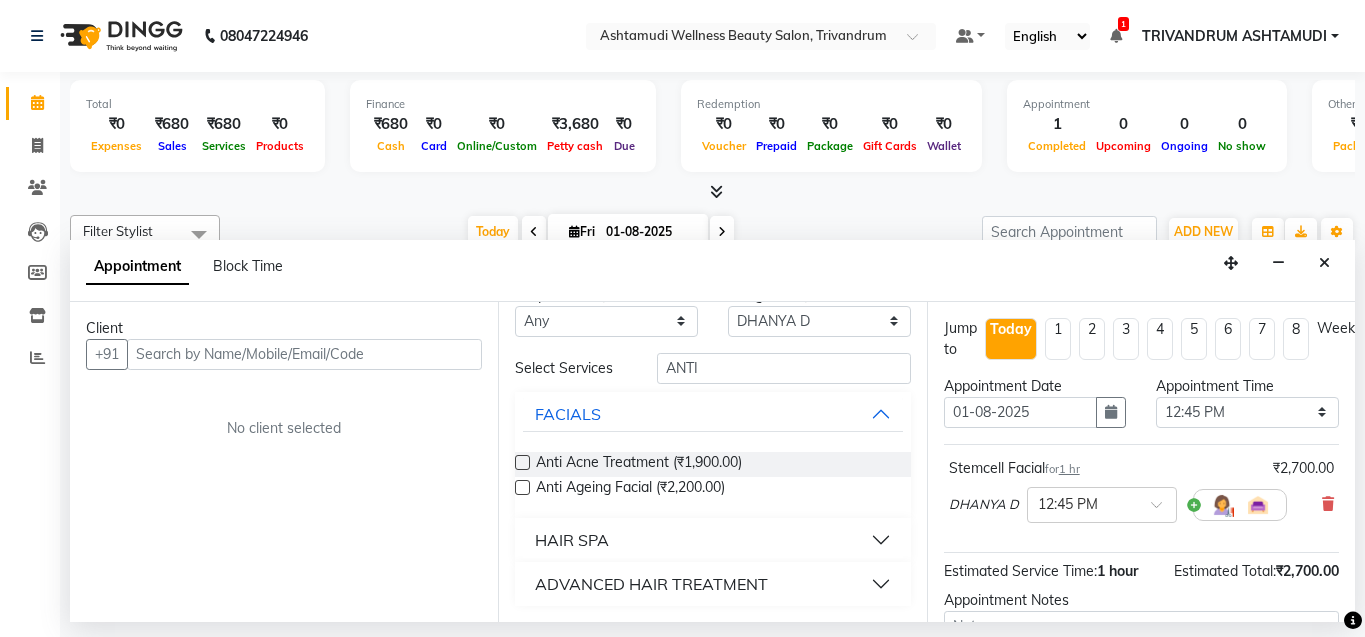 click on "ADVANCED HAIR TREATMENT" at bounding box center (712, 584) 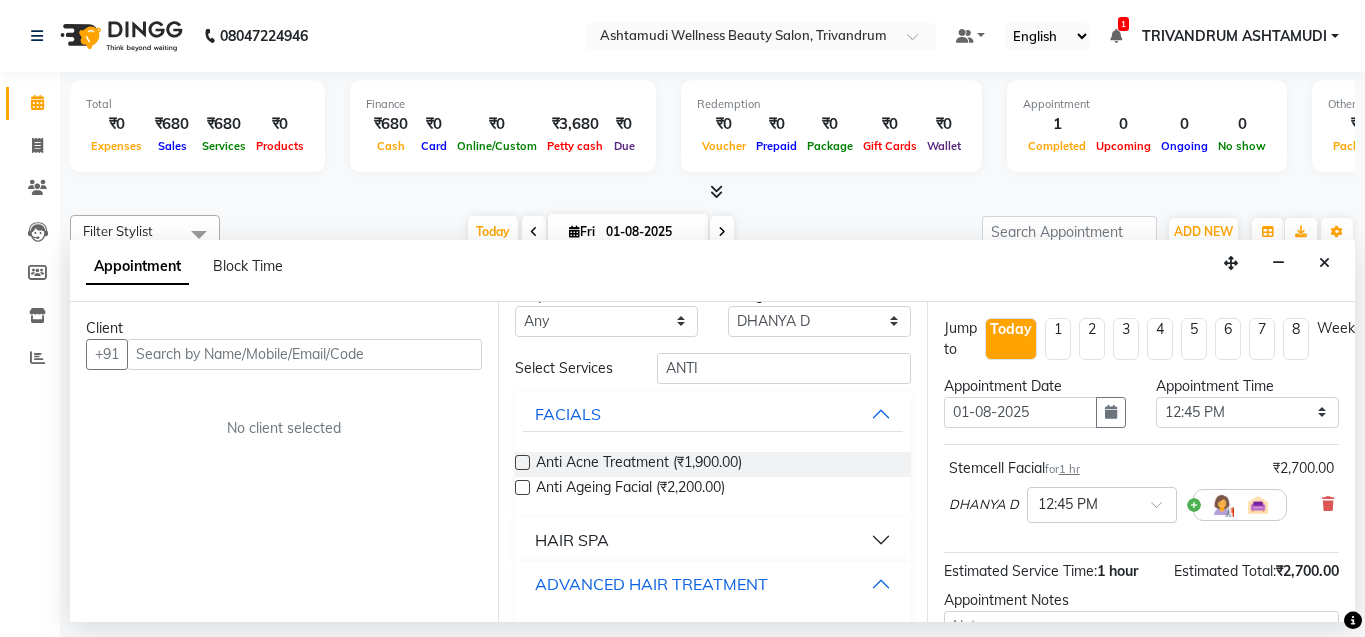 scroll, scrollTop: 89, scrollLeft: 0, axis: vertical 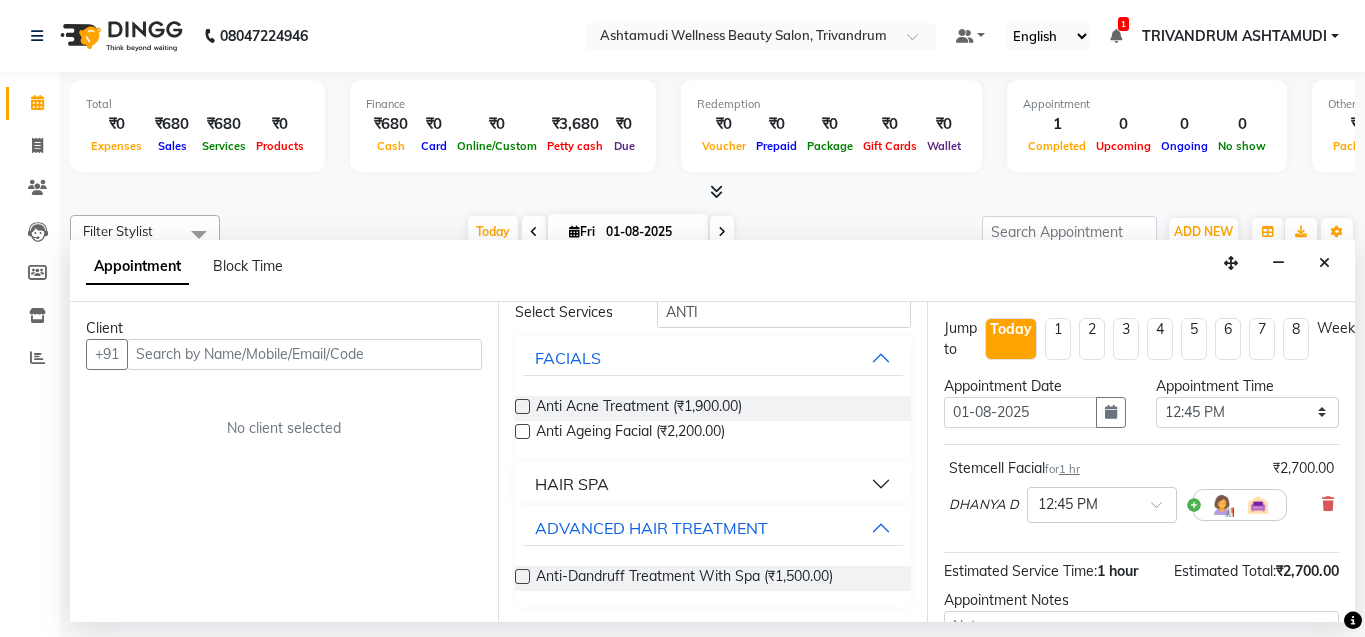 click at bounding box center (522, 576) 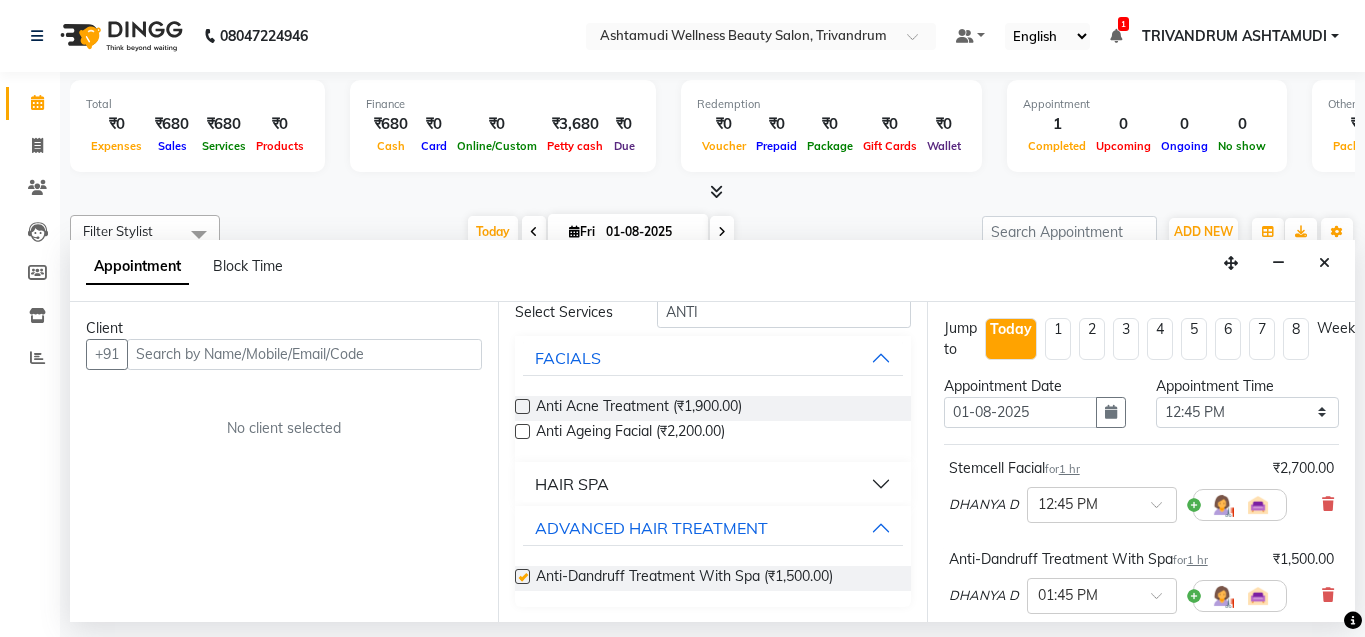 checkbox on "false" 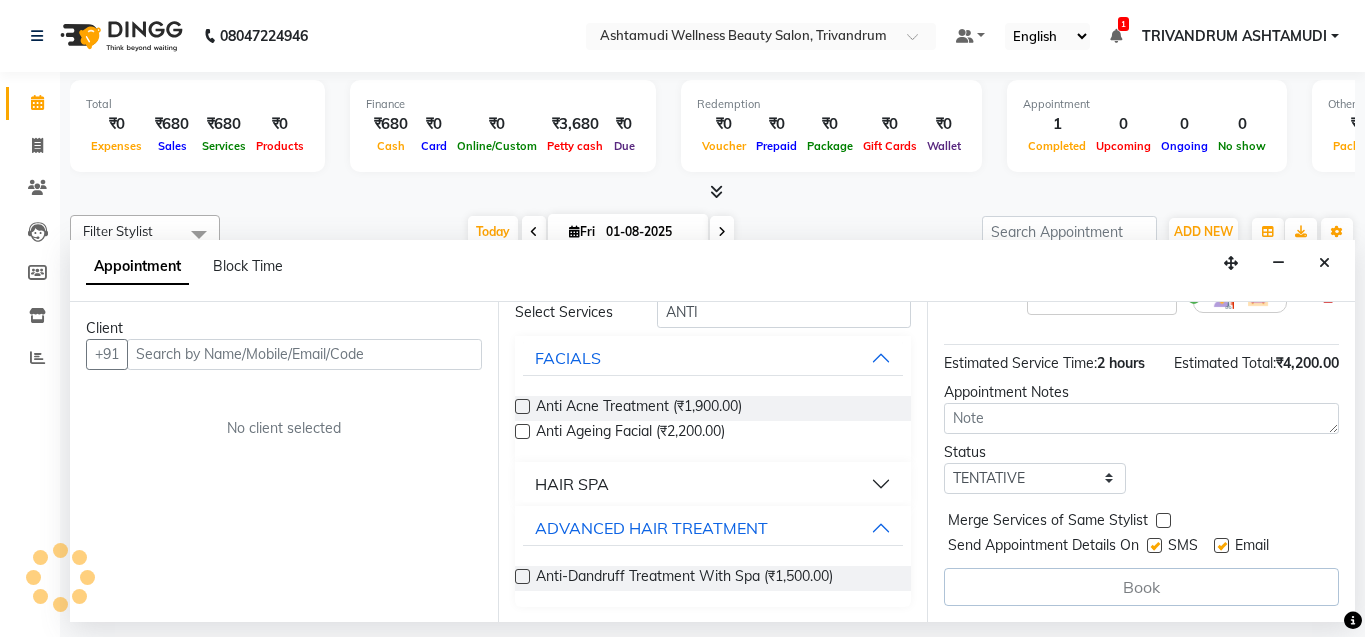 scroll, scrollTop: 0, scrollLeft: 0, axis: both 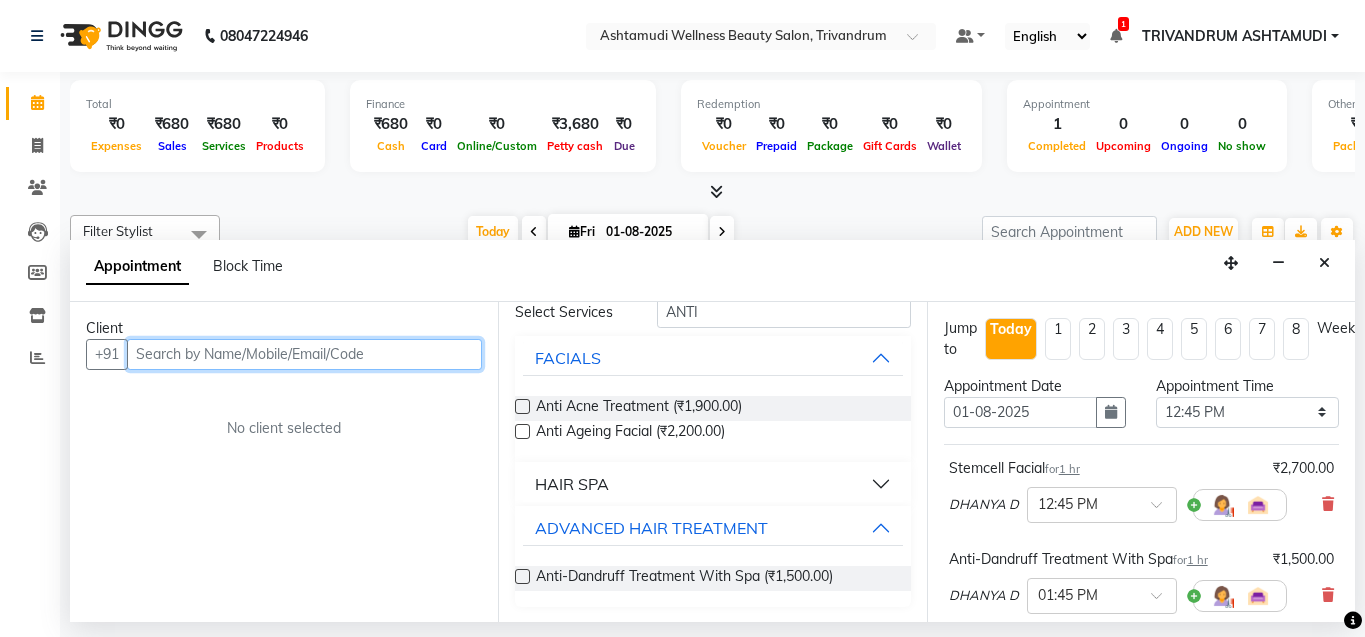click at bounding box center (304, 354) 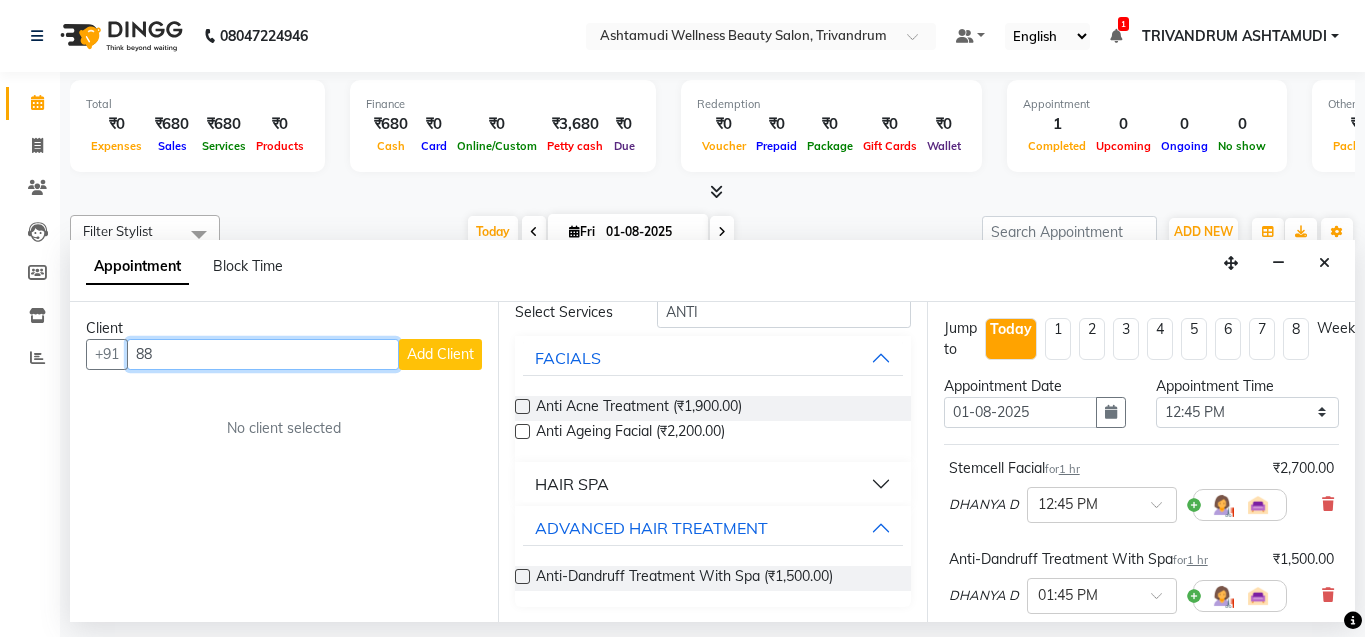 type on "8" 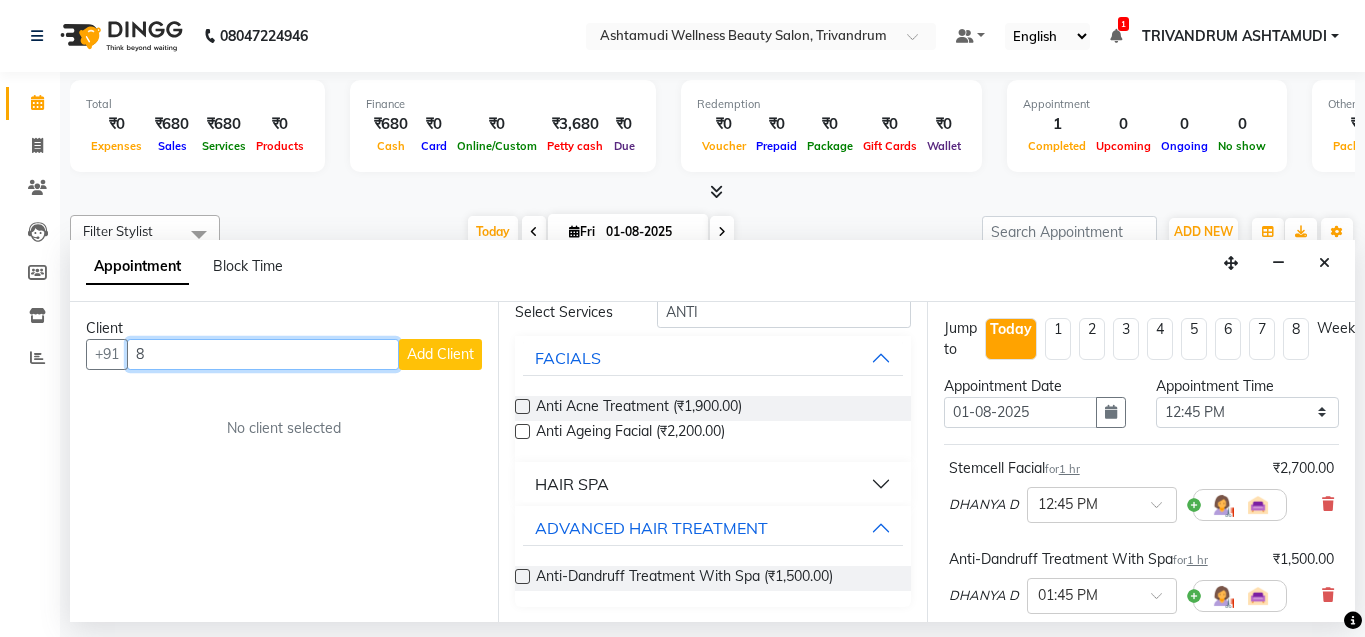 type 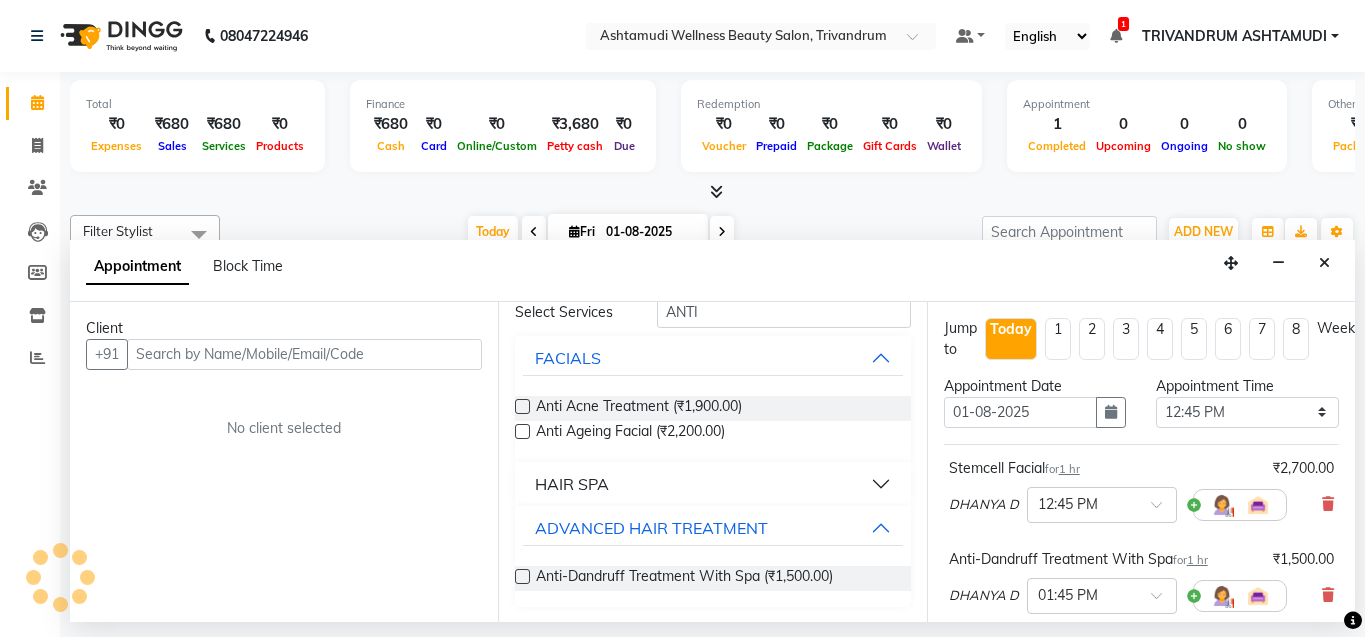 click on "Client" at bounding box center [284, 328] 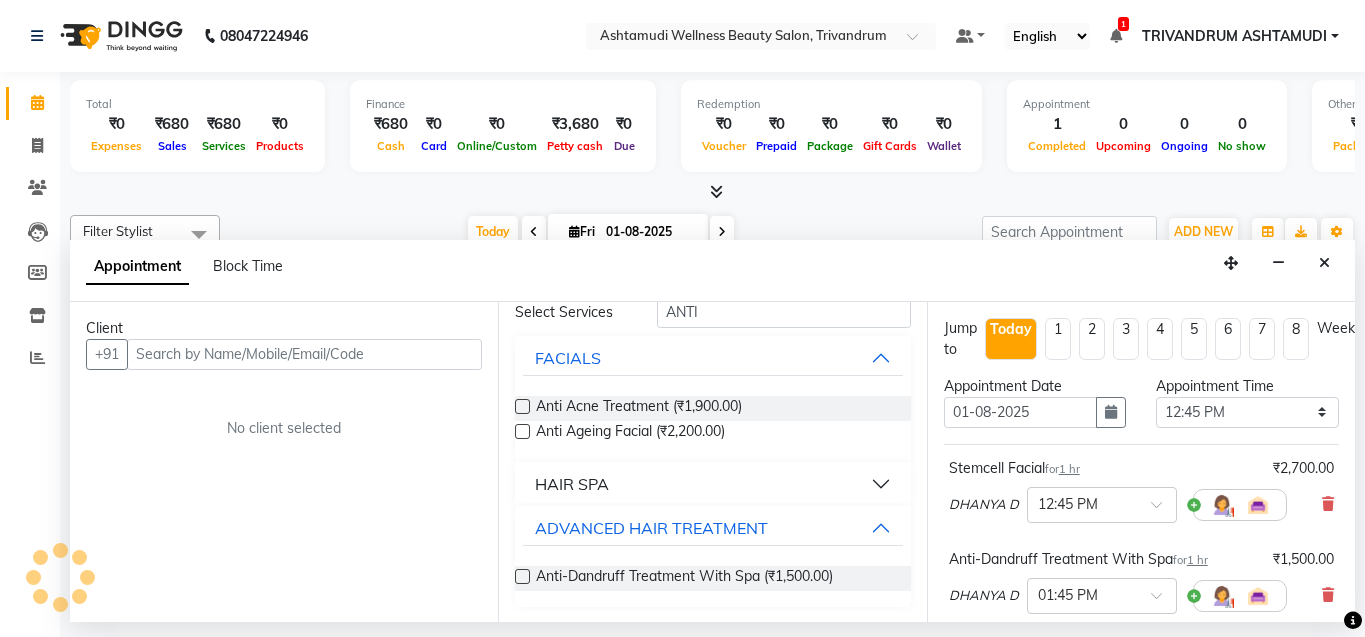 click on "Client +91  No client selected" at bounding box center (284, 462) 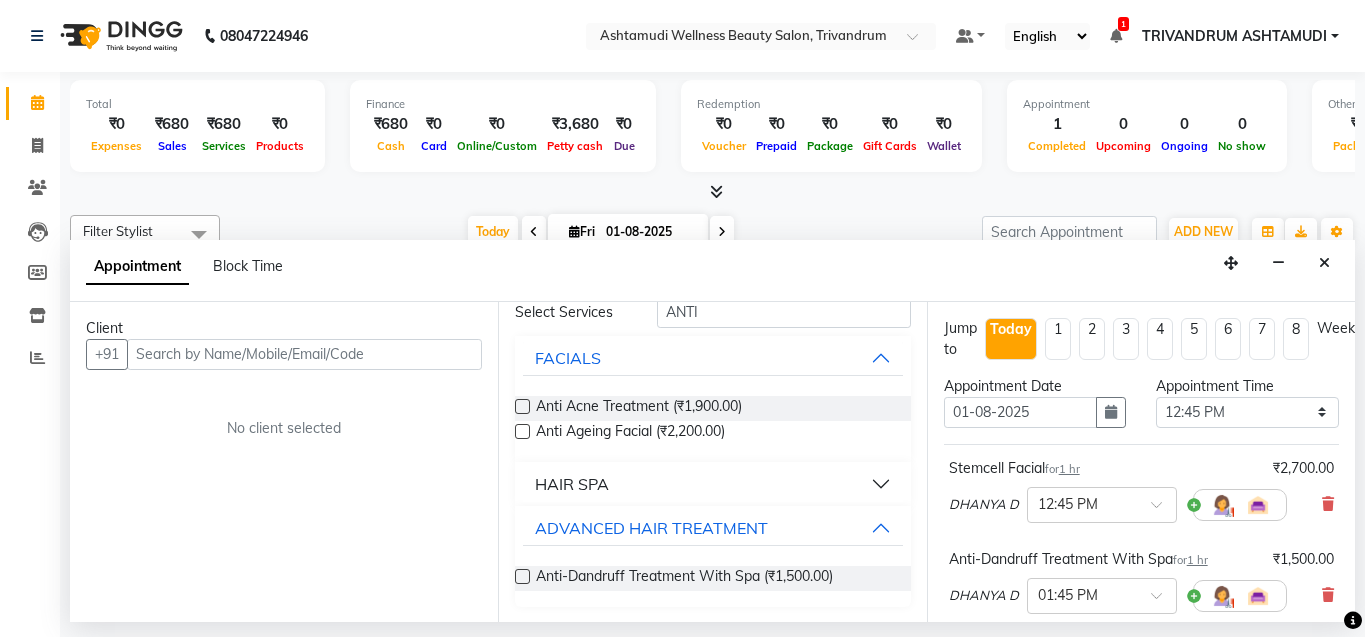 click on "Client +91  No client selected" at bounding box center (284, 462) 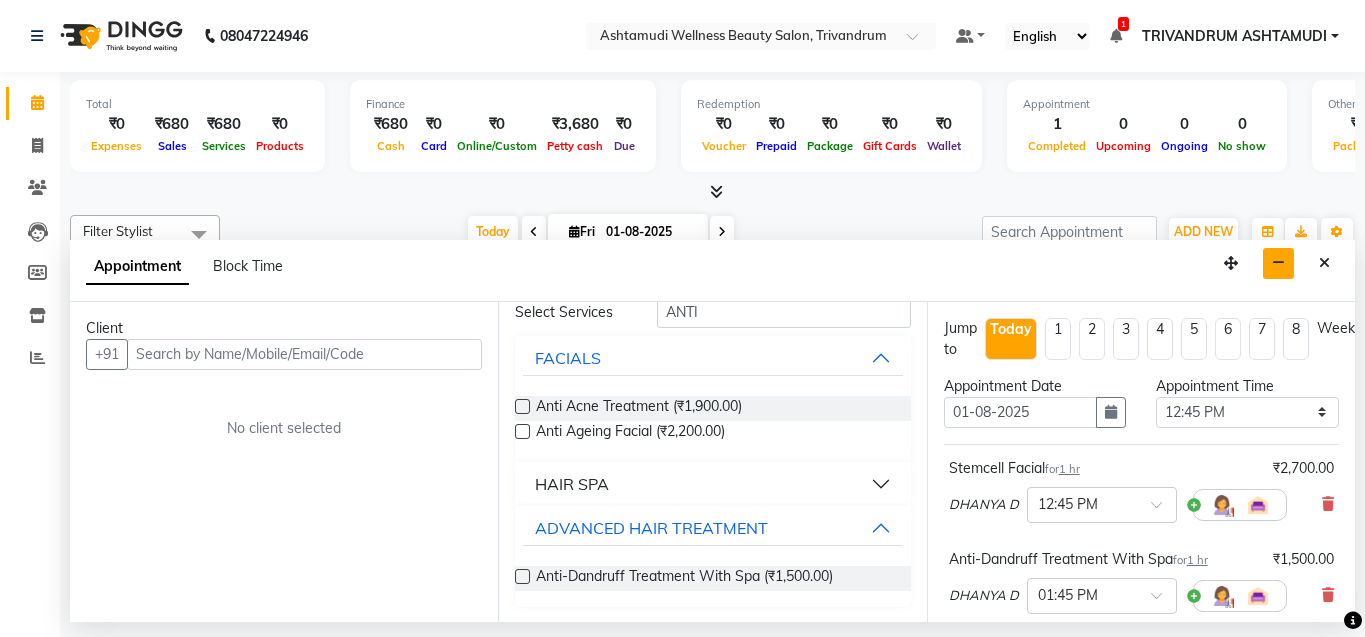 click at bounding box center (1278, 263) 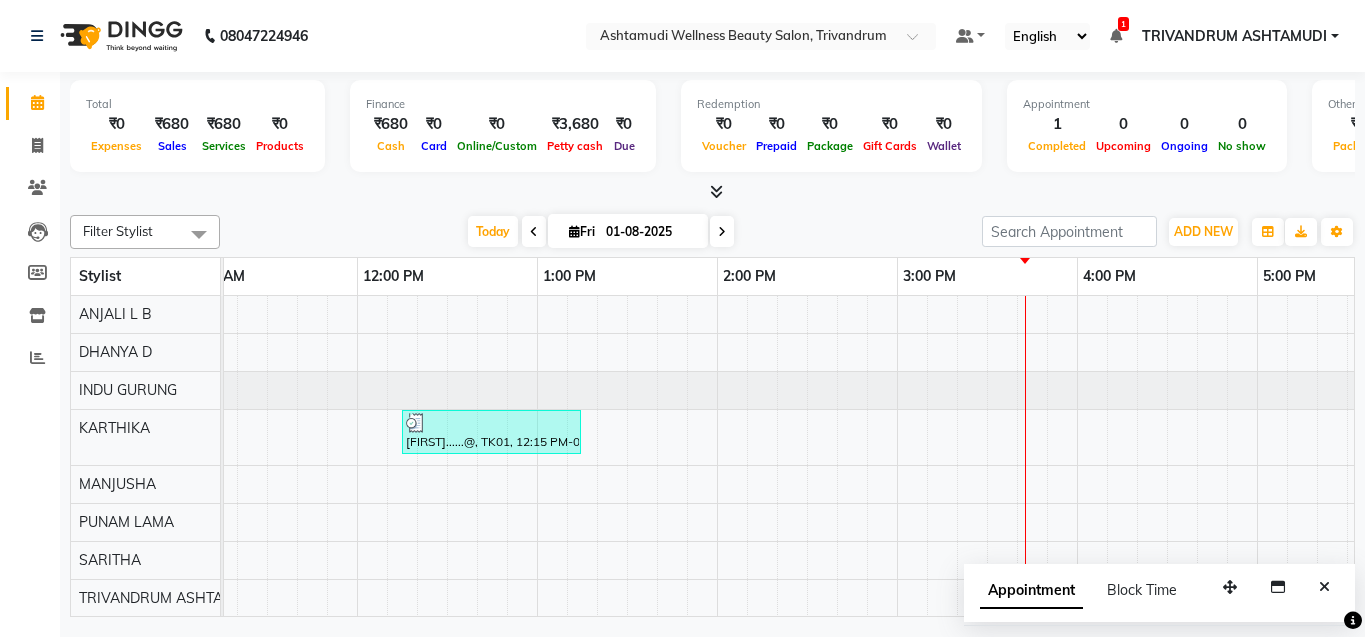 scroll, scrollTop: 54, scrollLeft: 407, axis: both 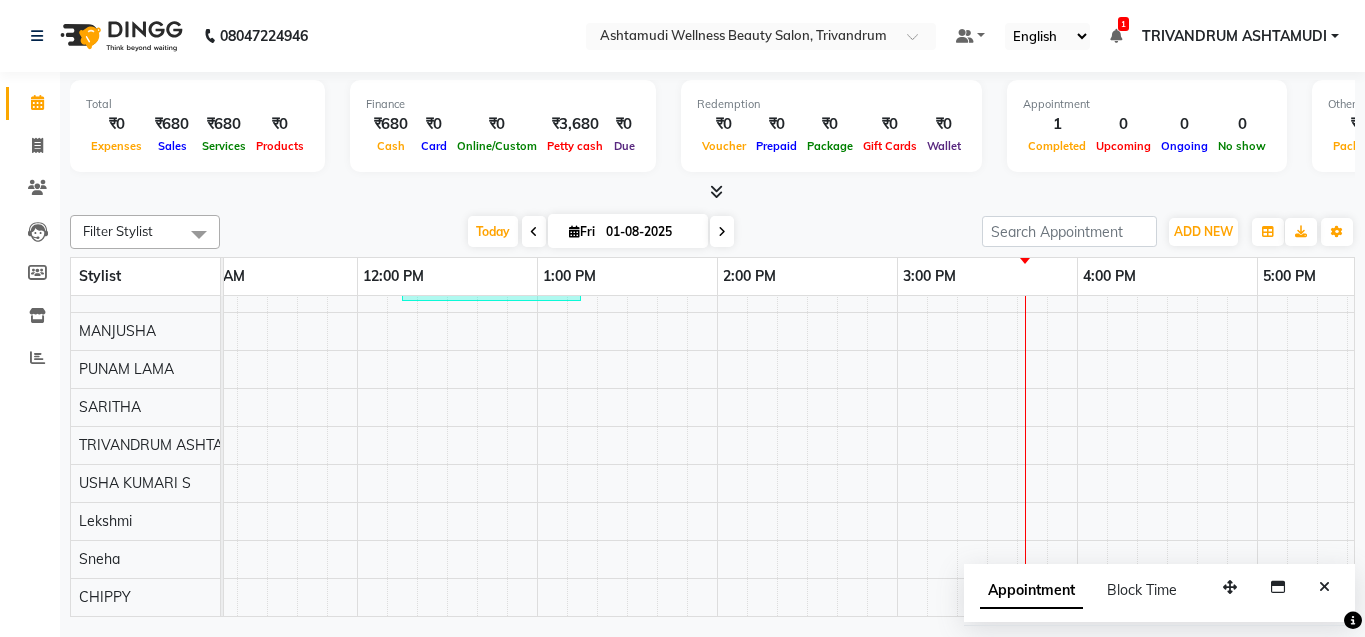 click on "[FIRST]......@, TK01, 12:15 PM-01:15 PM, Root Crown Coloring" at bounding box center [1077, 379] 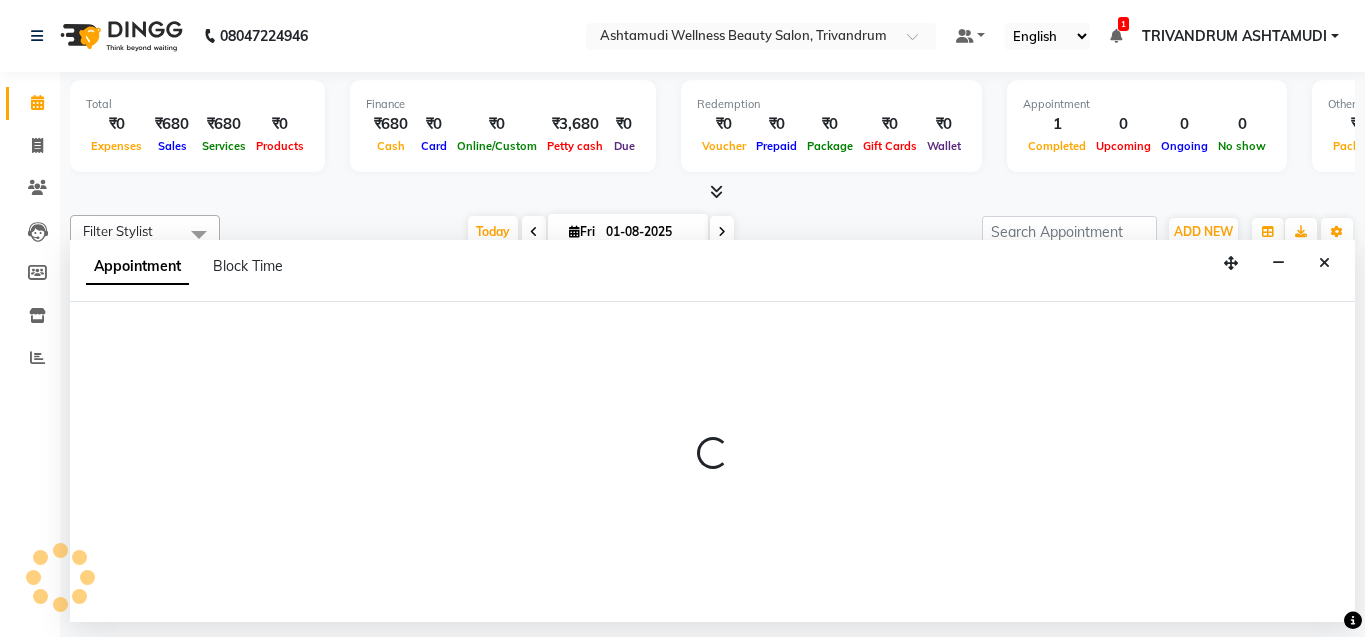 select on "72435" 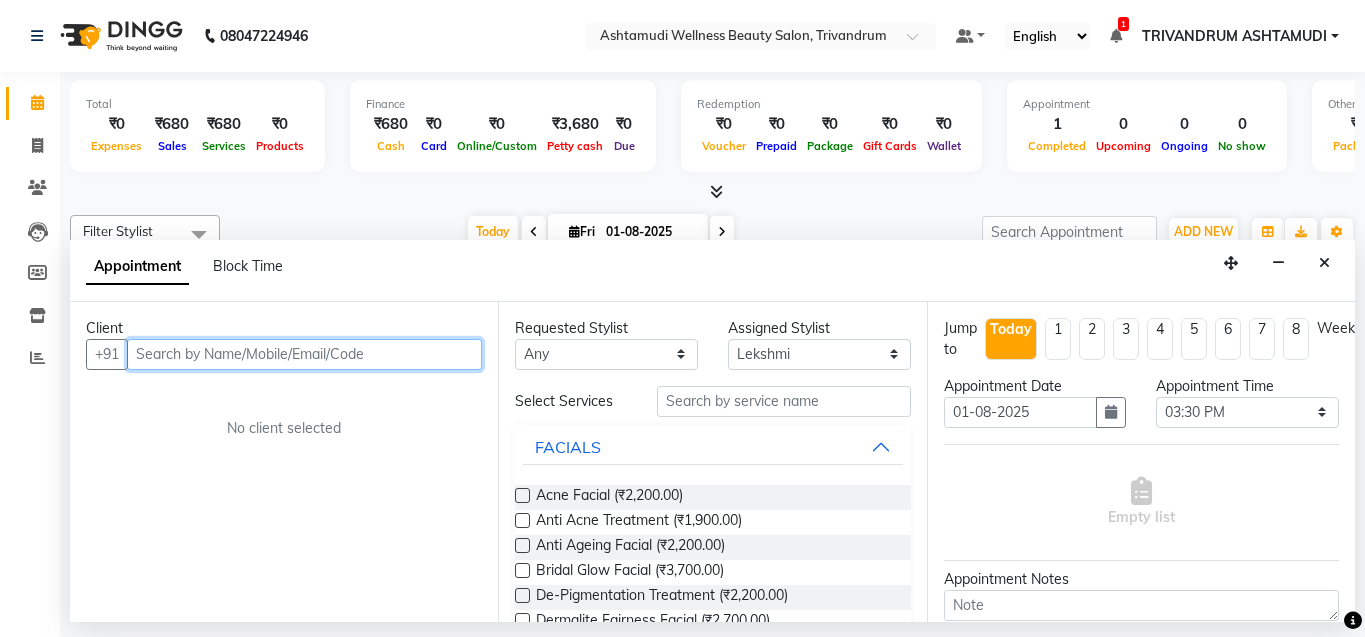 click at bounding box center [304, 354] 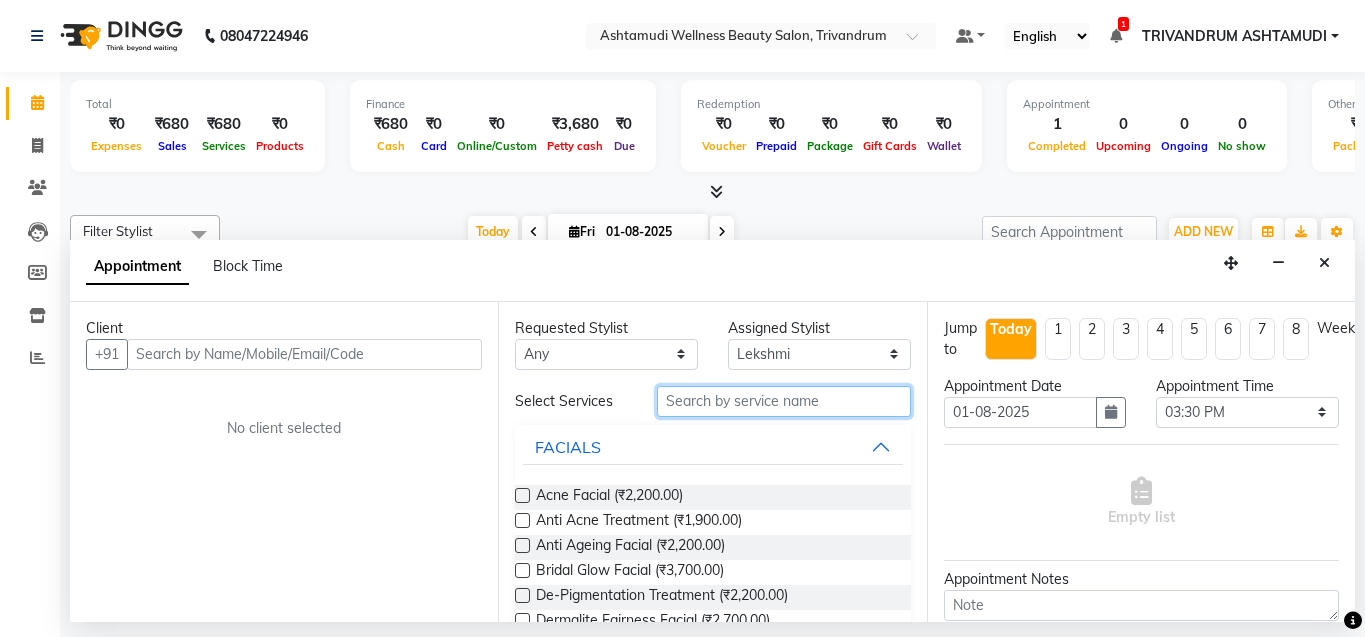click at bounding box center (784, 401) 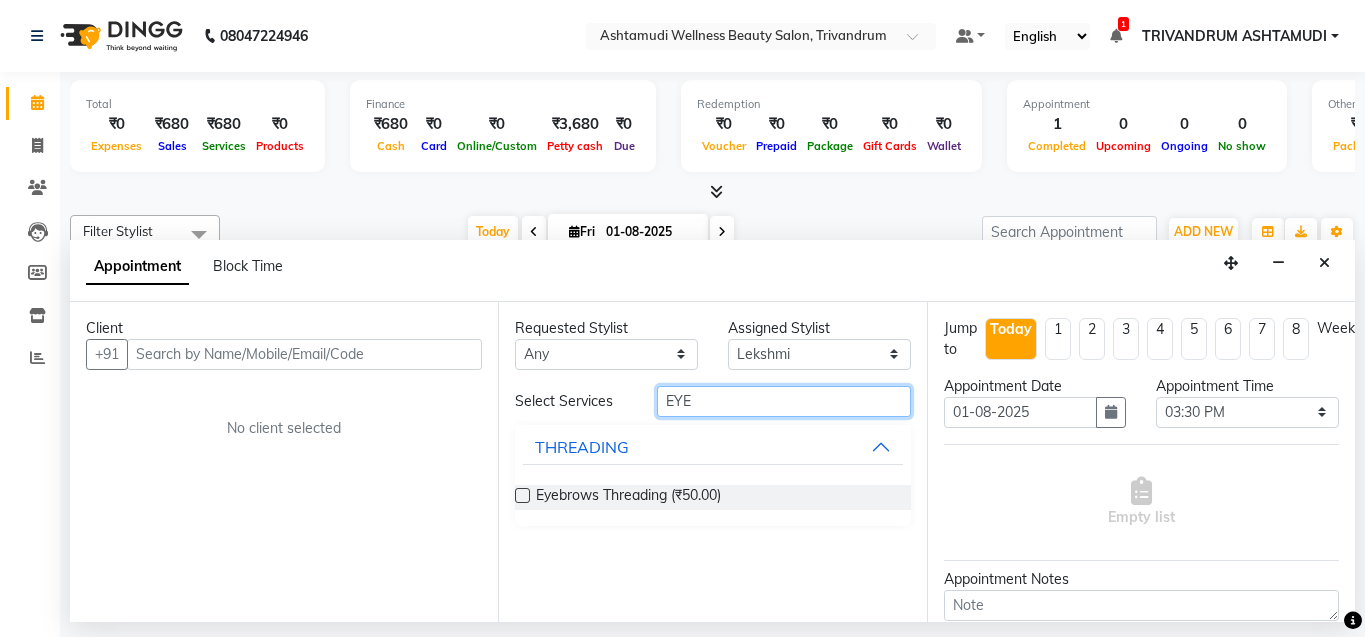 type on "EYE" 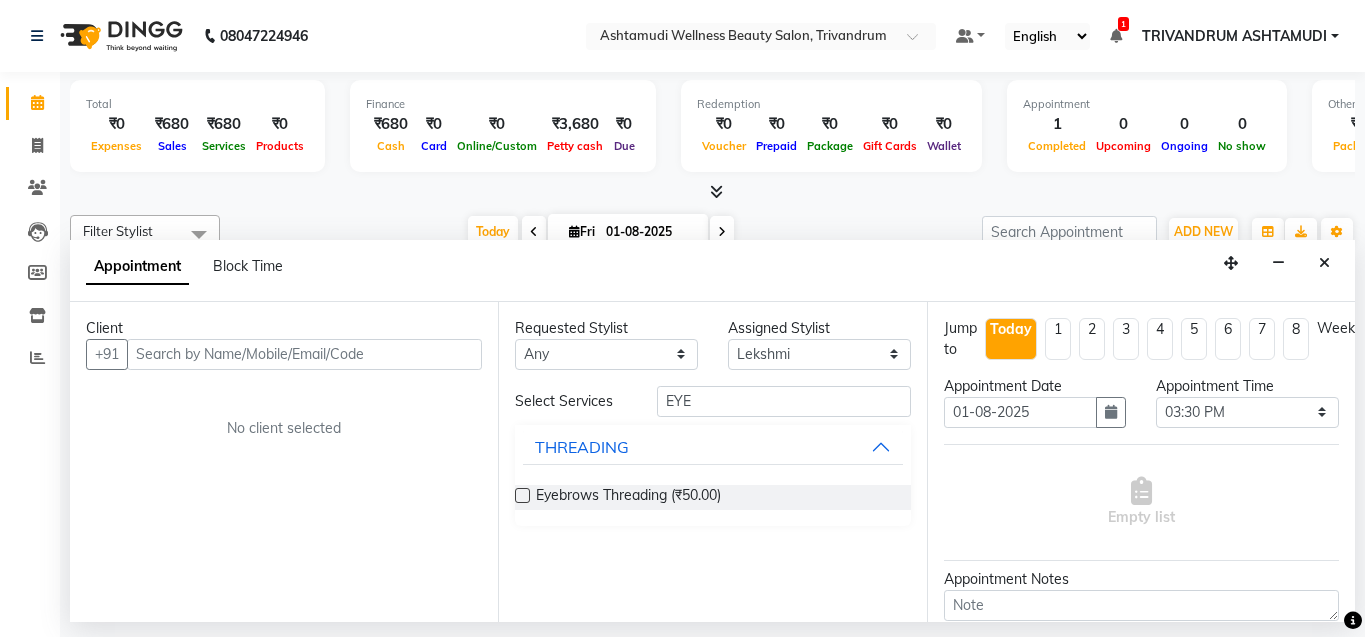 click at bounding box center [522, 495] 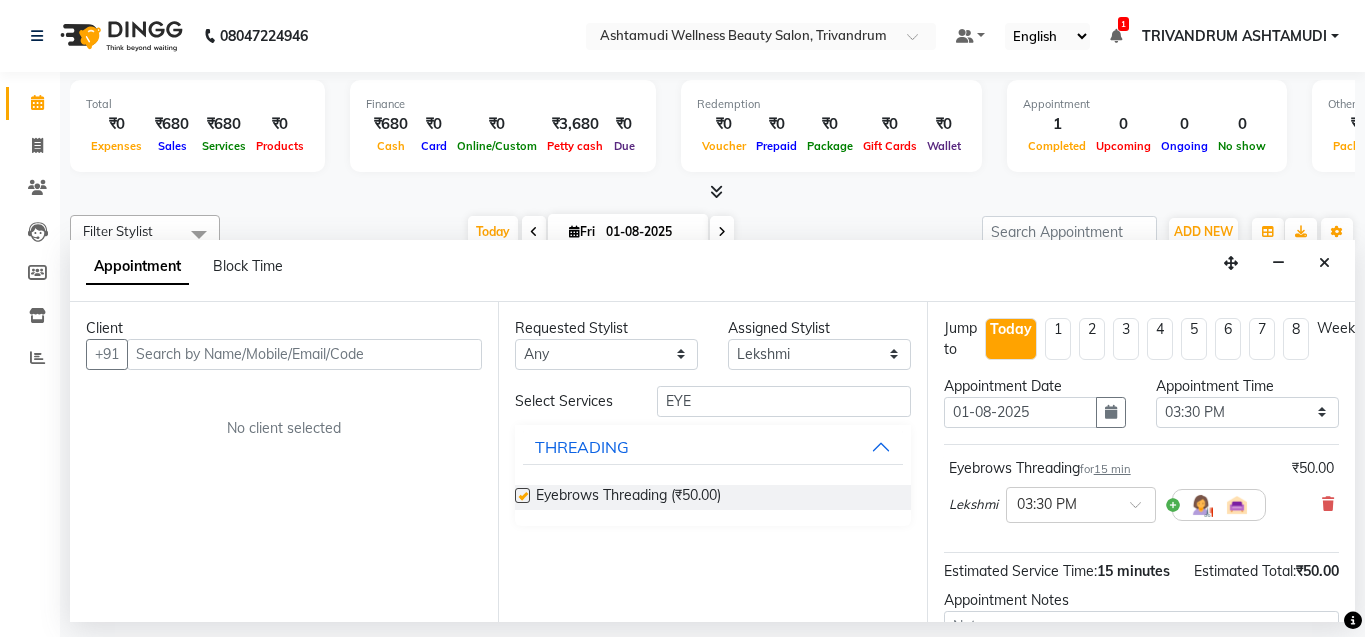 checkbox on "false" 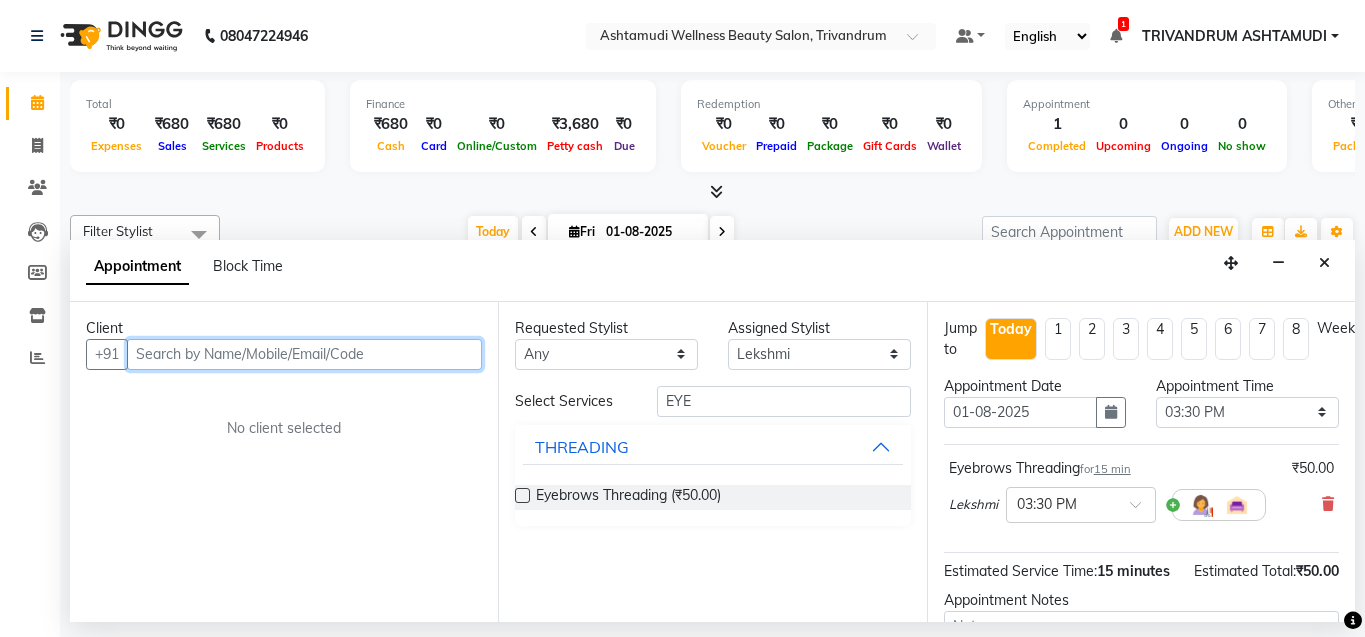 click at bounding box center (304, 354) 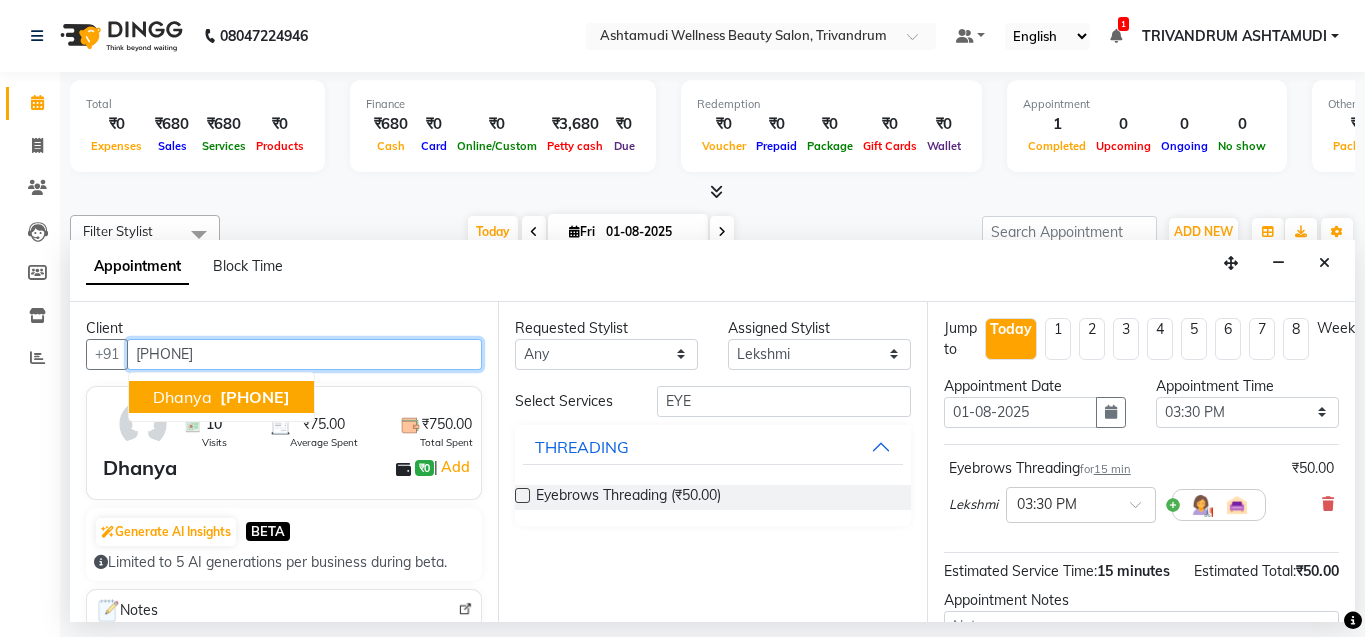 type on "[PHONE]" 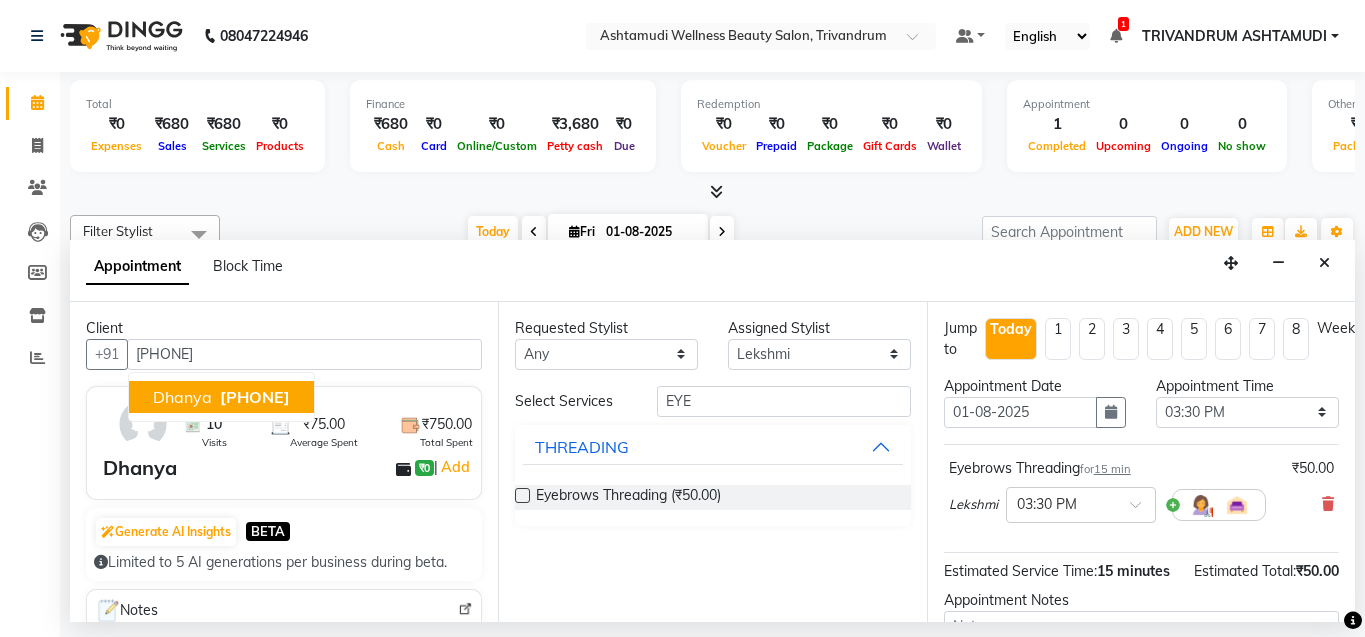 click on "[FIRST]  ₹0  |   Add" at bounding box center [288, 468] 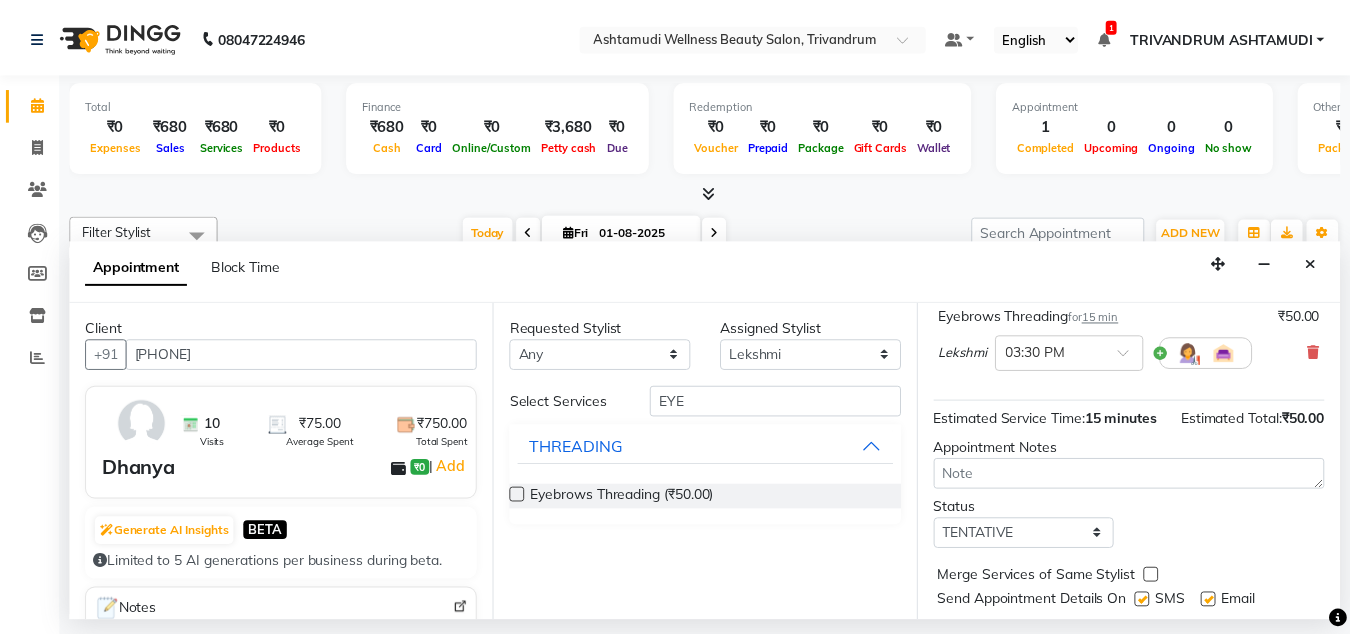 scroll, scrollTop: 242, scrollLeft: 0, axis: vertical 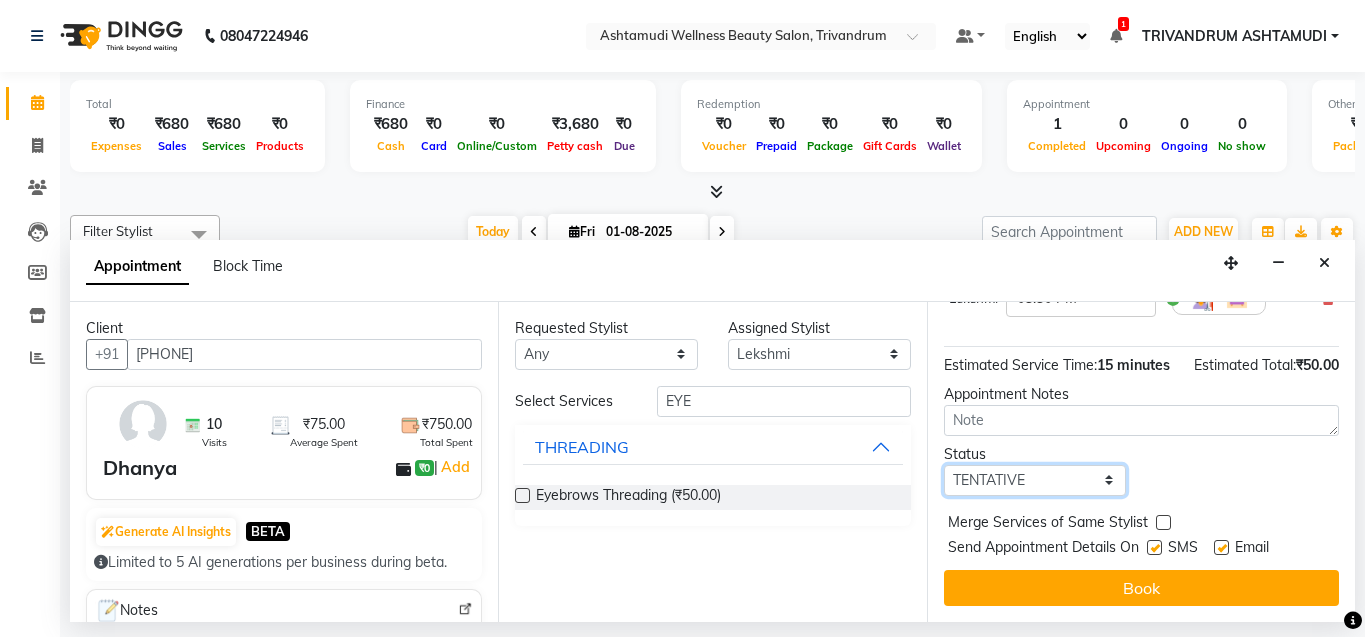 click on "Select TENTATIVE CONFIRM CHECK-IN UPCOMING" at bounding box center (1035, 480) 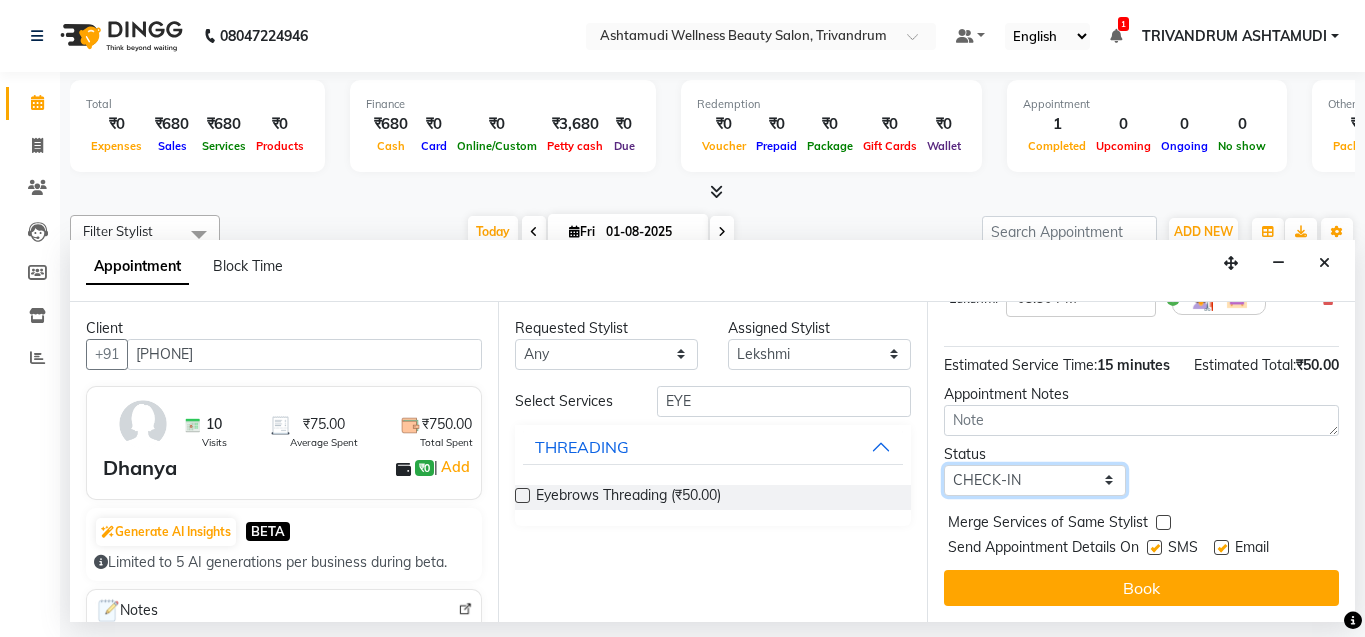 click on "Select TENTATIVE CONFIRM CHECK-IN UPCOMING" at bounding box center (1035, 480) 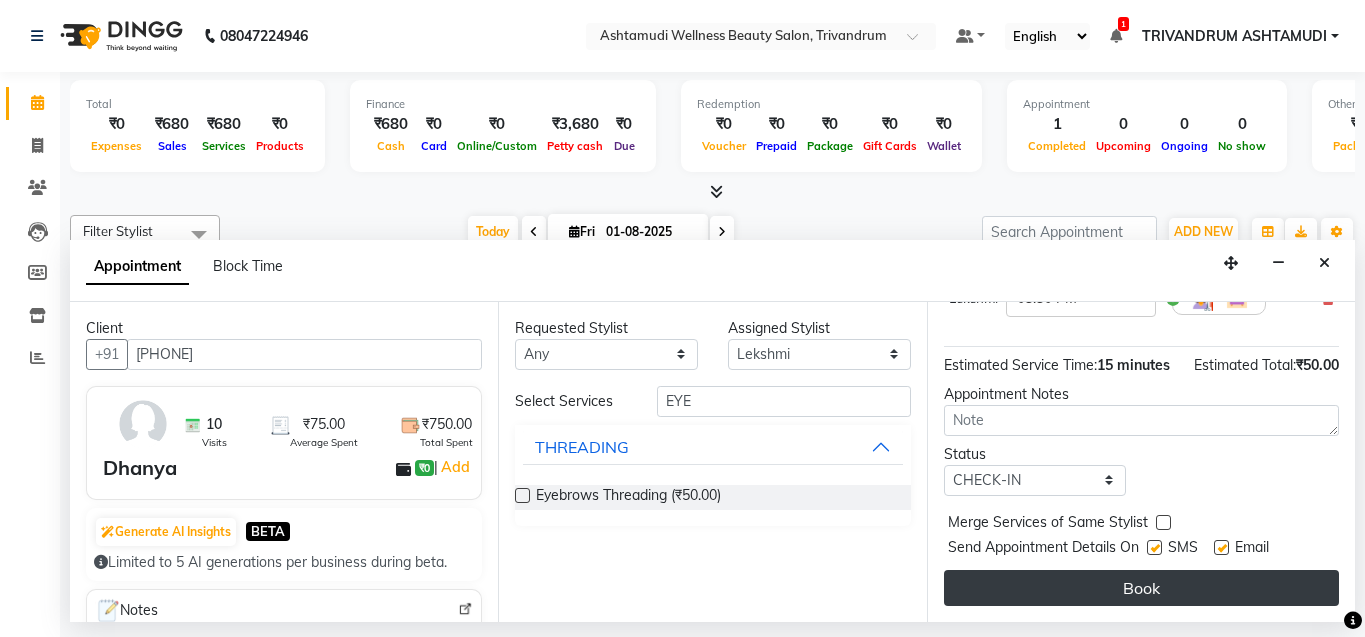 click on "Book" at bounding box center [1141, 588] 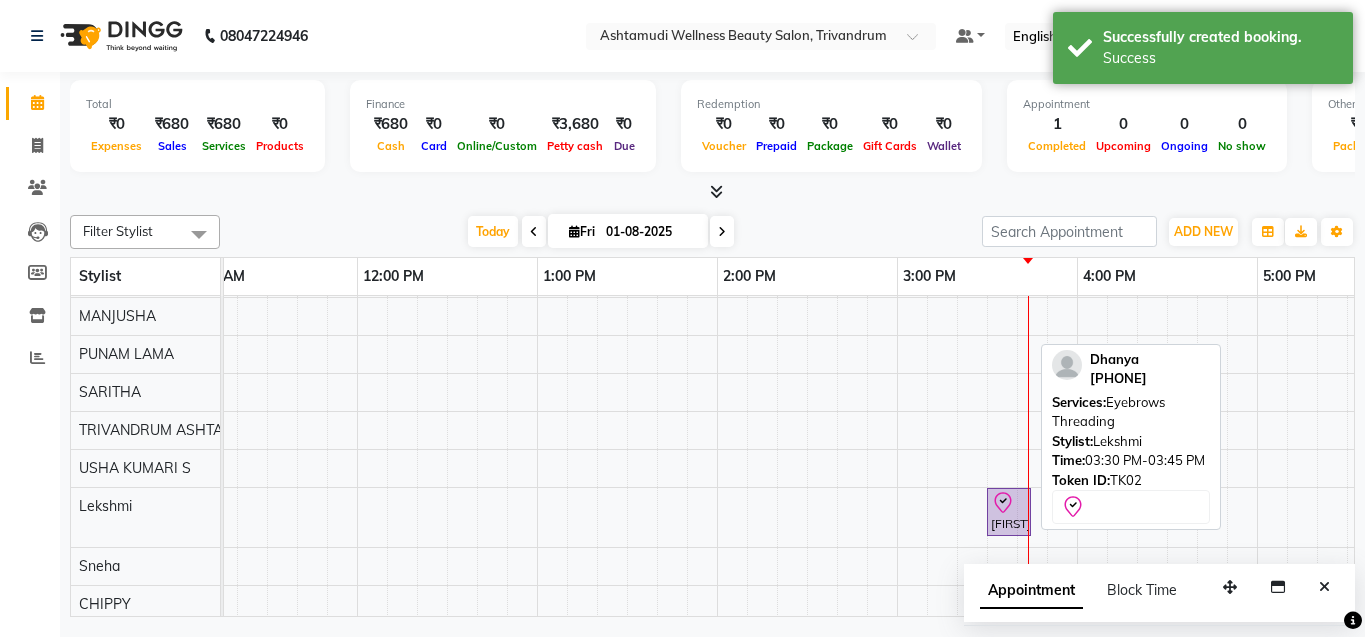 click 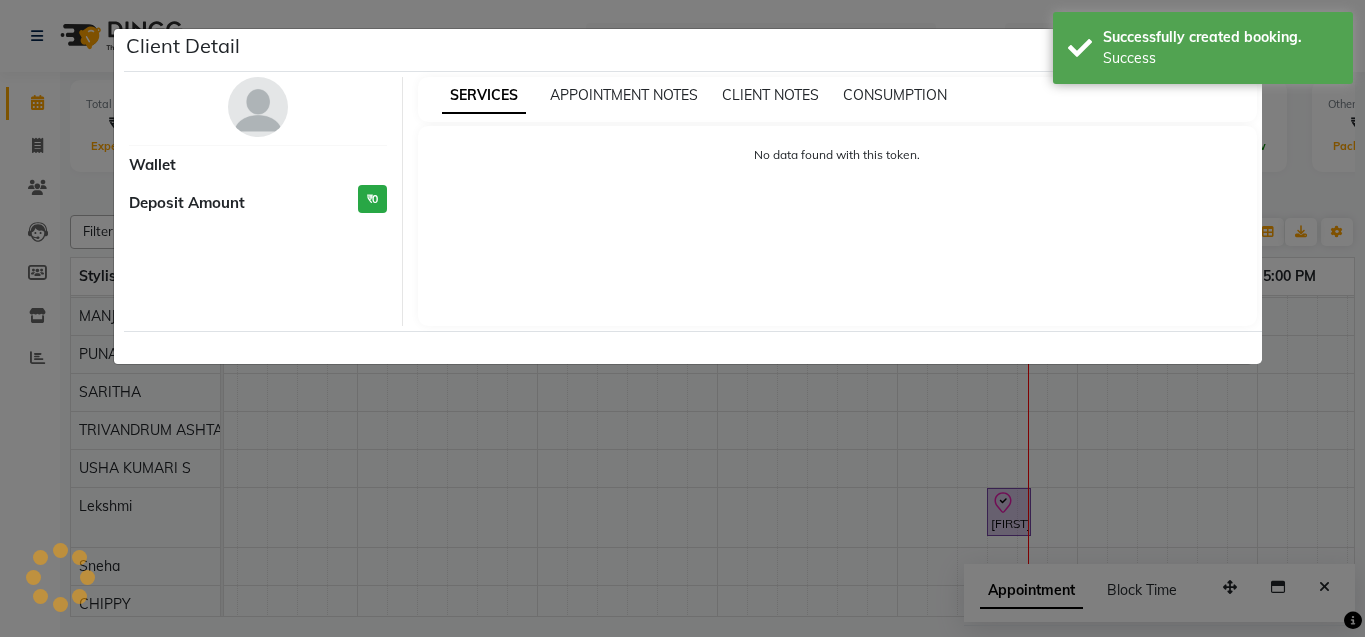 select on "8" 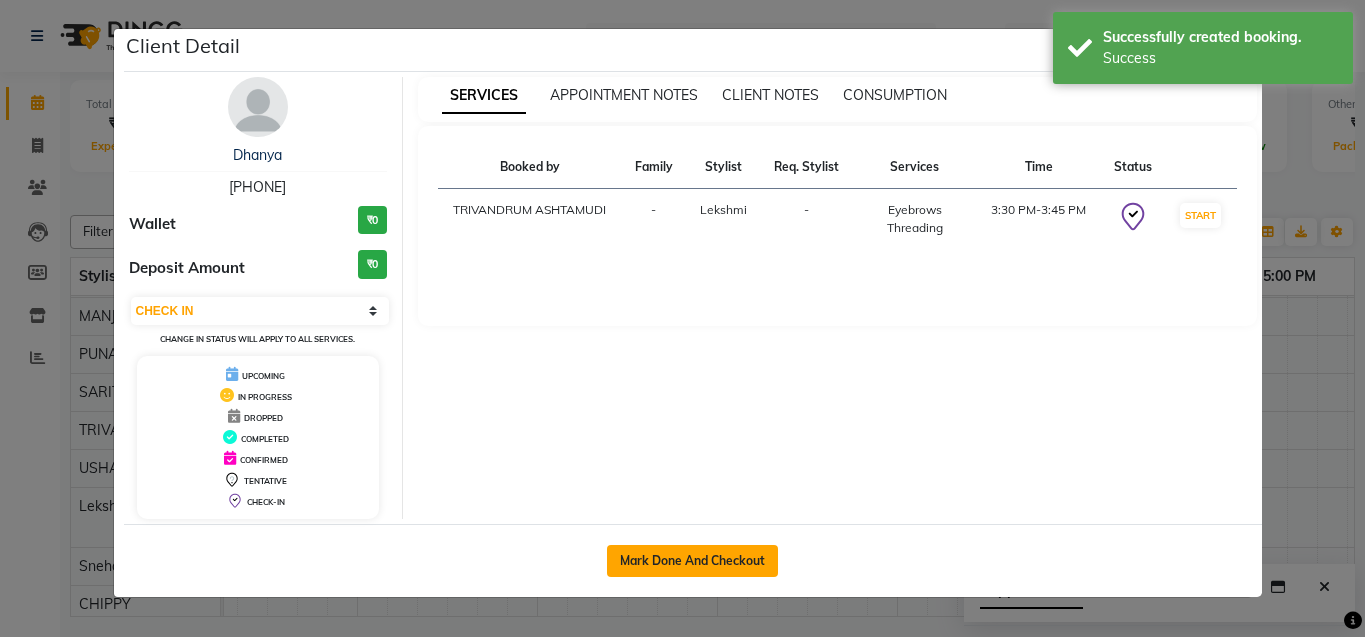 click on "Mark Done And Checkout" 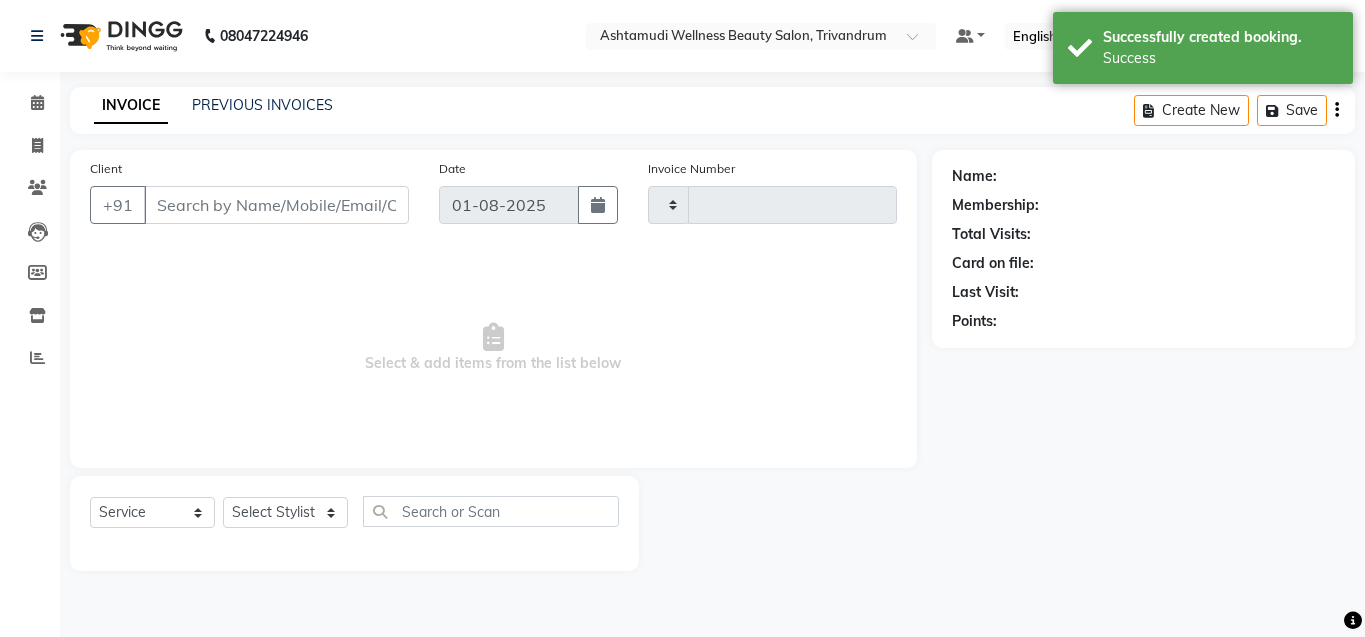 type on "2373" 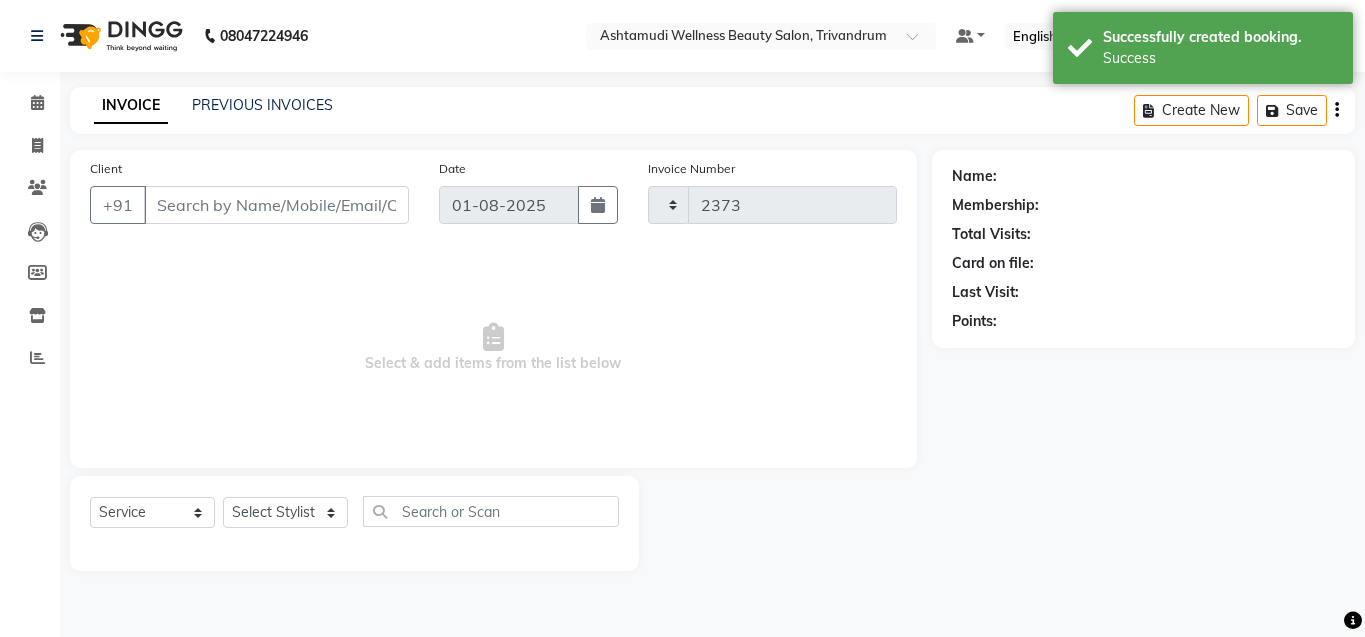 select on "4636" 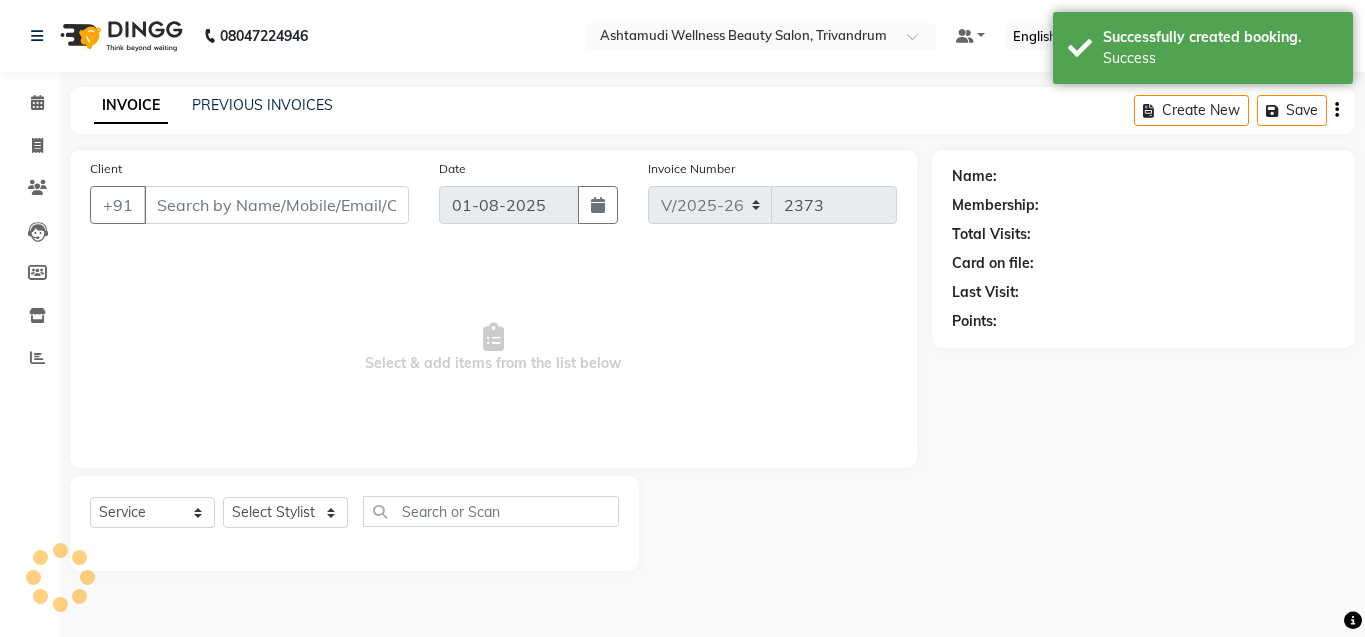 type on "[PHONE]" 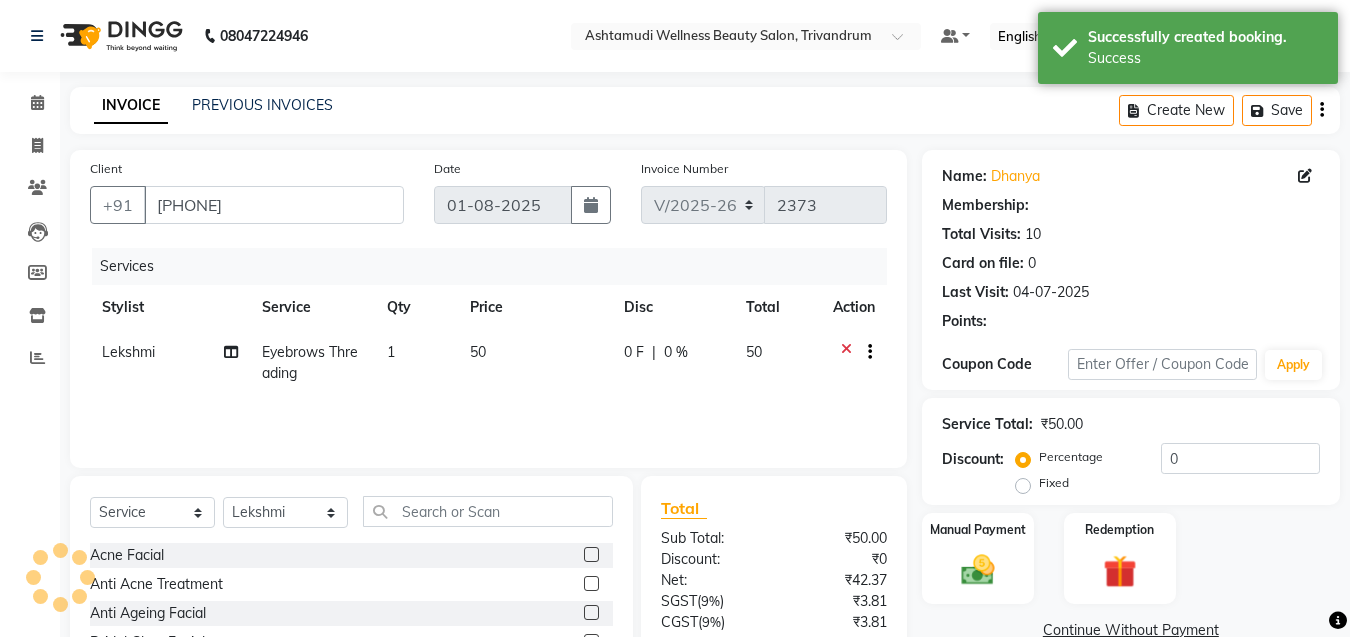 select on "1: Object" 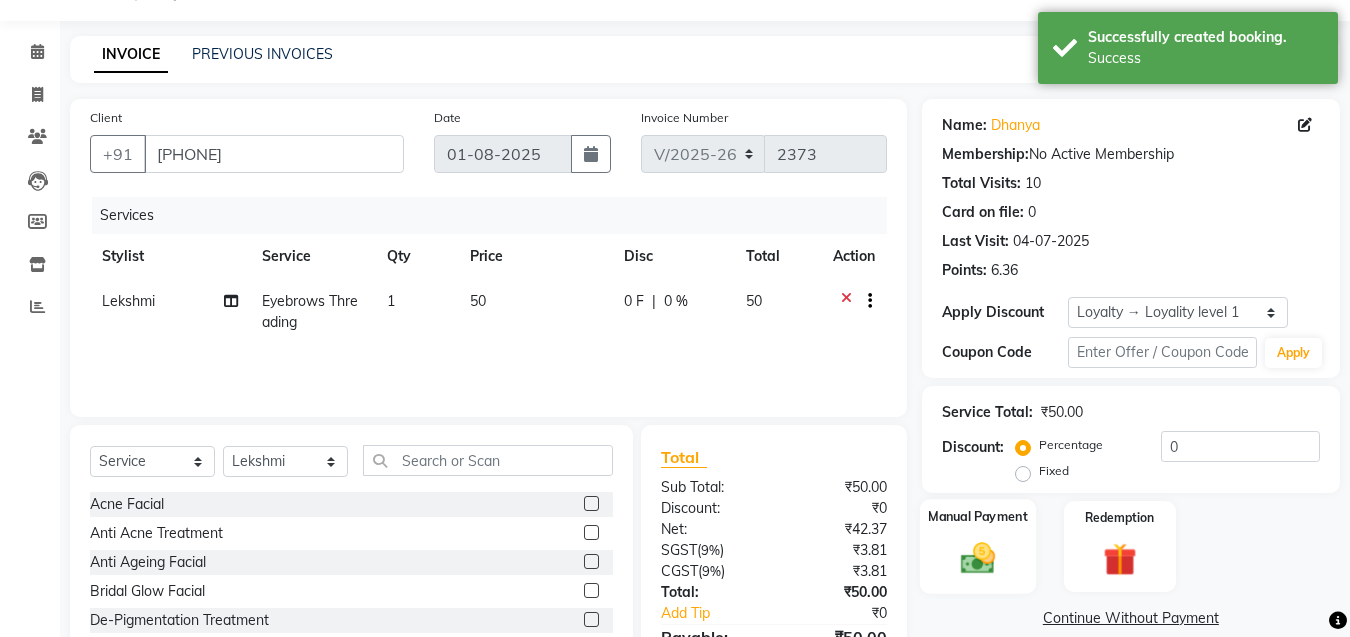 scroll, scrollTop: 164, scrollLeft: 0, axis: vertical 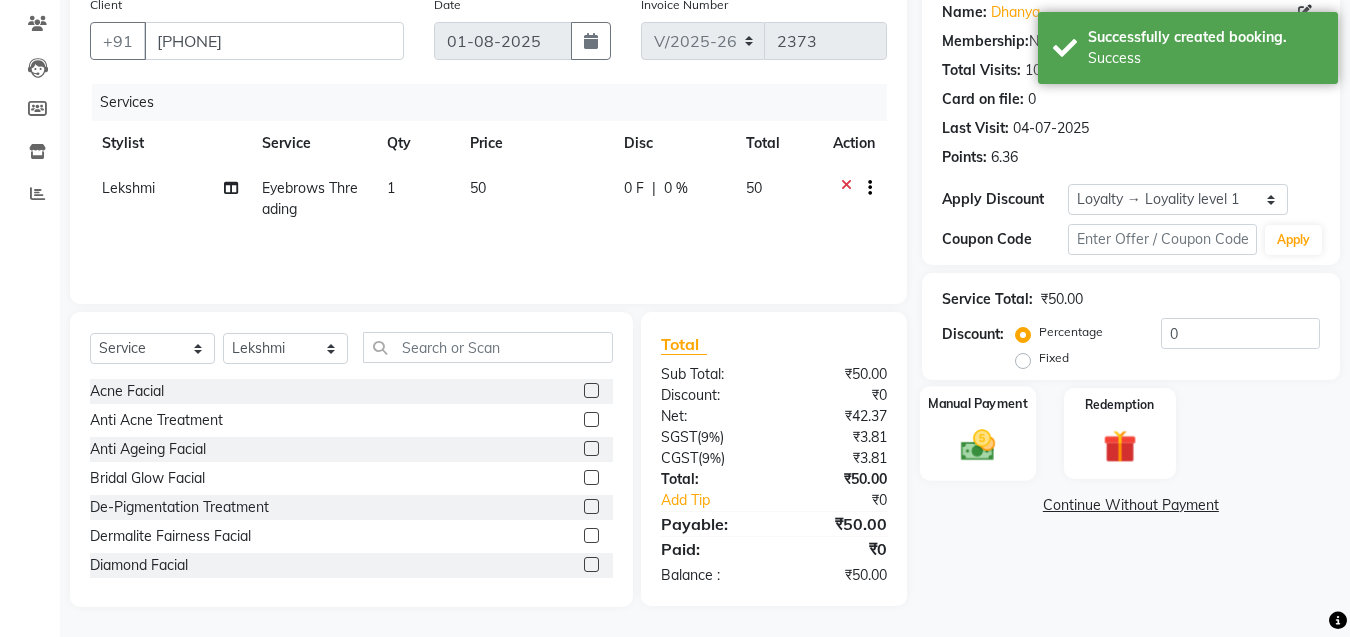 click 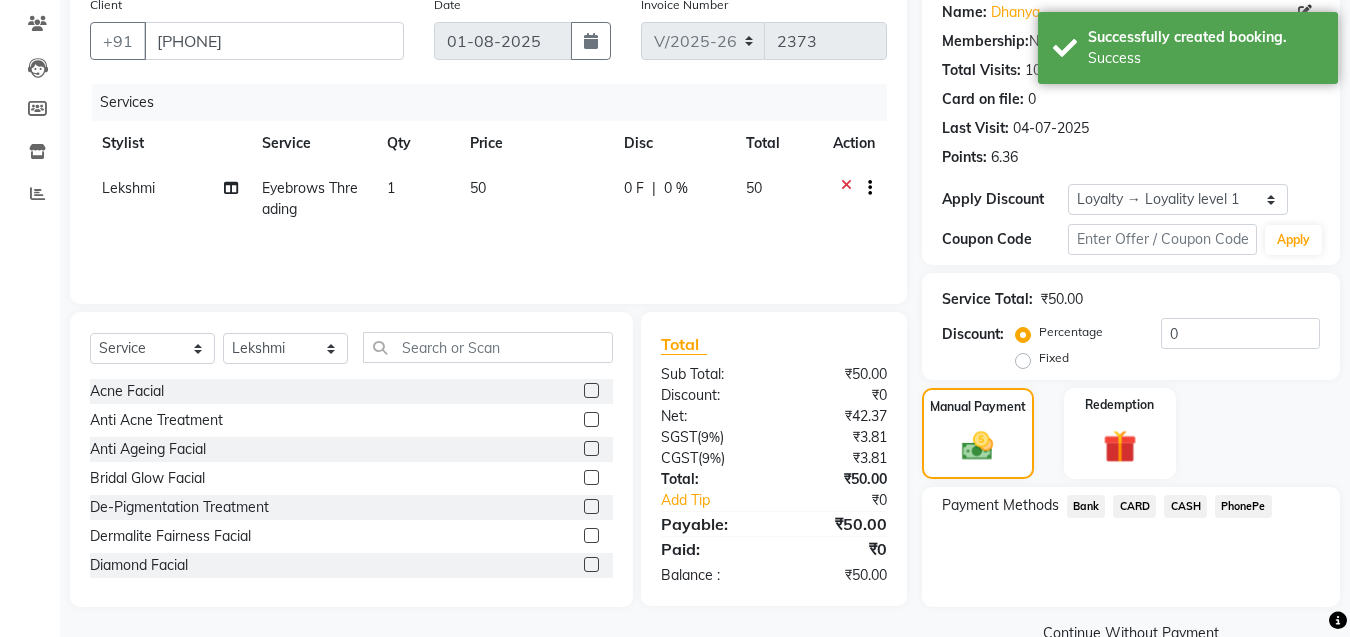 click on "CASH" 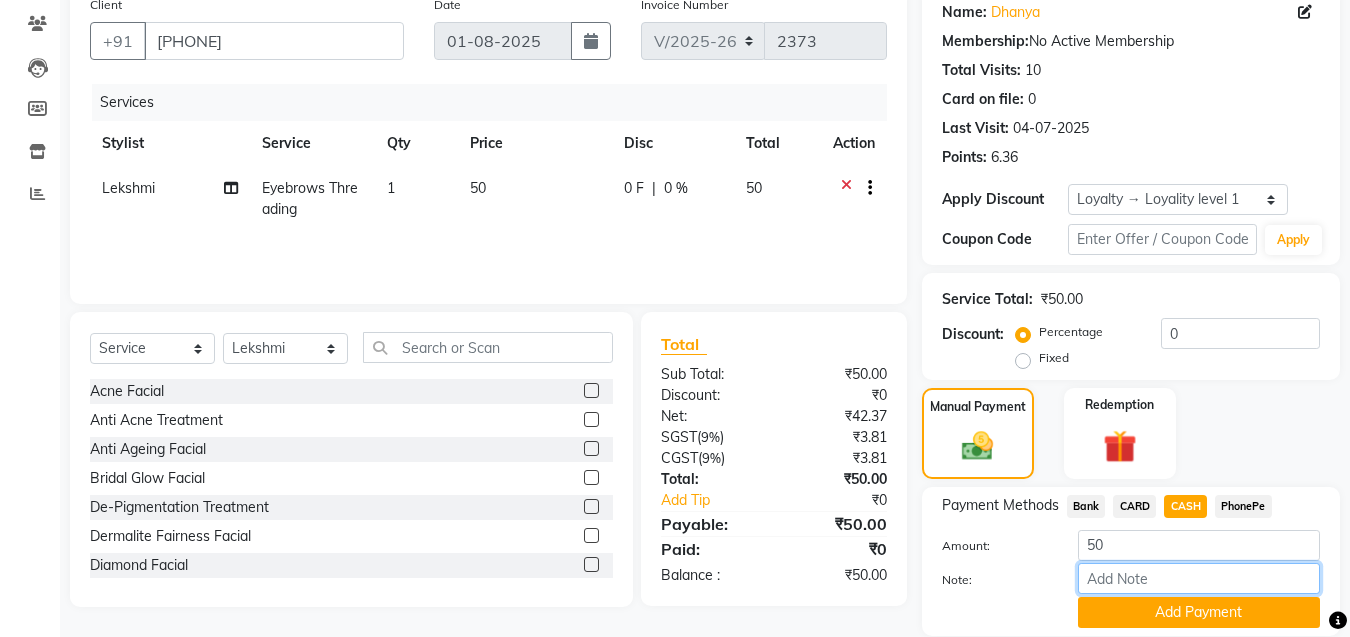 click on "Note:" at bounding box center (1199, 578) 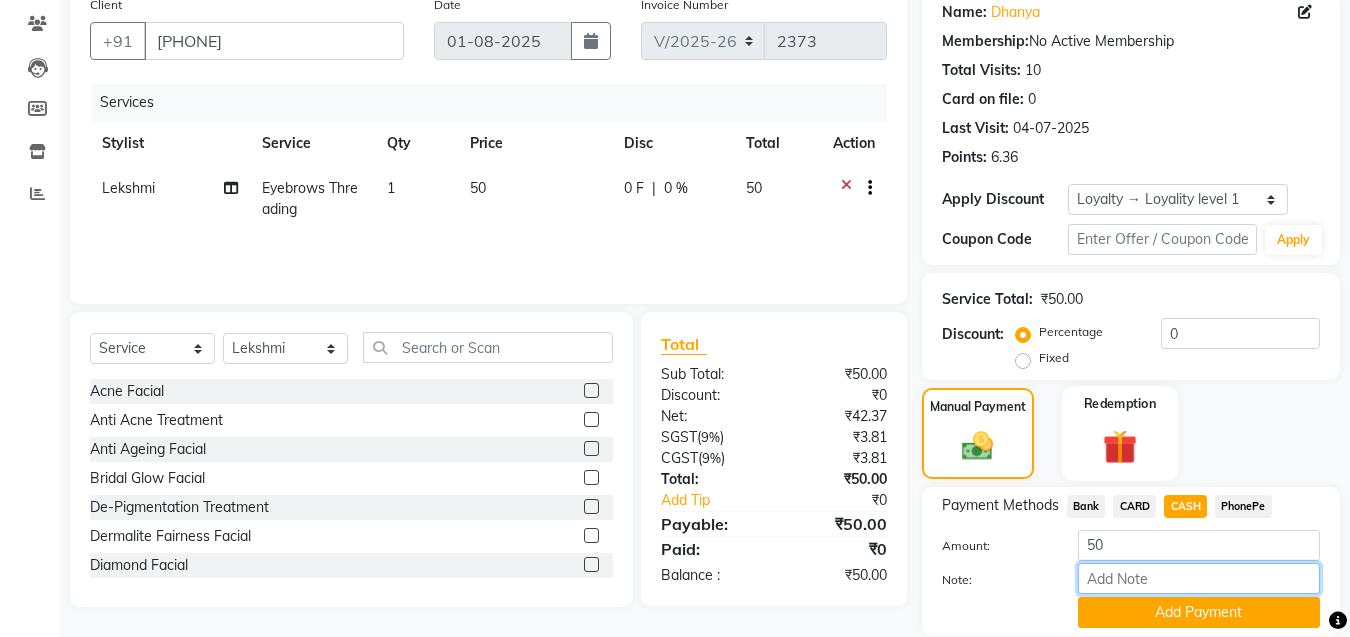 type on "sneha" 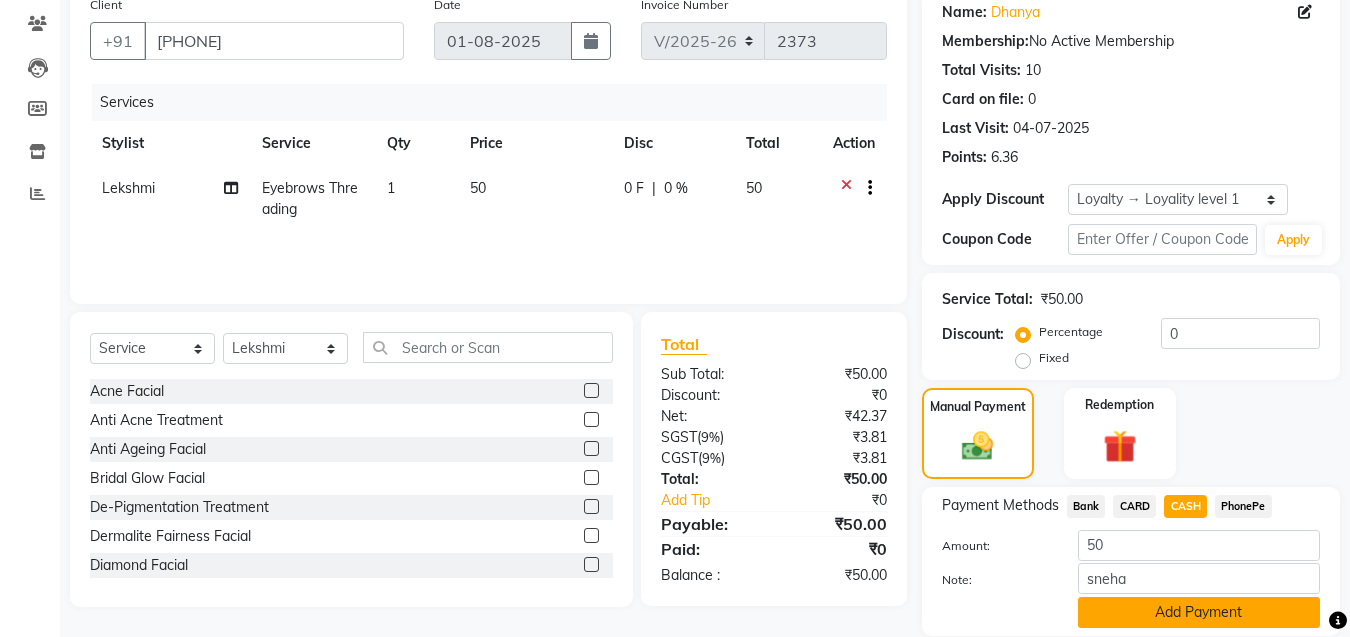 click on "Add Payment" 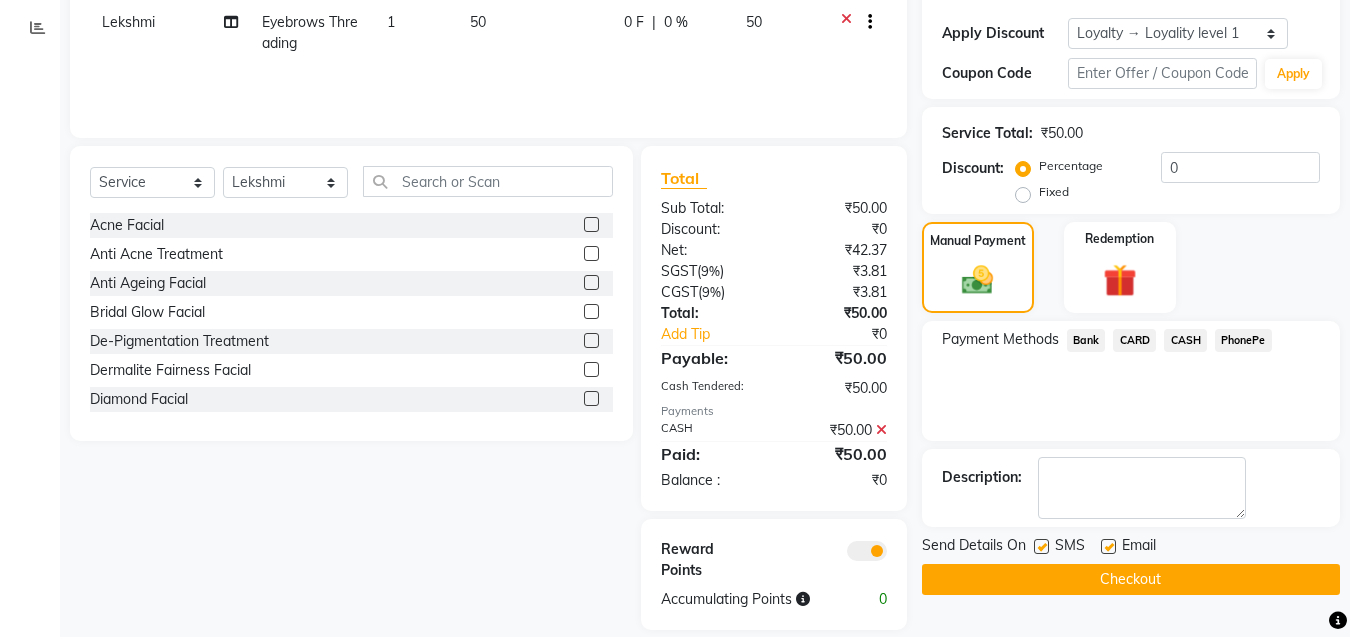 scroll, scrollTop: 333, scrollLeft: 0, axis: vertical 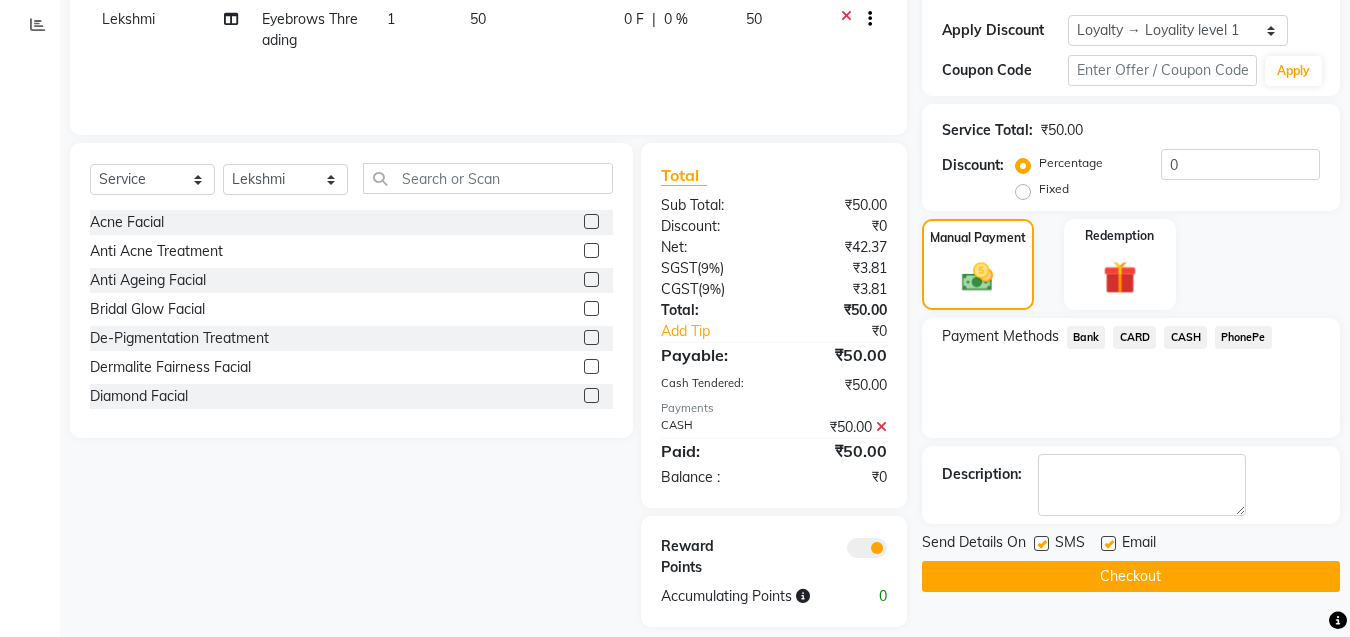 click on "Checkout" 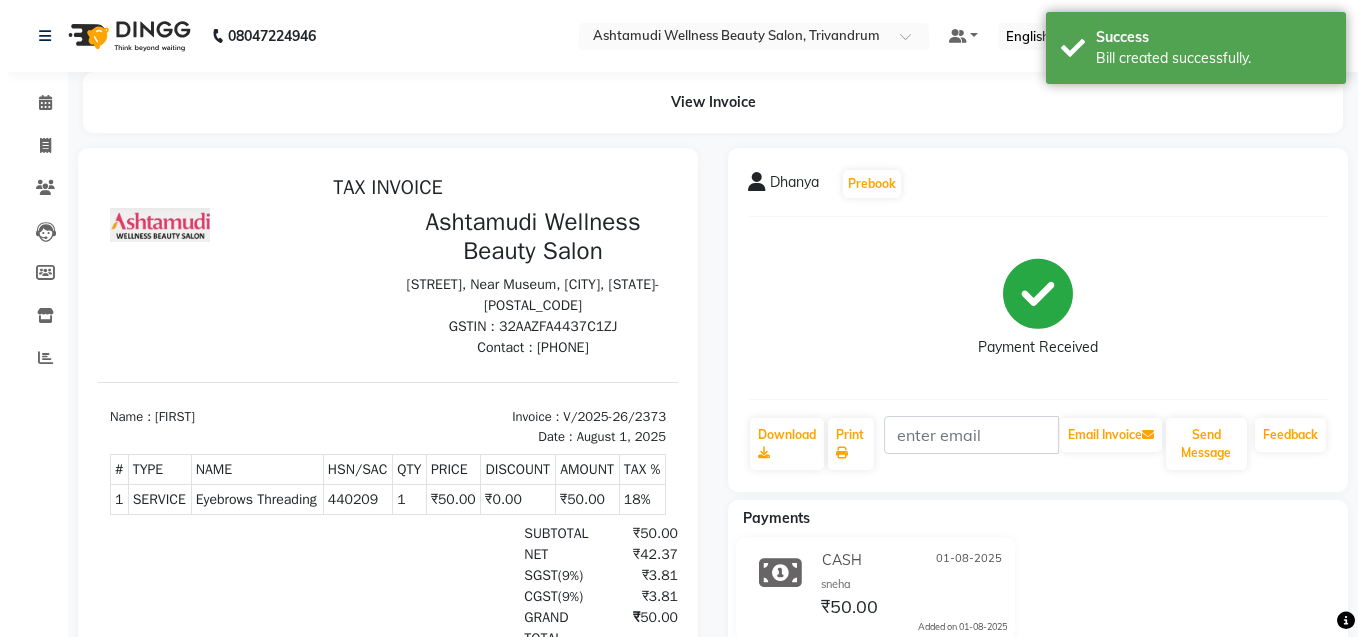 scroll, scrollTop: 0, scrollLeft: 0, axis: both 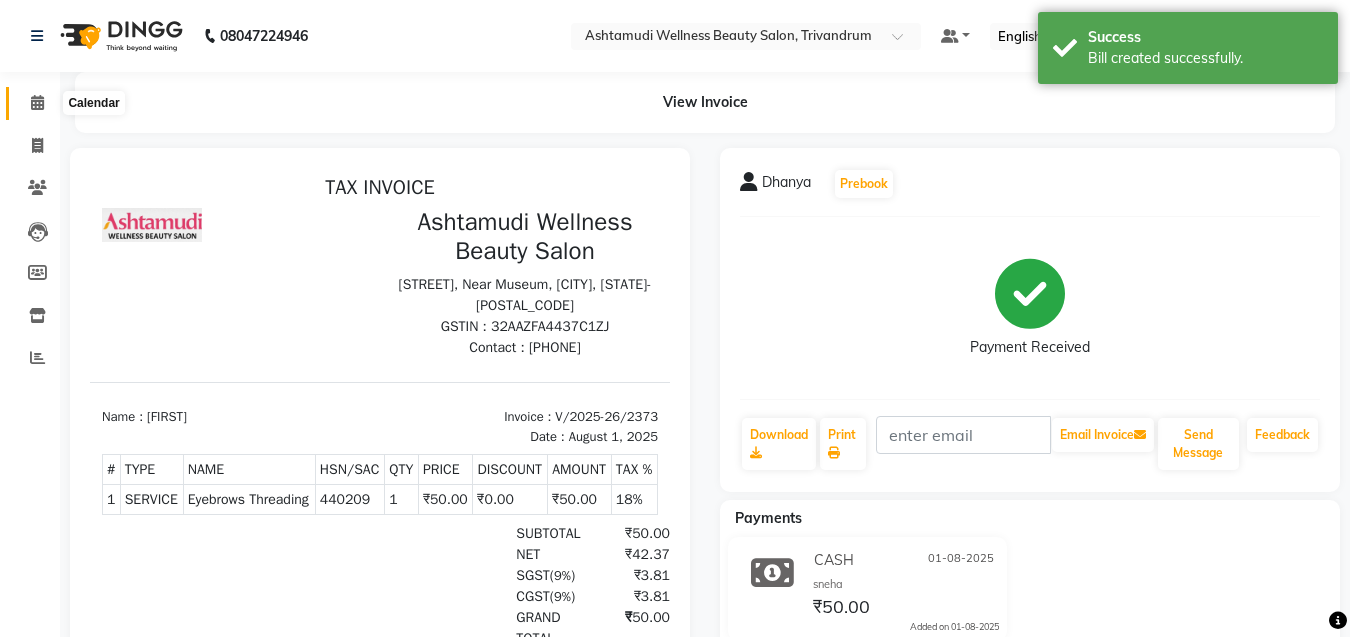 click 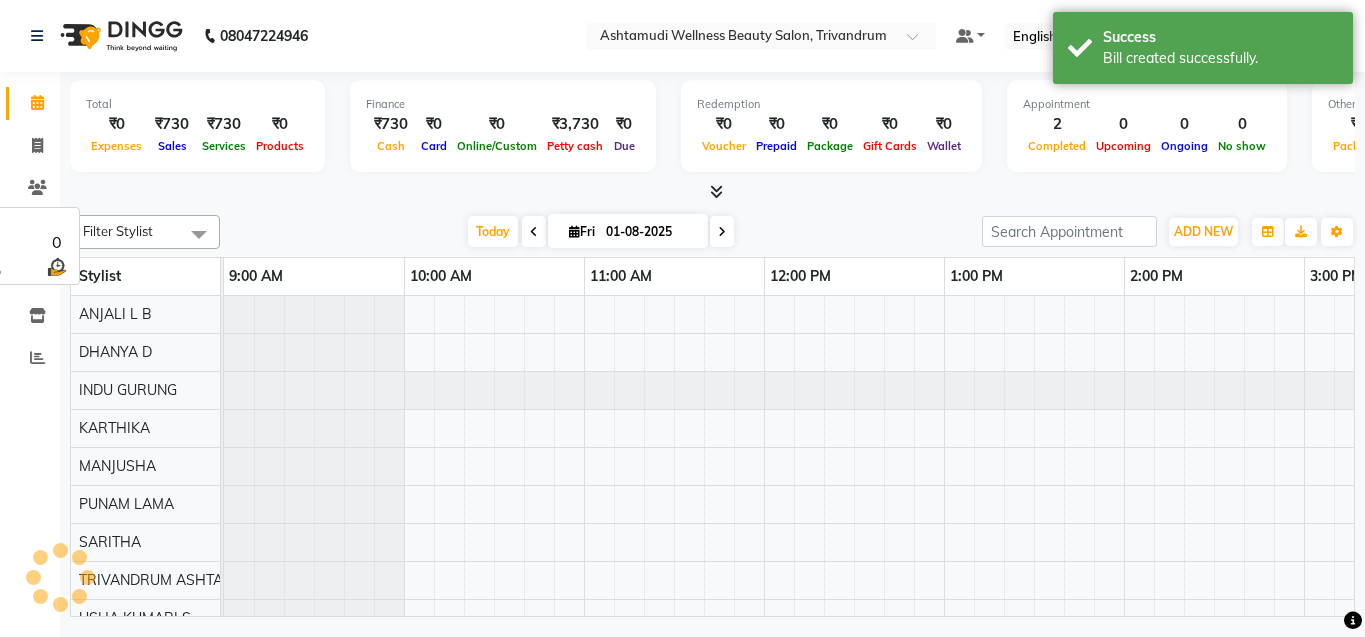 scroll, scrollTop: 0, scrollLeft: 0, axis: both 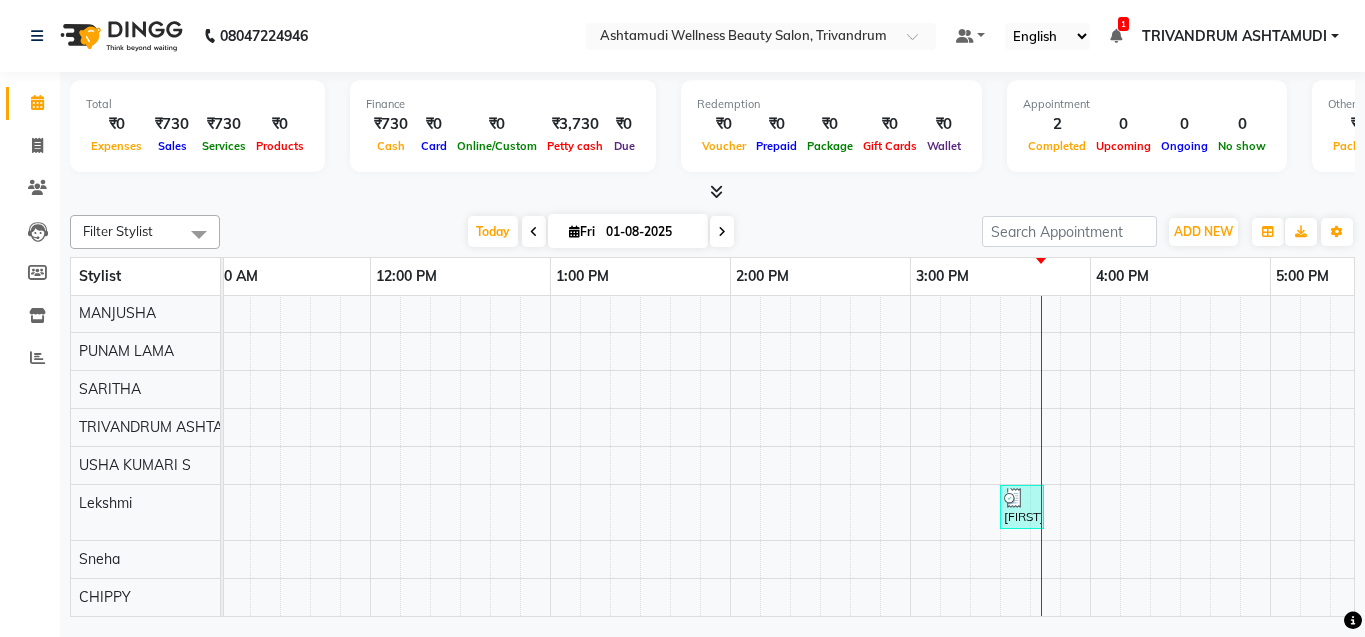 click on "[FIRST]......@, TK01, 12:15 PM-01:15 PM, Root Crown Coloring     [FIRST], TK02, 03:30 PM-03:45 PM, Eyebrows Threading" at bounding box center (1090, 370) 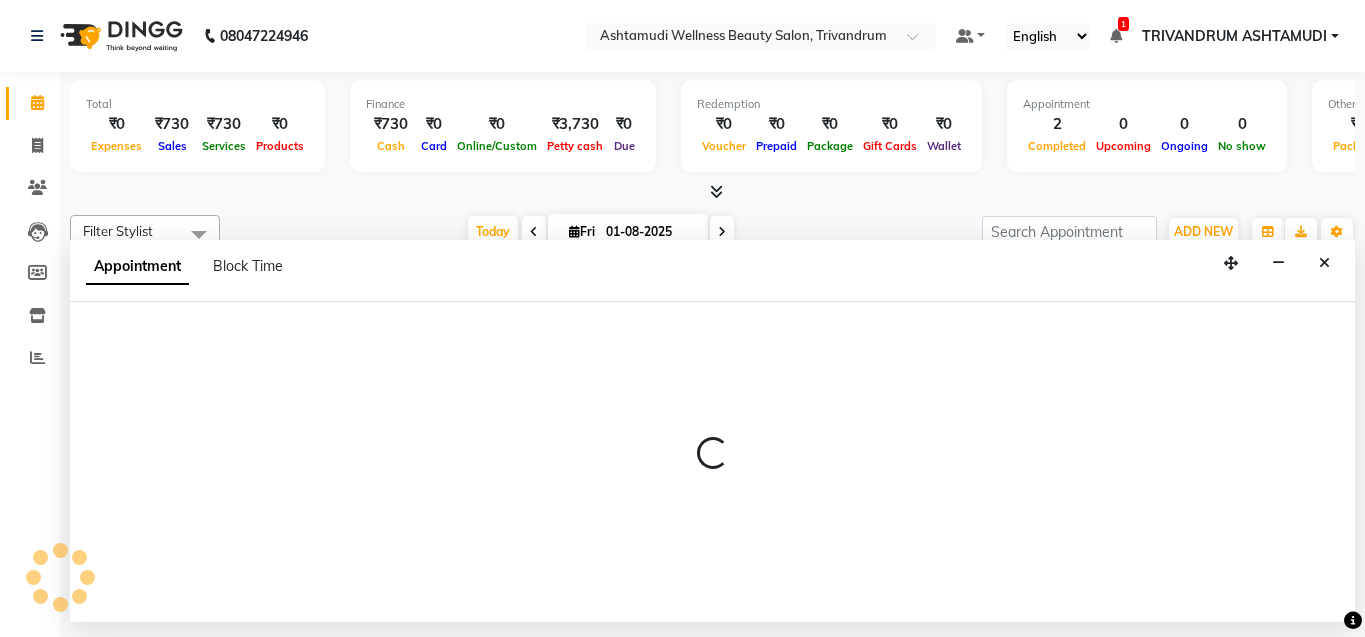 select on "82502" 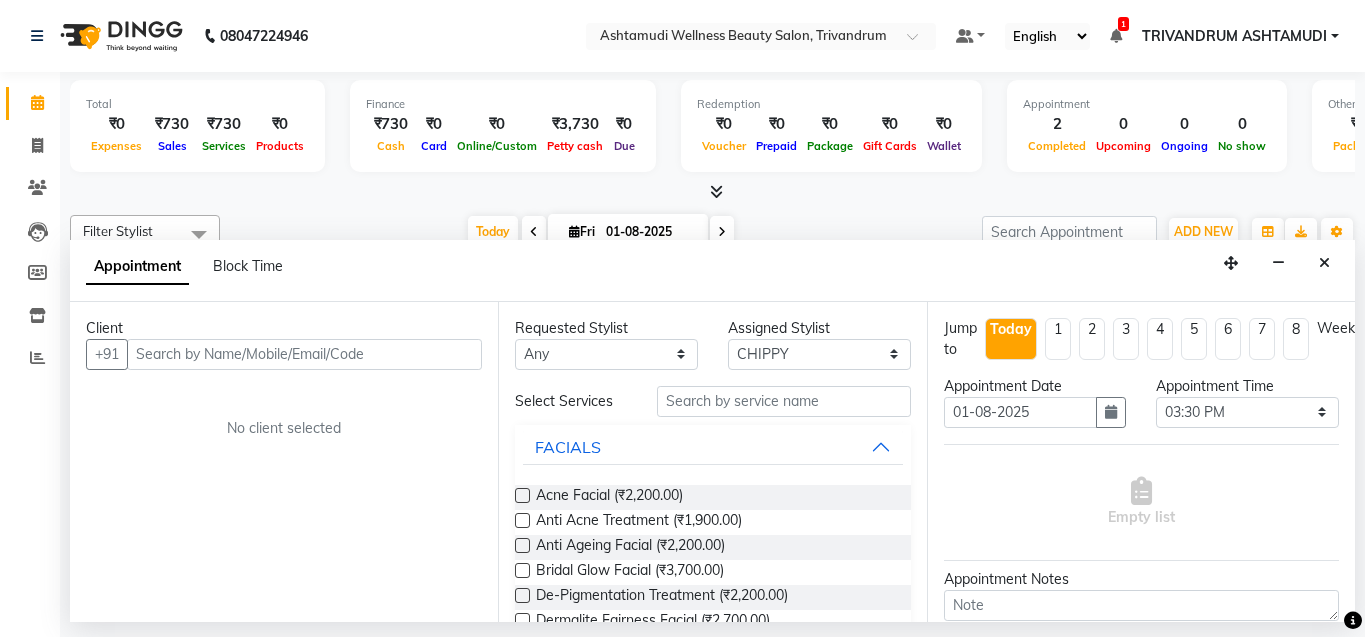 click at bounding box center [304, 354] 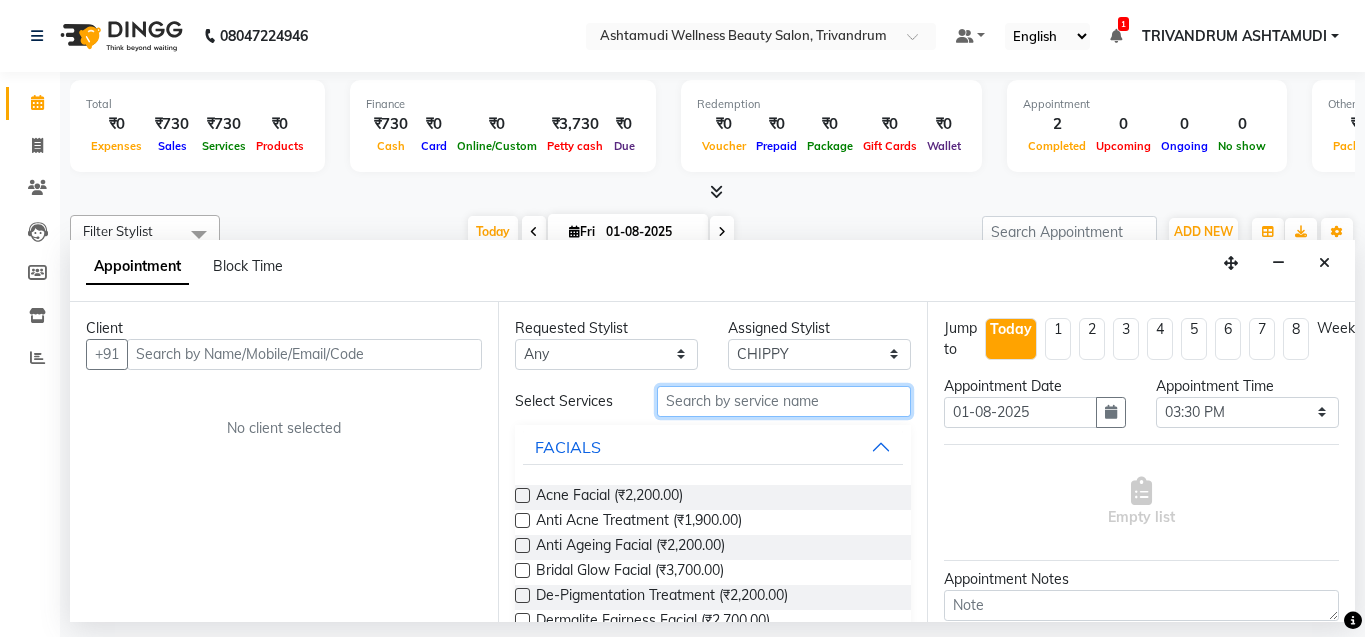 click at bounding box center (784, 401) 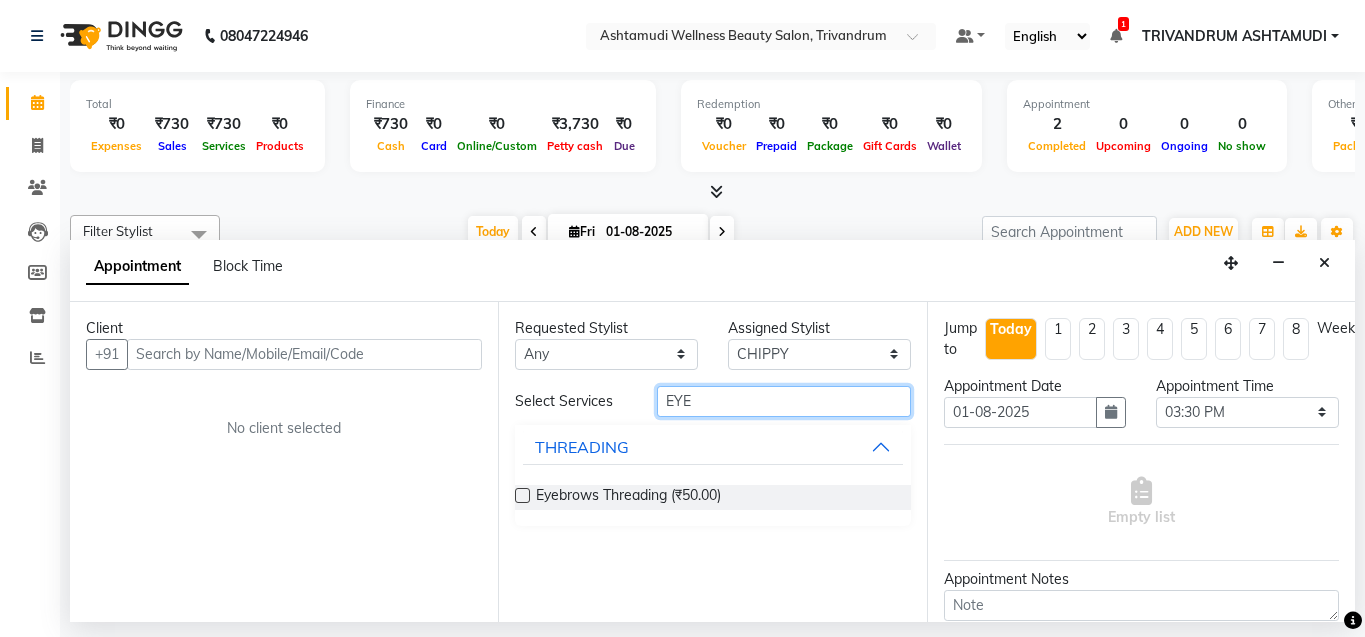 type on "EYE" 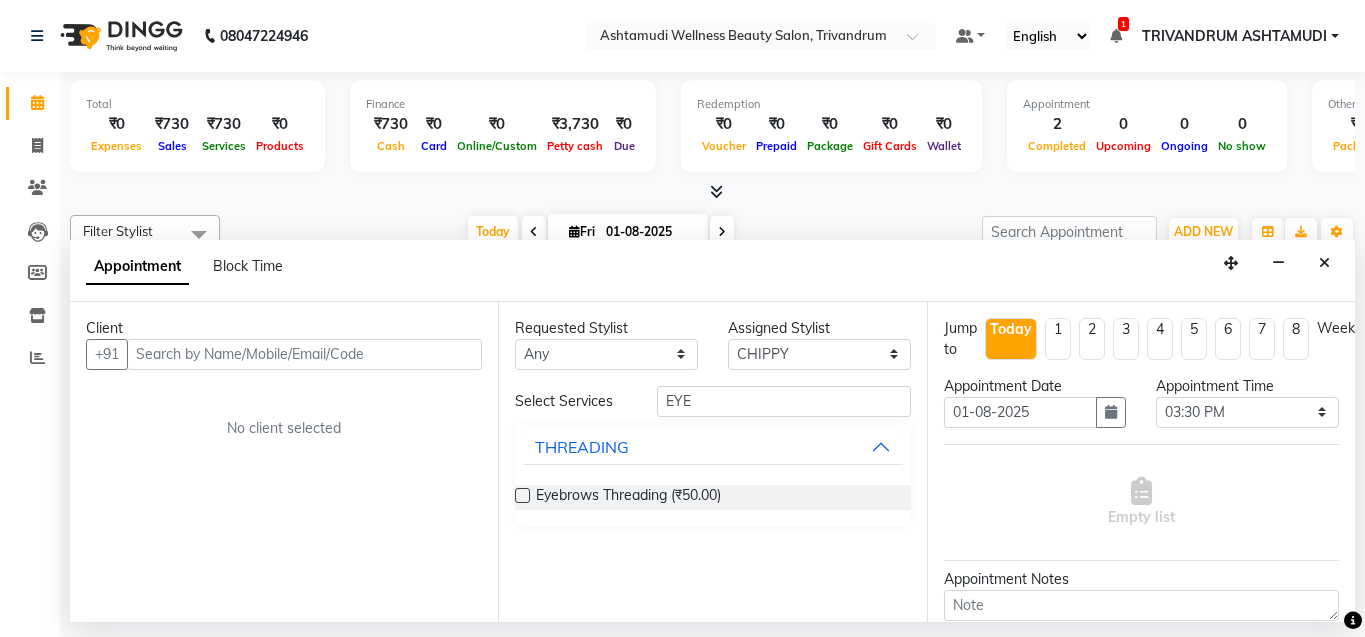 click at bounding box center (522, 495) 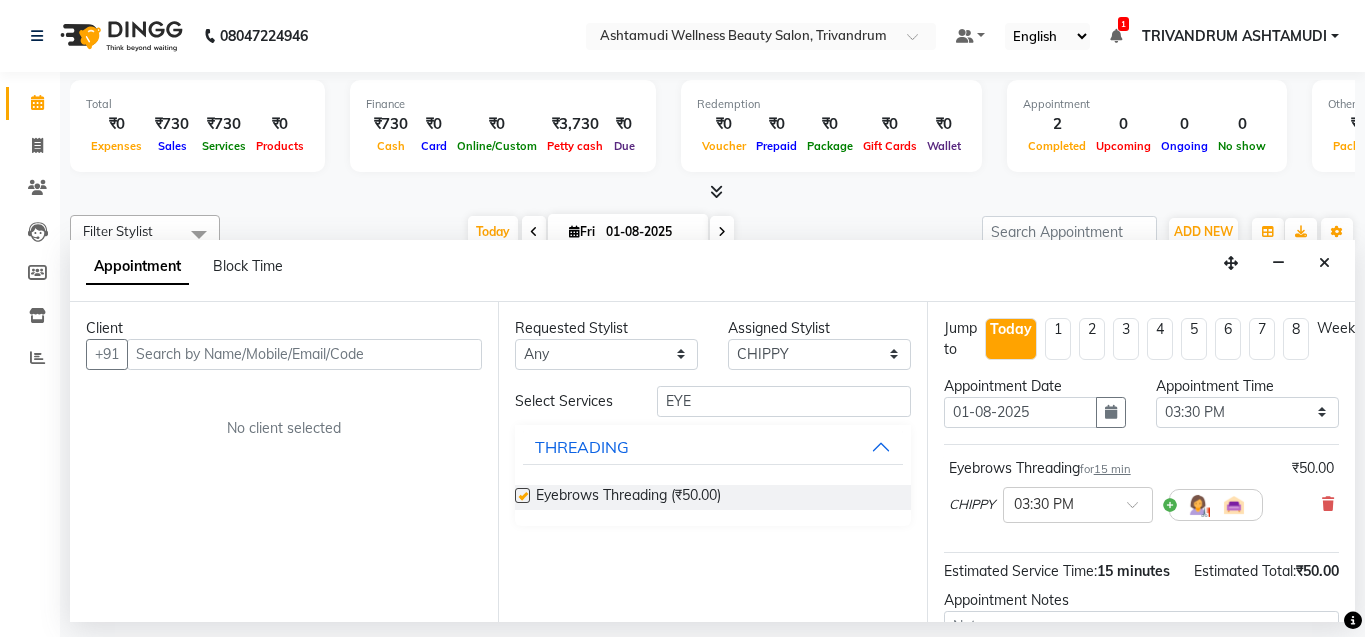 checkbox on "false" 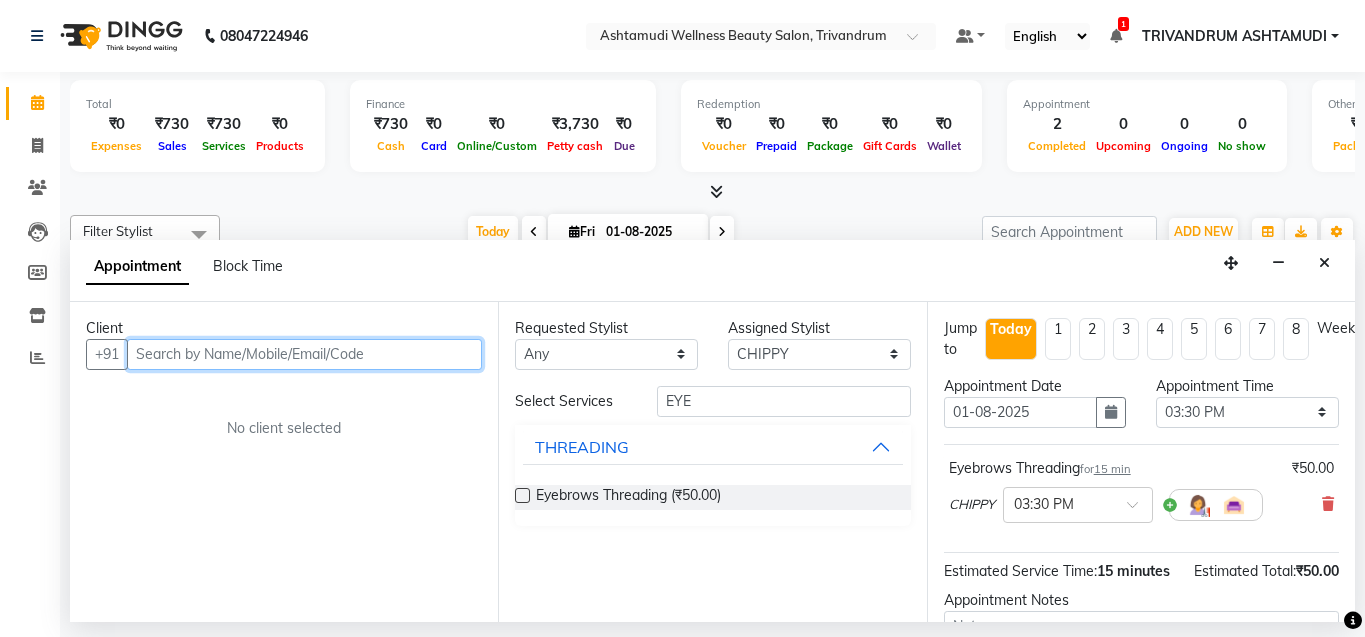 click at bounding box center (304, 354) 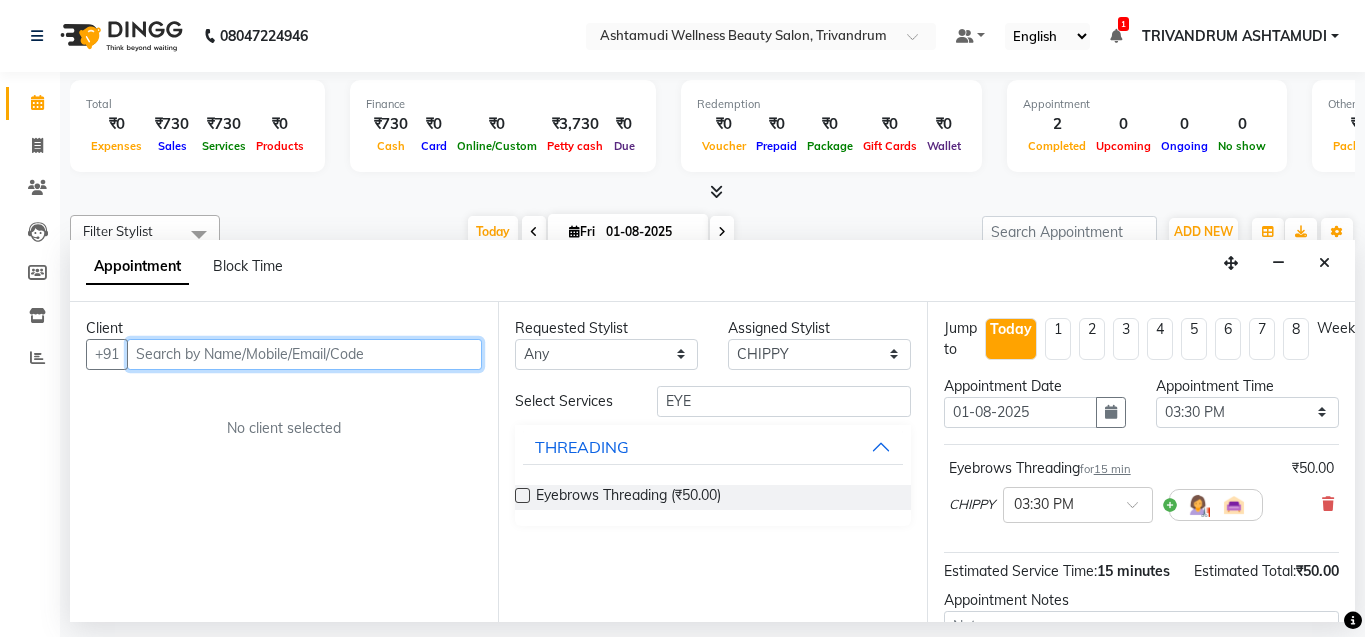click at bounding box center [304, 354] 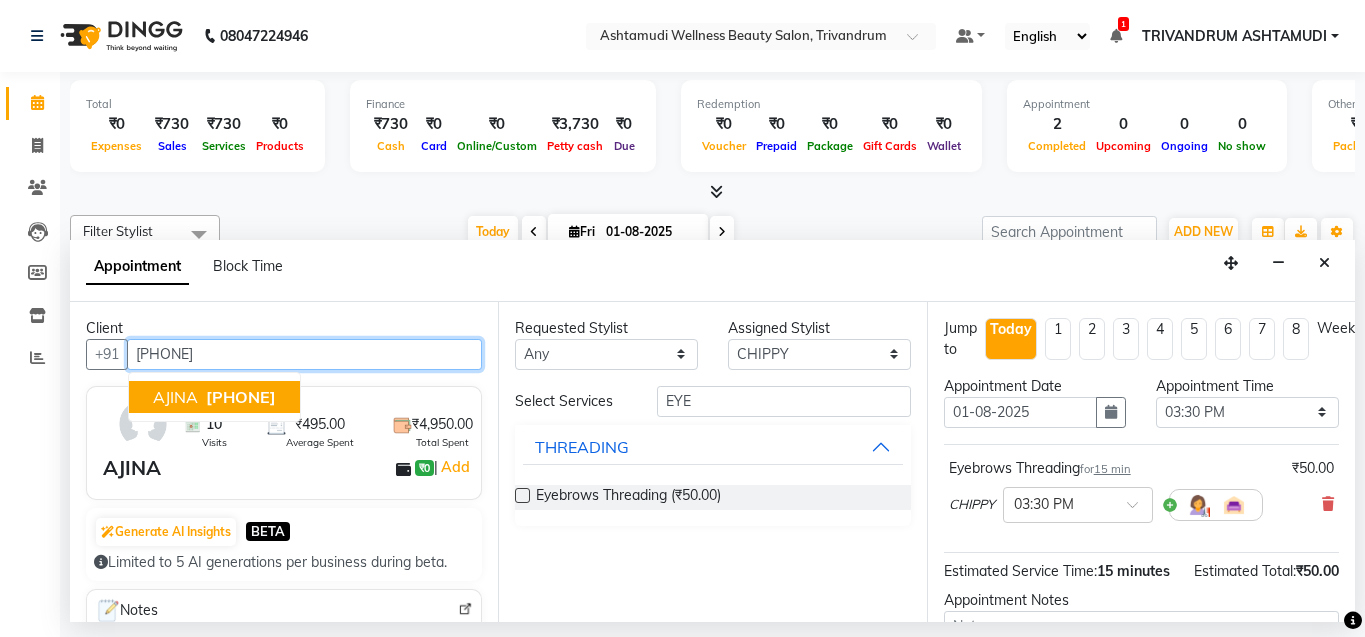 type on "[PHONE]" 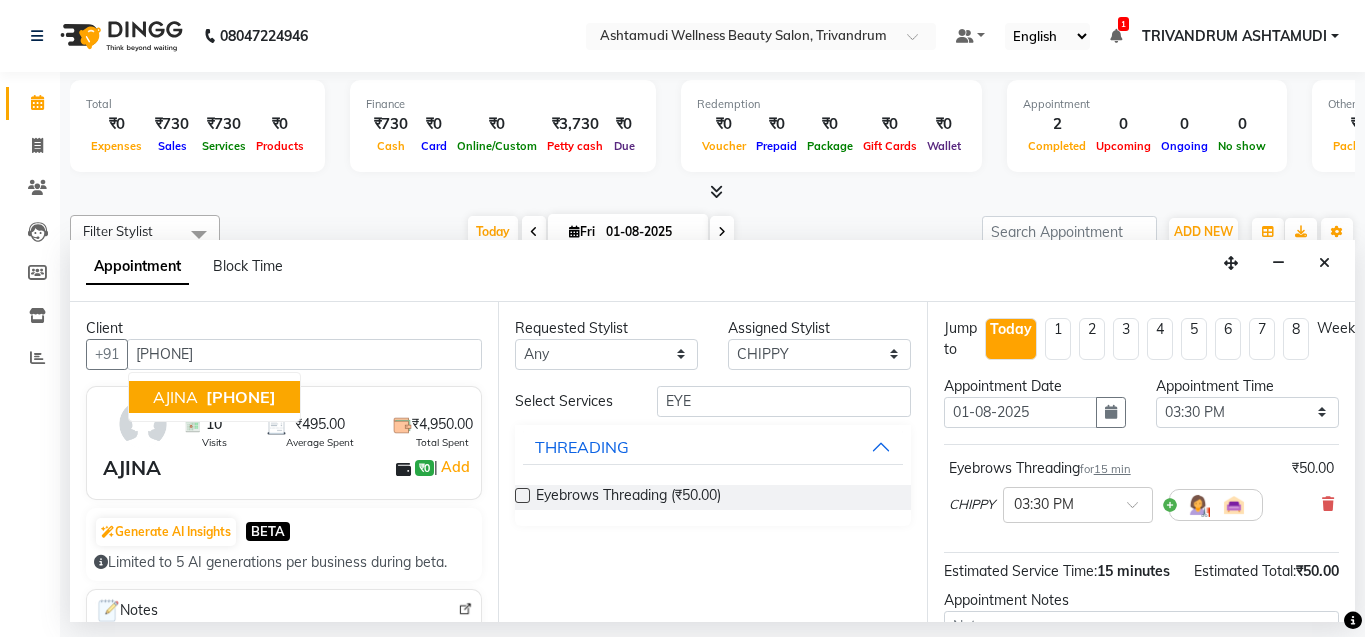 click on "10 Visits ₹495.00 Average Spent ₹4,950.00 Total Spent [FIRST]  ₹0  |   Add" at bounding box center [284, 443] 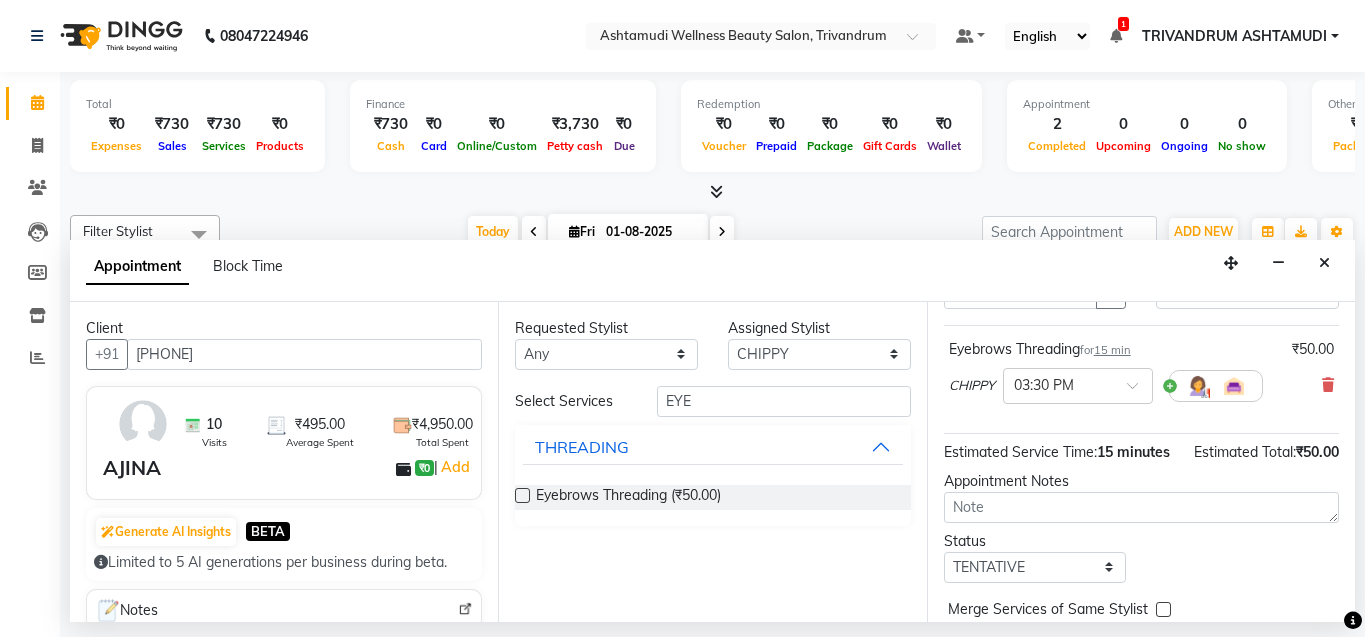 scroll, scrollTop: 242, scrollLeft: 0, axis: vertical 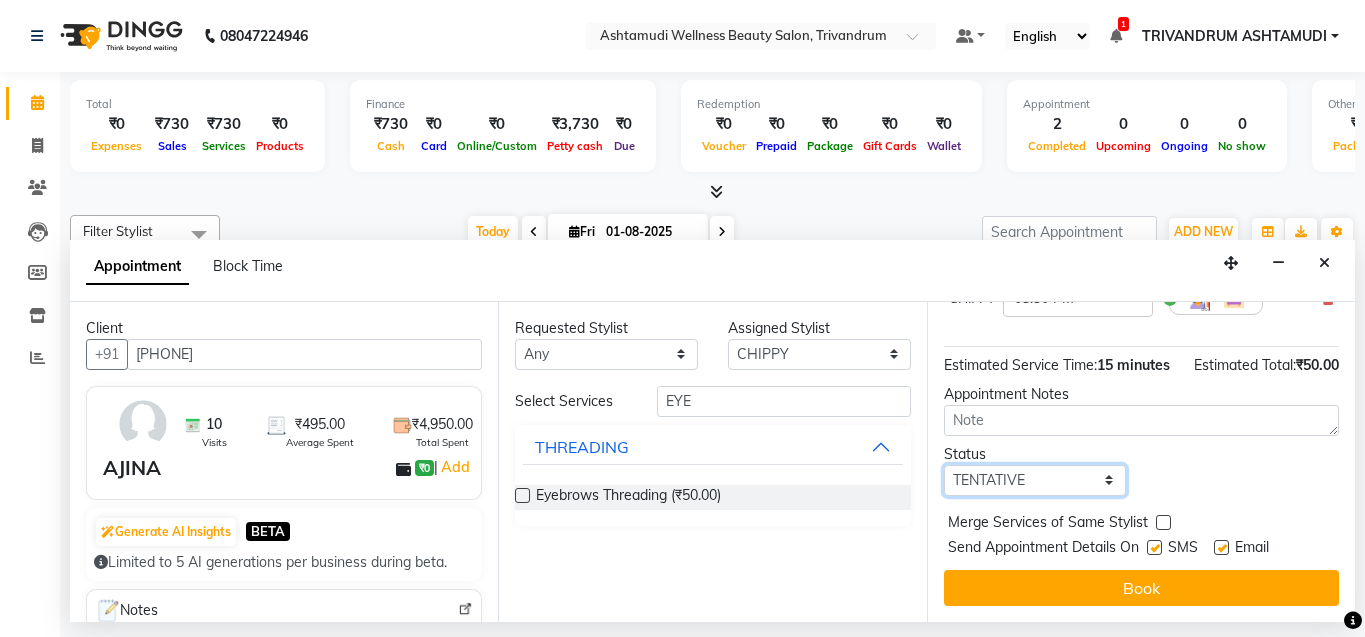 click on "Select TENTATIVE CONFIRM CHECK-IN UPCOMING" at bounding box center (1035, 480) 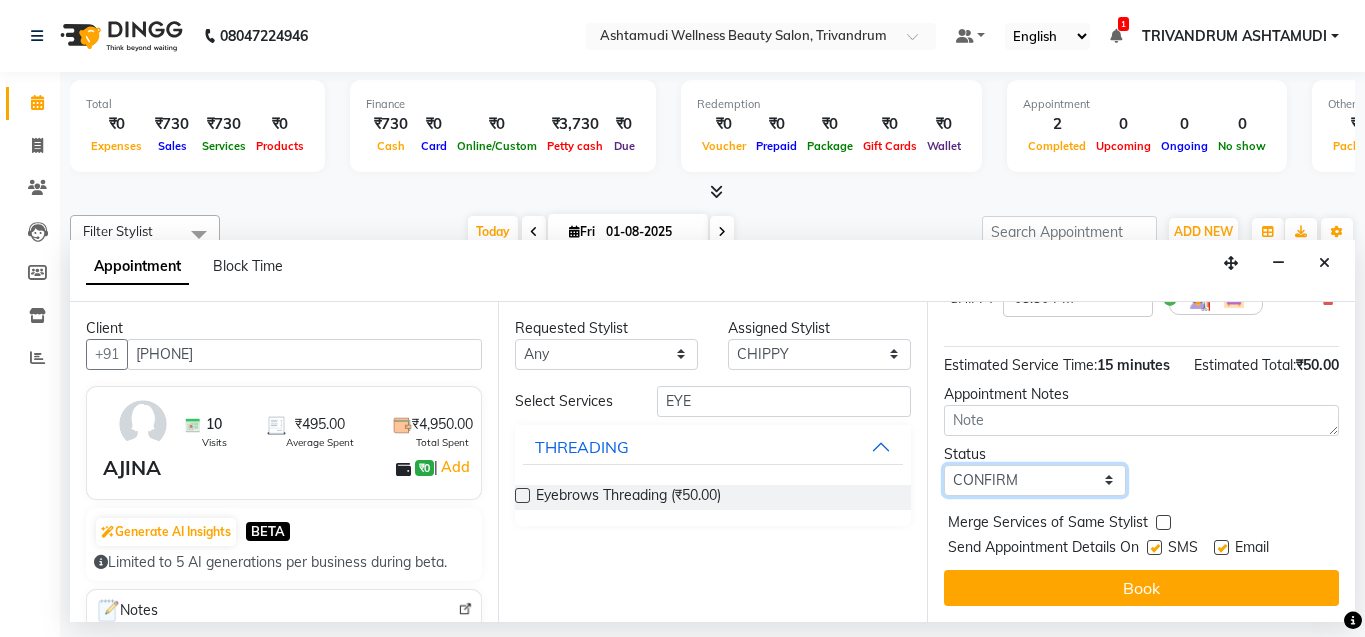 click on "Select TENTATIVE CONFIRM CHECK-IN UPCOMING" at bounding box center (1035, 480) 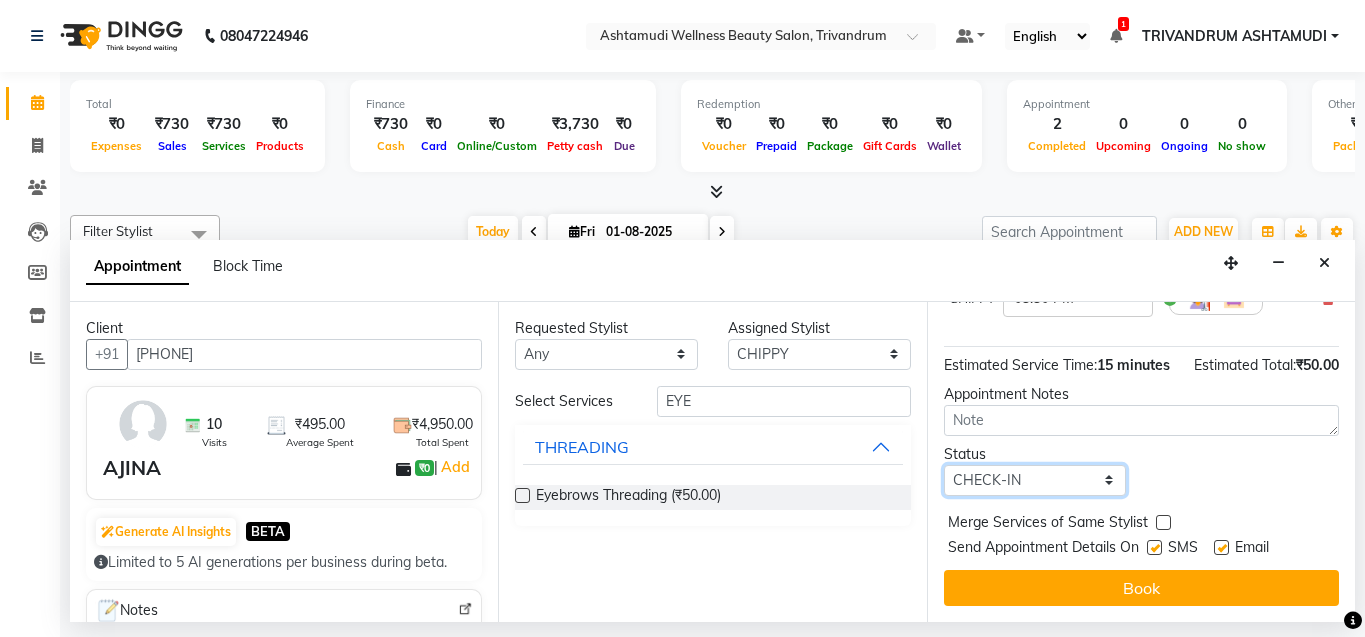 click on "Select TENTATIVE CONFIRM CHECK-IN UPCOMING" at bounding box center [1035, 480] 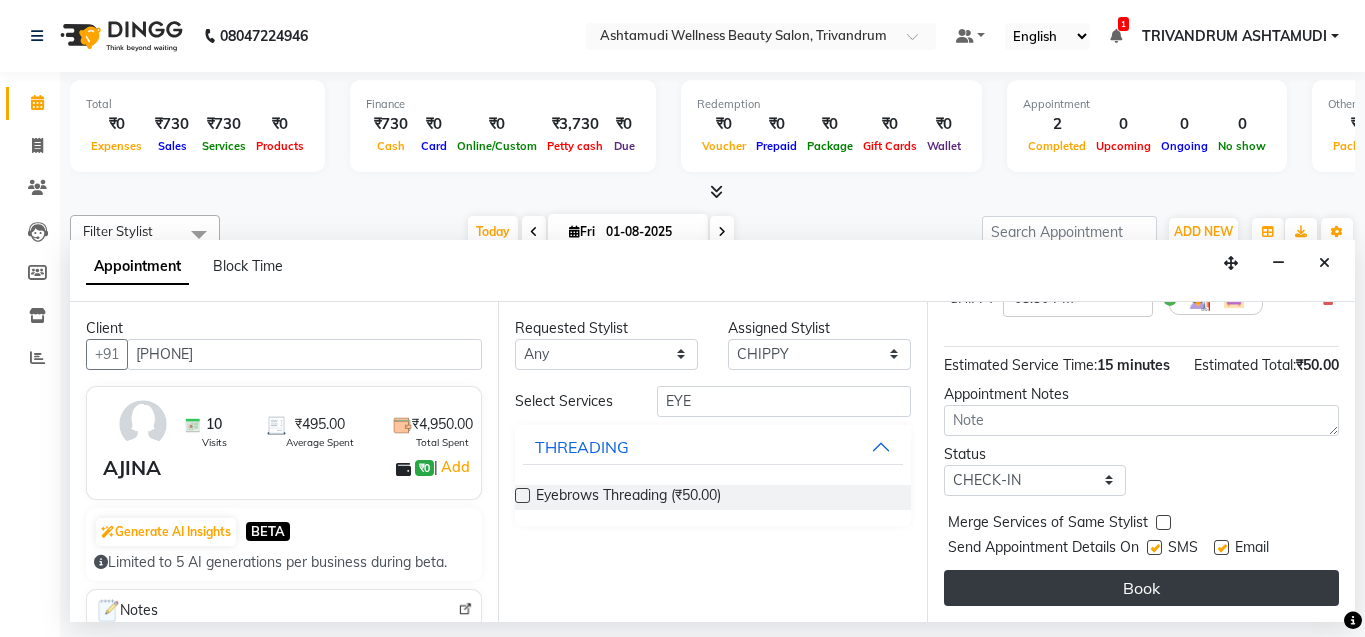 click on "Book" at bounding box center [1141, 588] 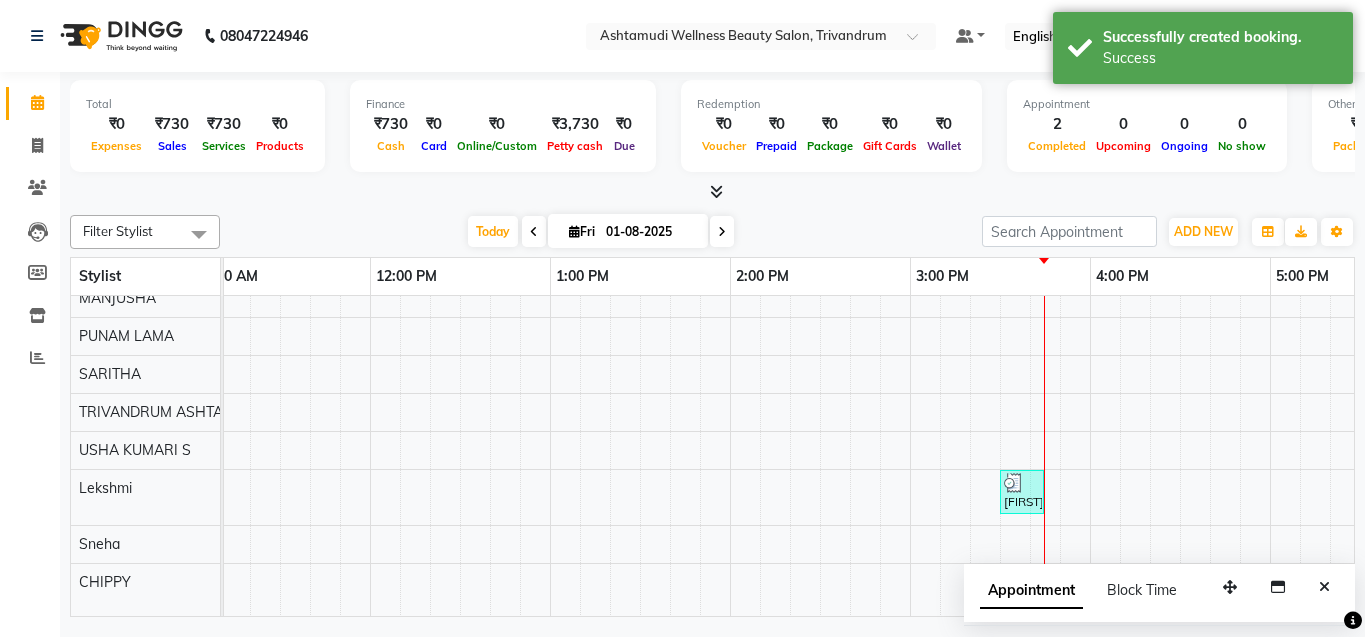 scroll, scrollTop: 201, scrollLeft: 394, axis: both 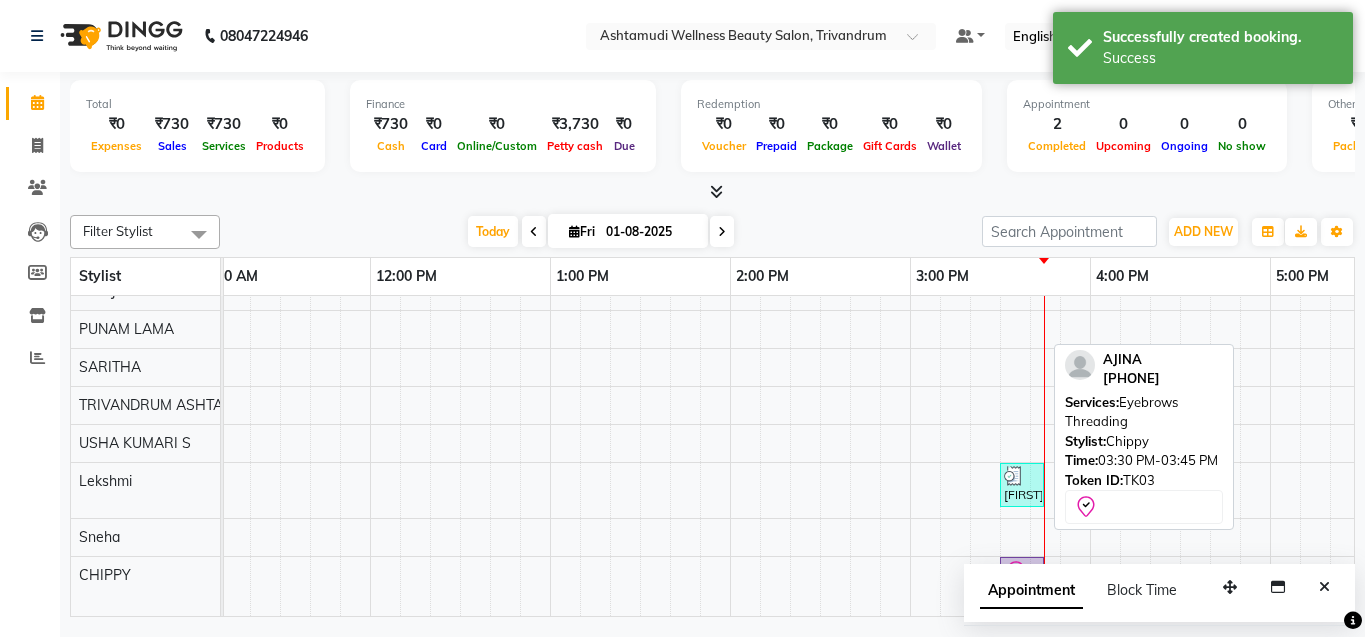 click 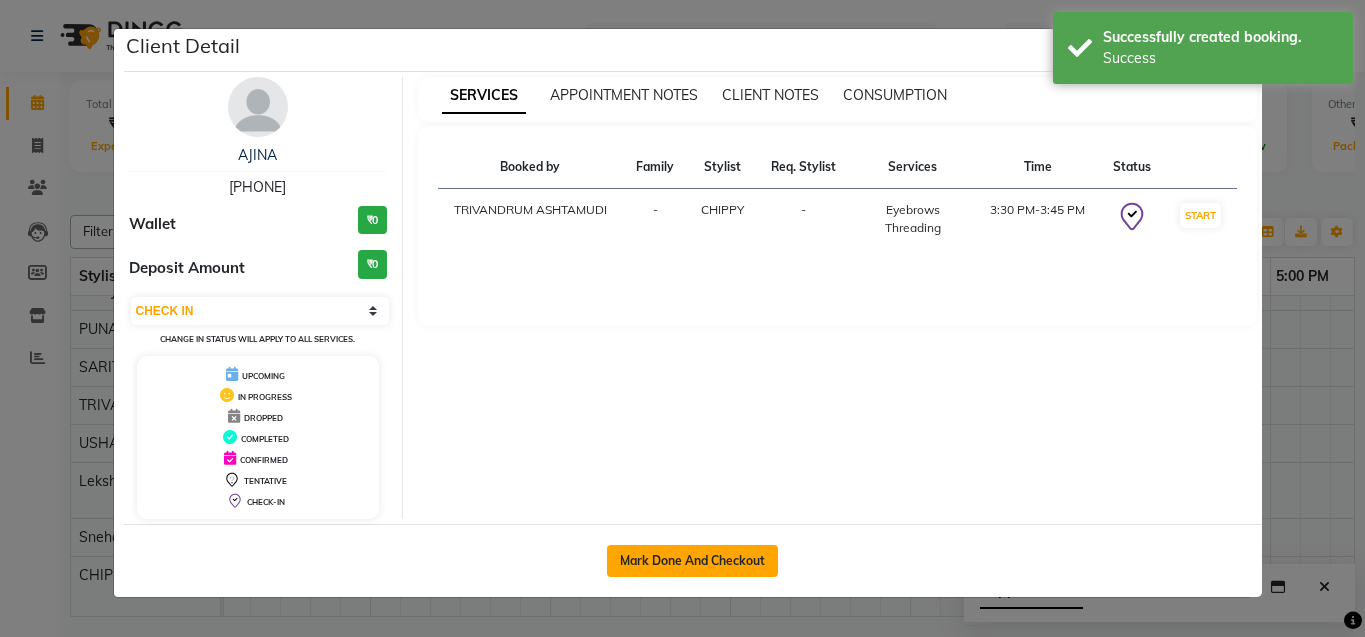 click on "Mark Done And Checkout" 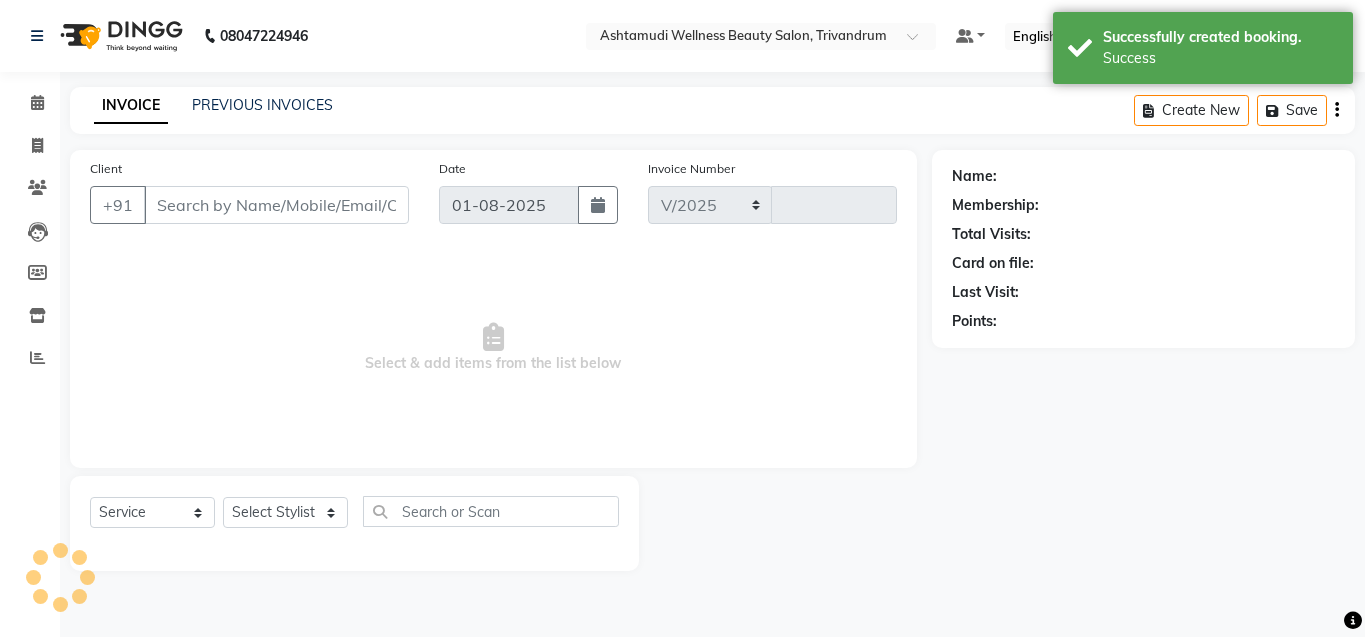 select on "4636" 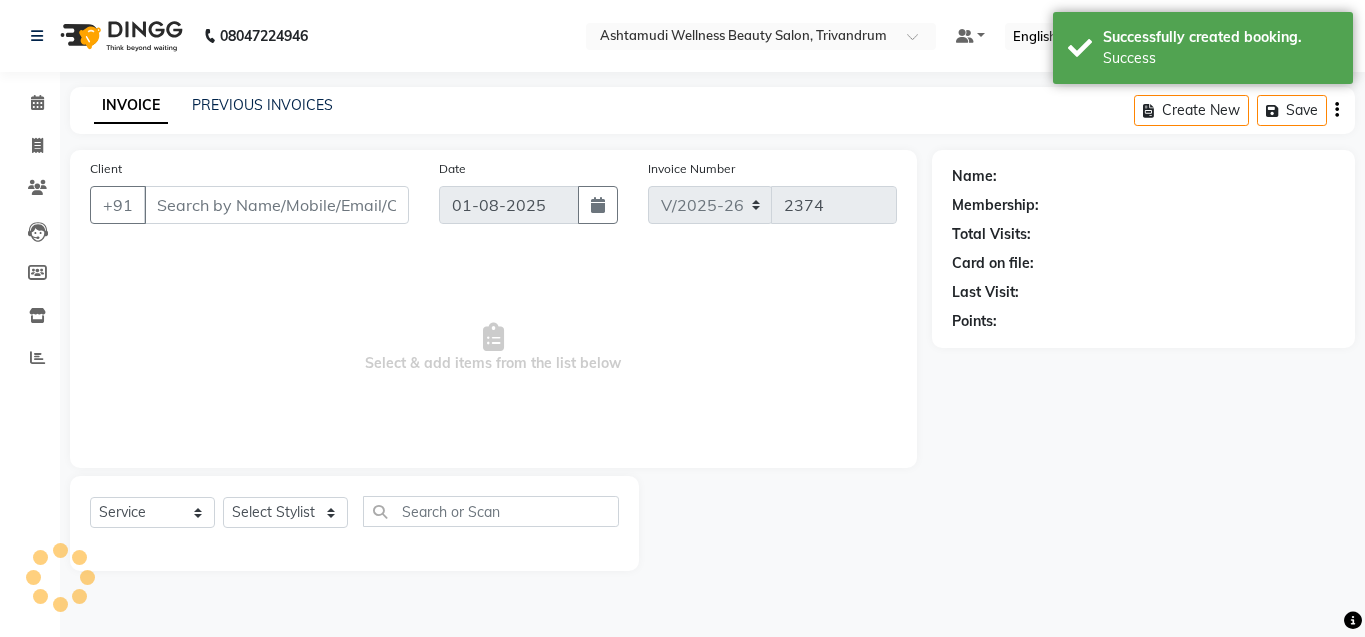 type on "[PHONE]" 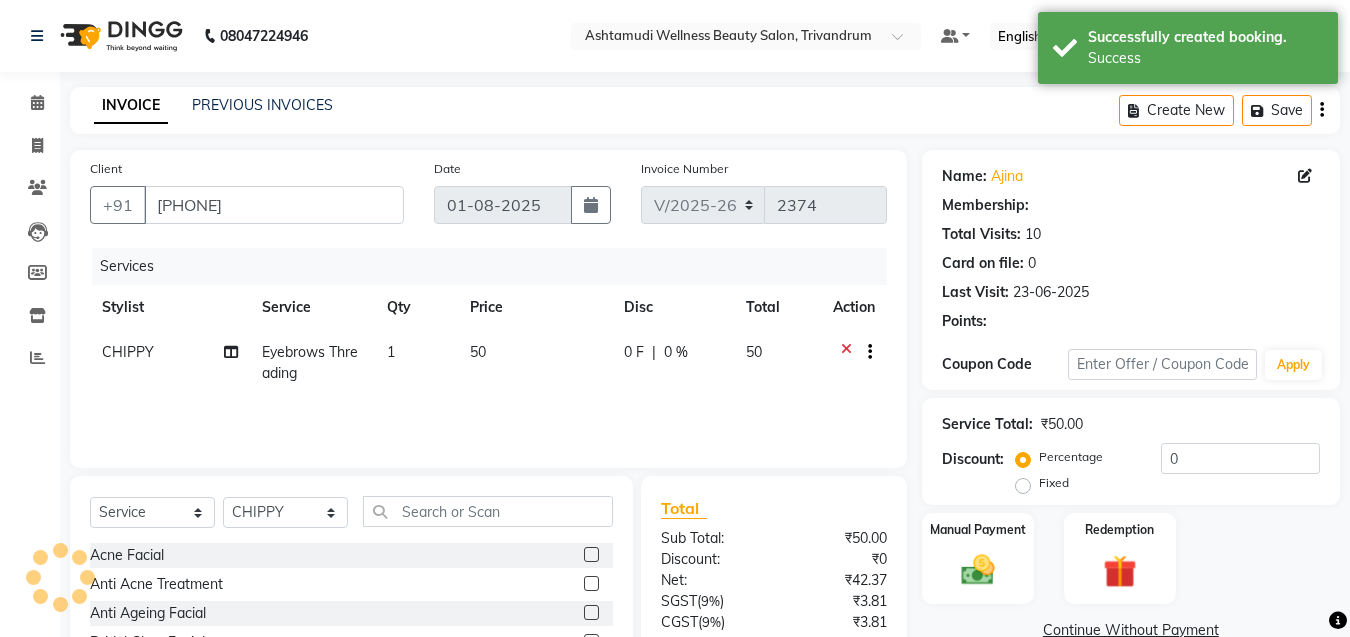 select on "1: Object" 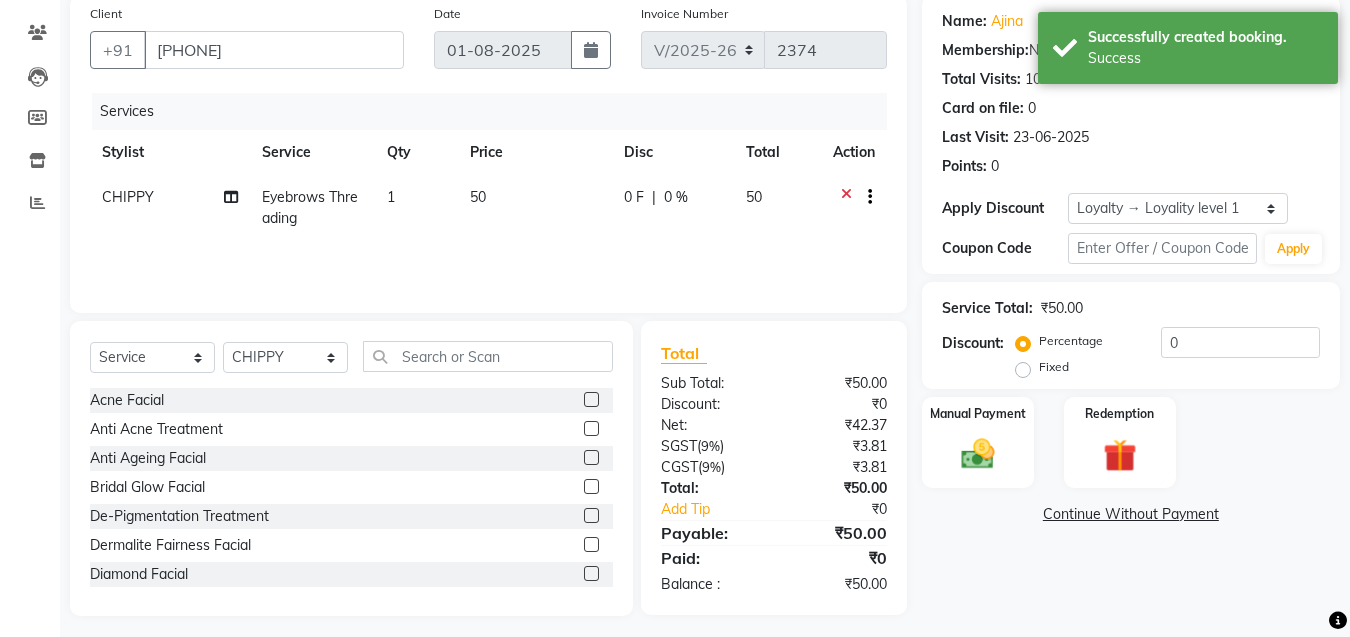 scroll, scrollTop: 164, scrollLeft: 0, axis: vertical 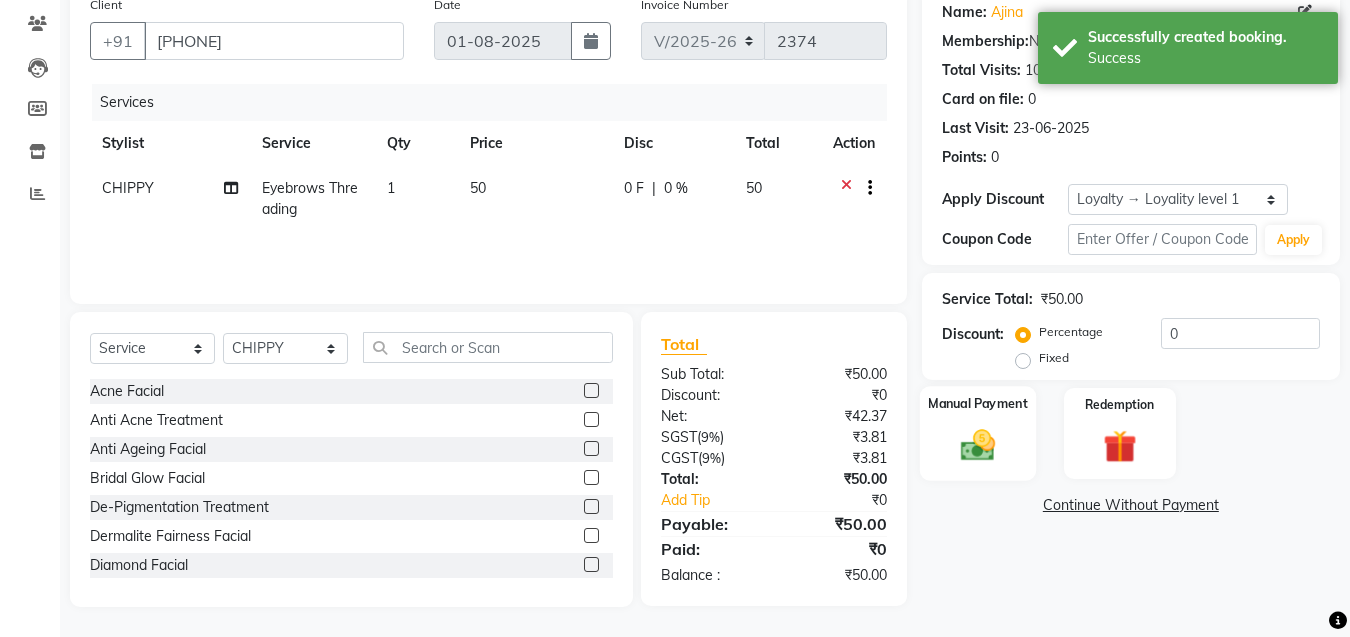 click 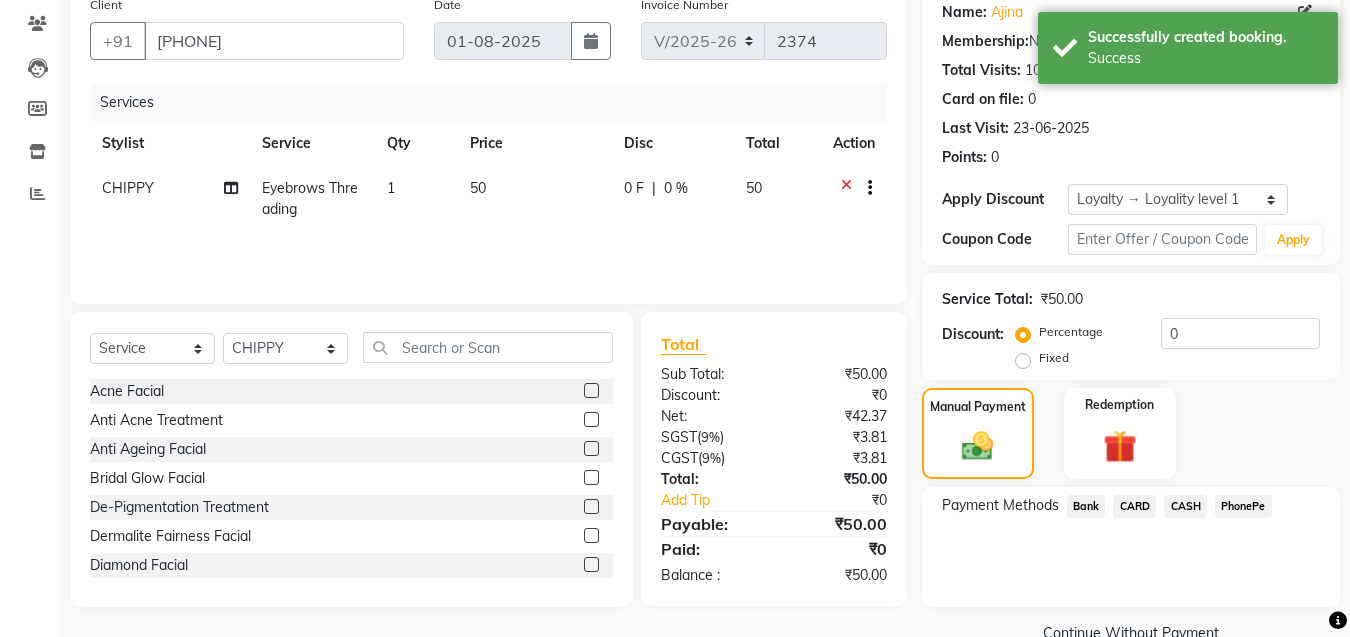 click on "PhonePe" 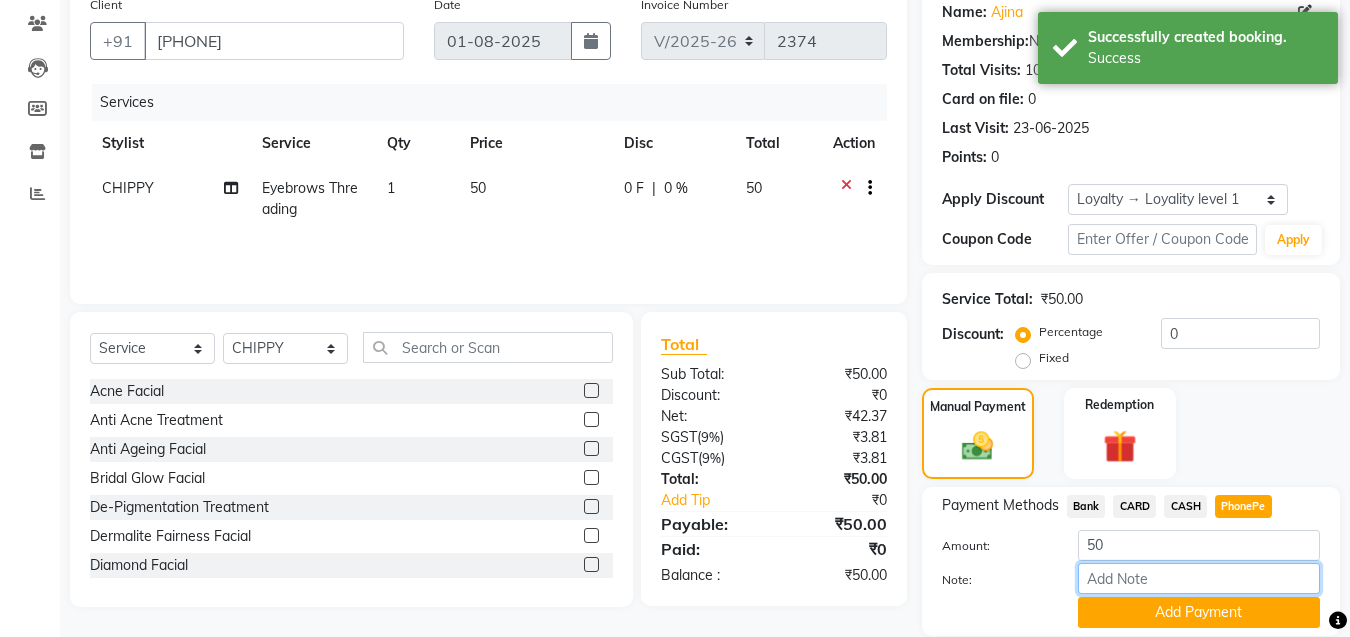 click on "Note:" at bounding box center [1199, 578] 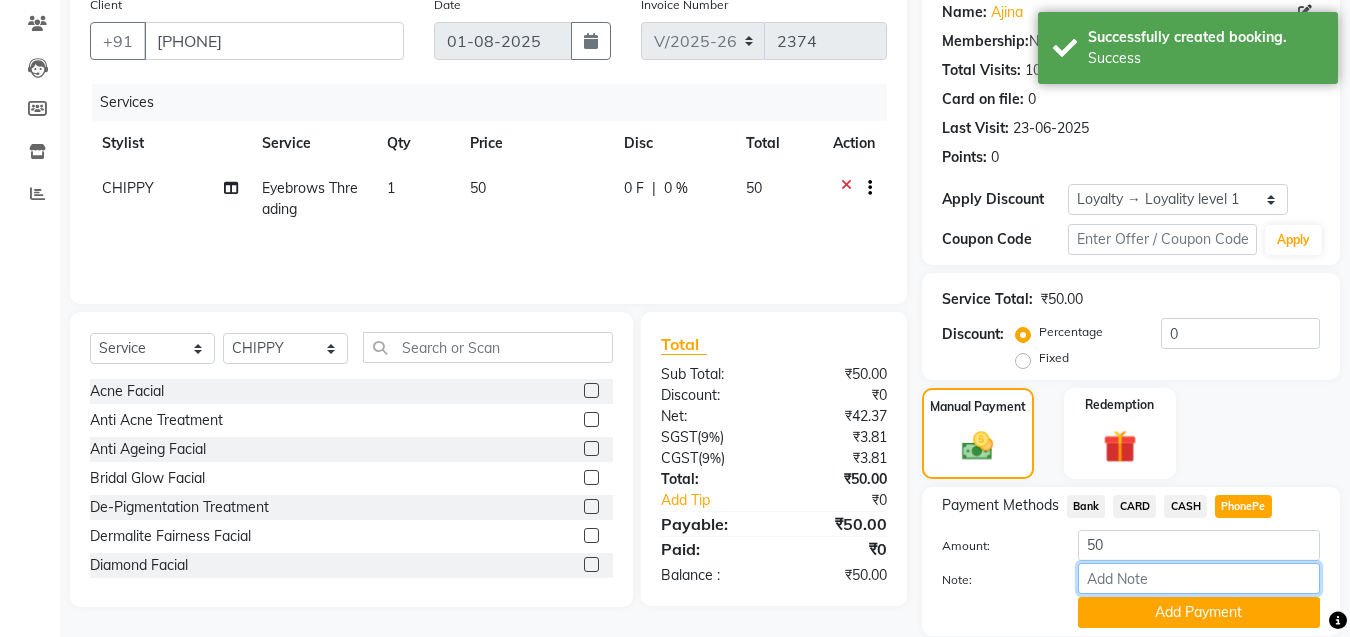type on "sneha" 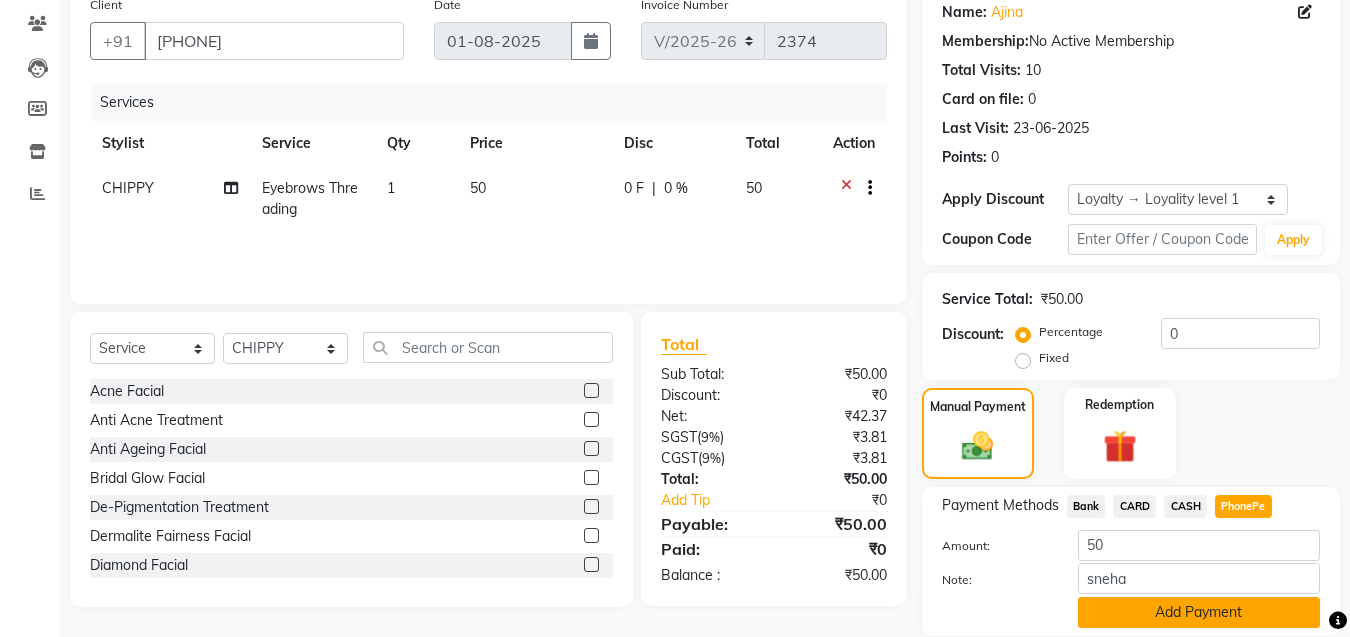 click on "Add Payment" 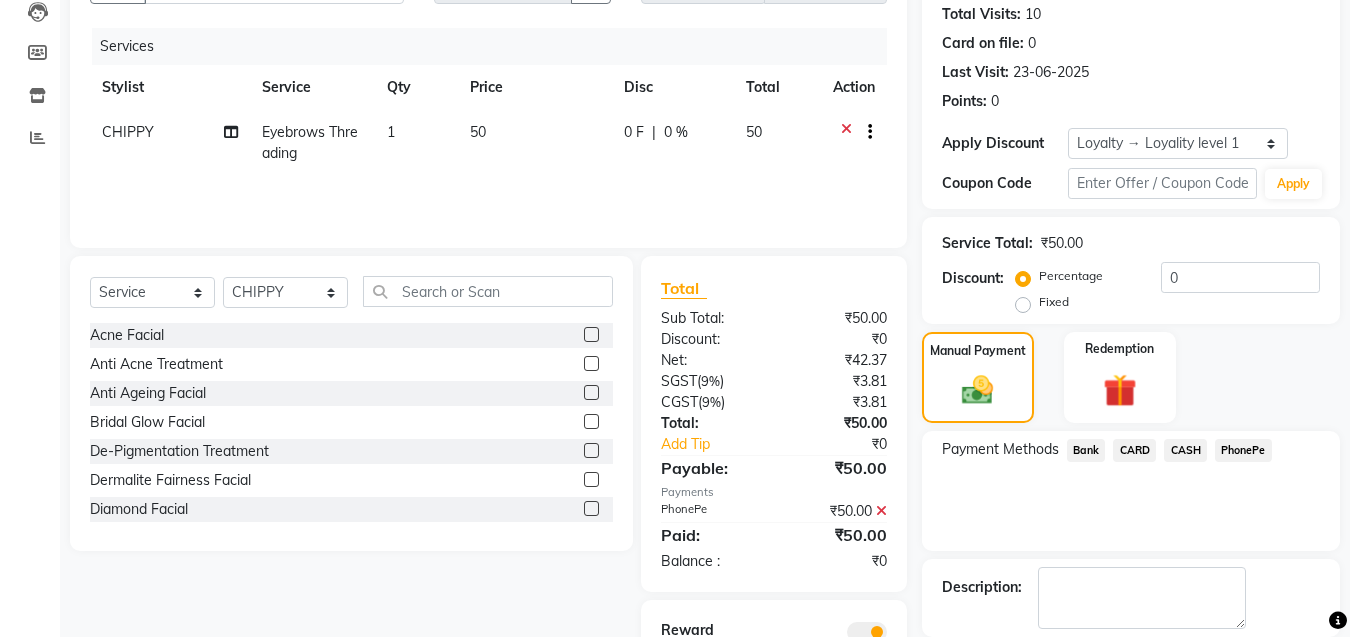 scroll, scrollTop: 318, scrollLeft: 0, axis: vertical 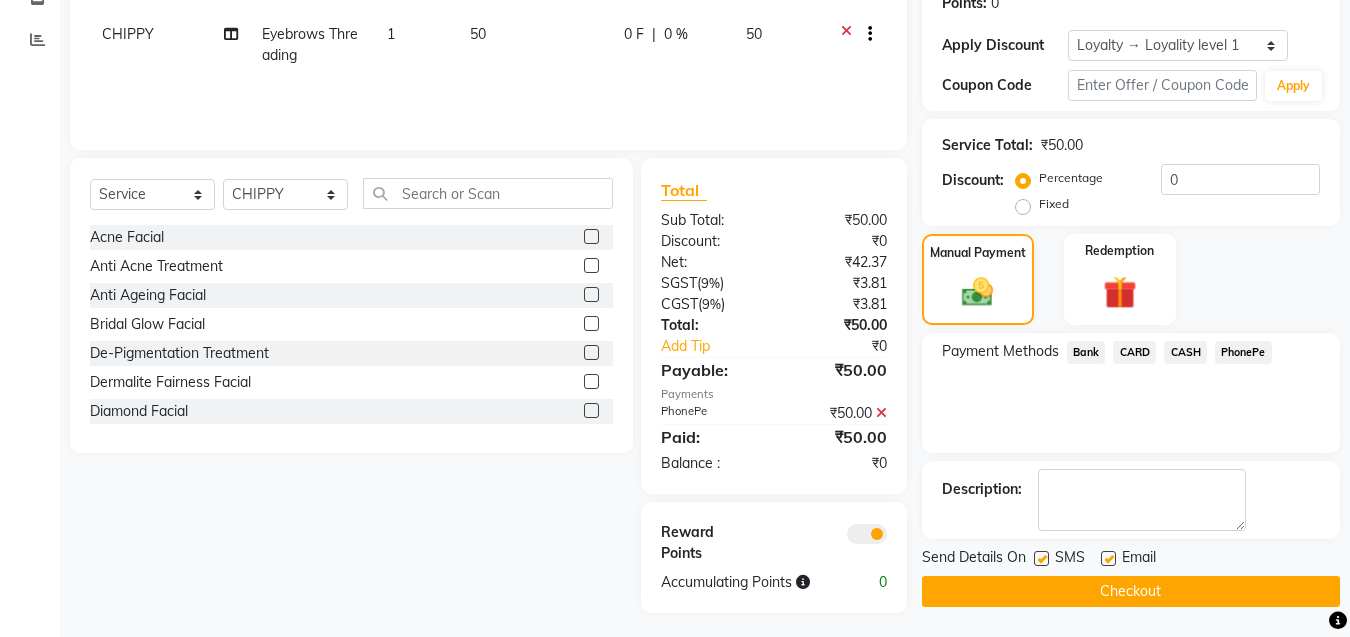 click on "Checkout" 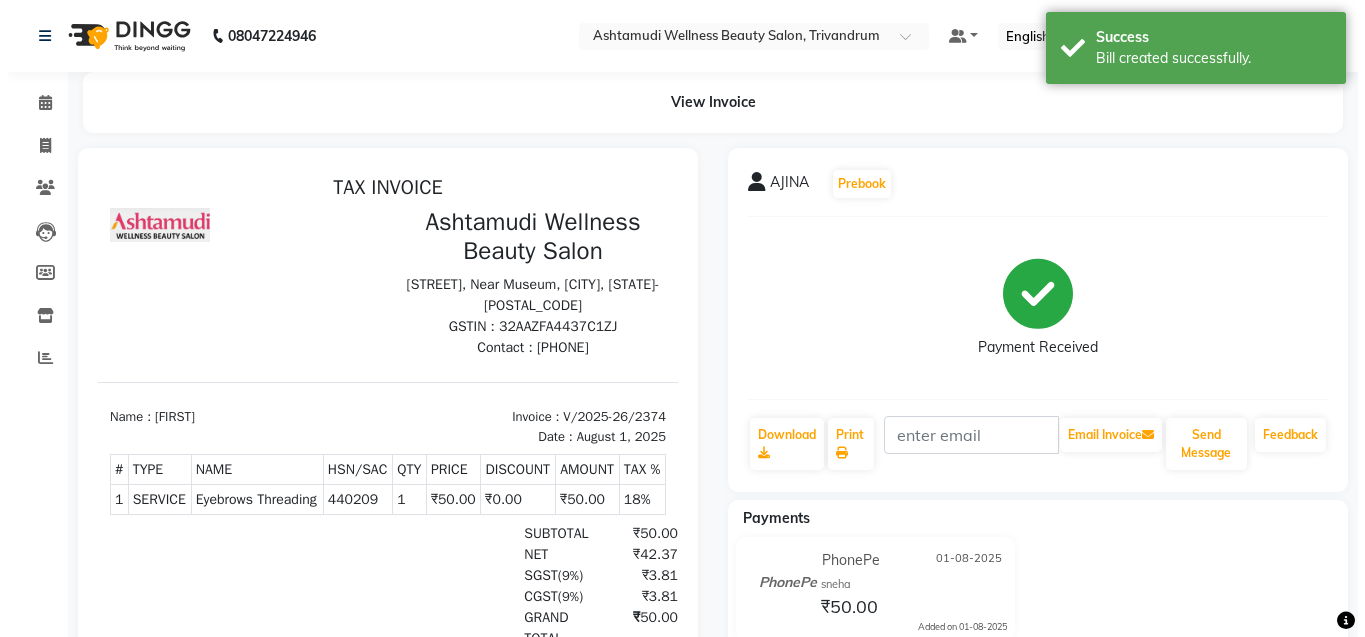 scroll, scrollTop: 0, scrollLeft: 0, axis: both 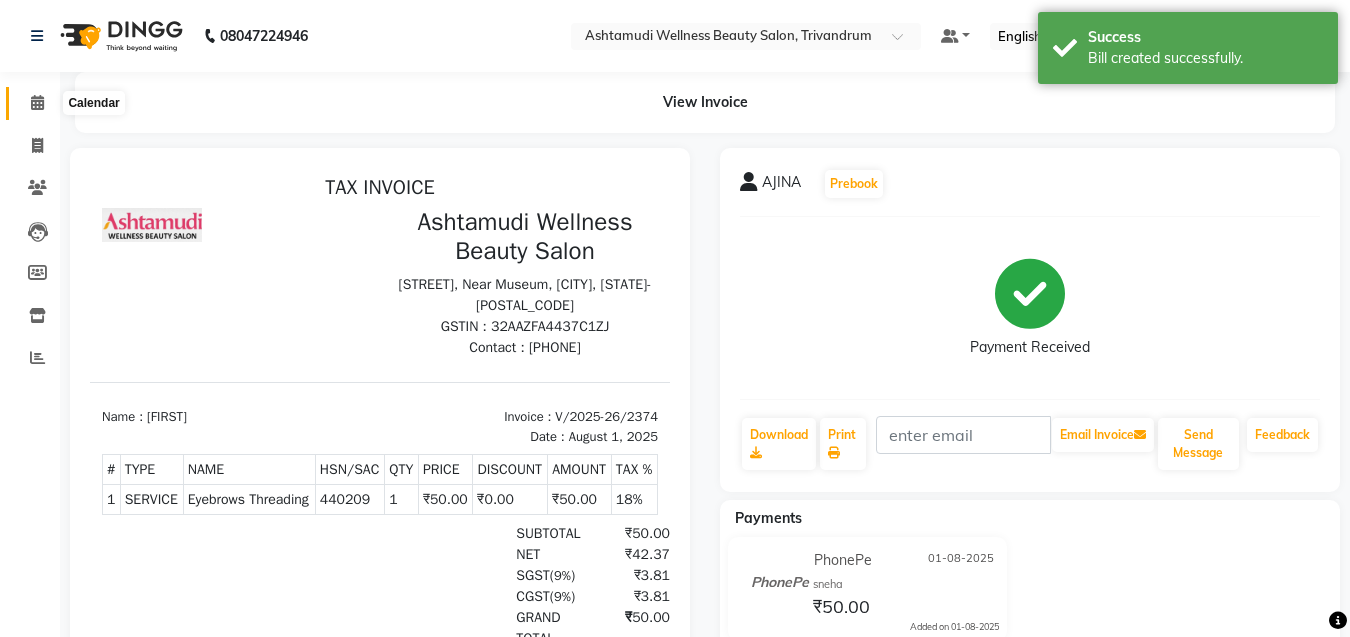 click 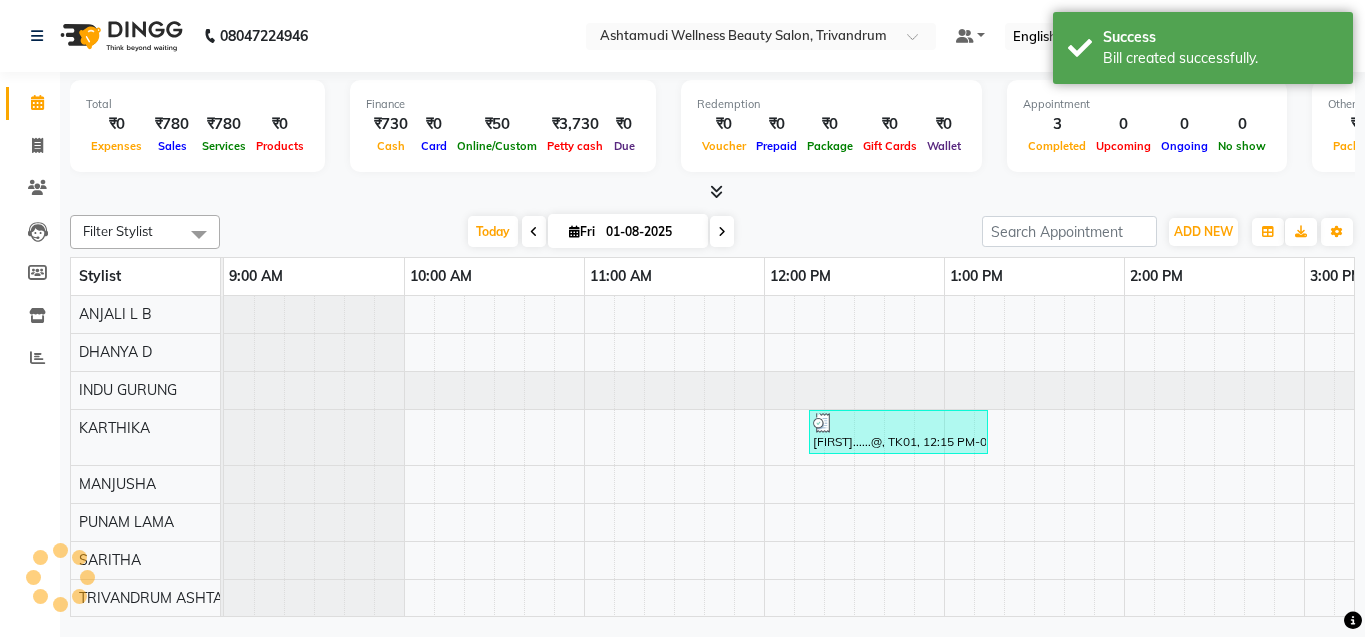 scroll, scrollTop: 0, scrollLeft: 1081, axis: horizontal 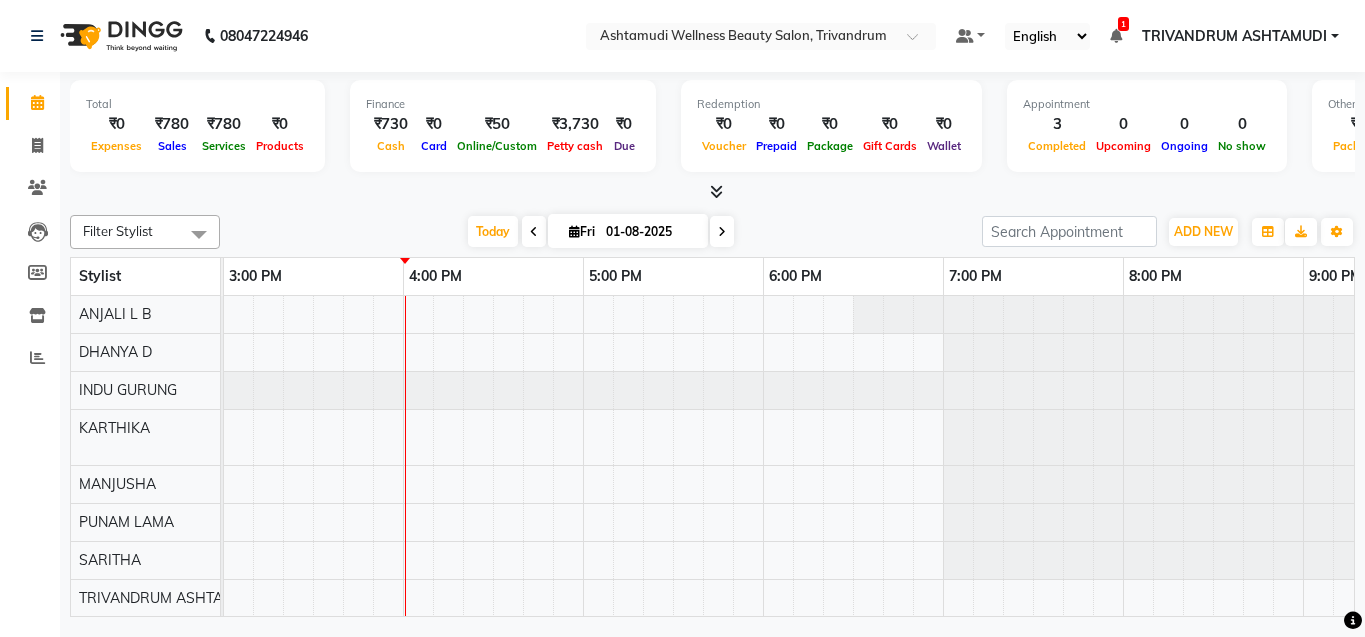click at bounding box center (712, 192) 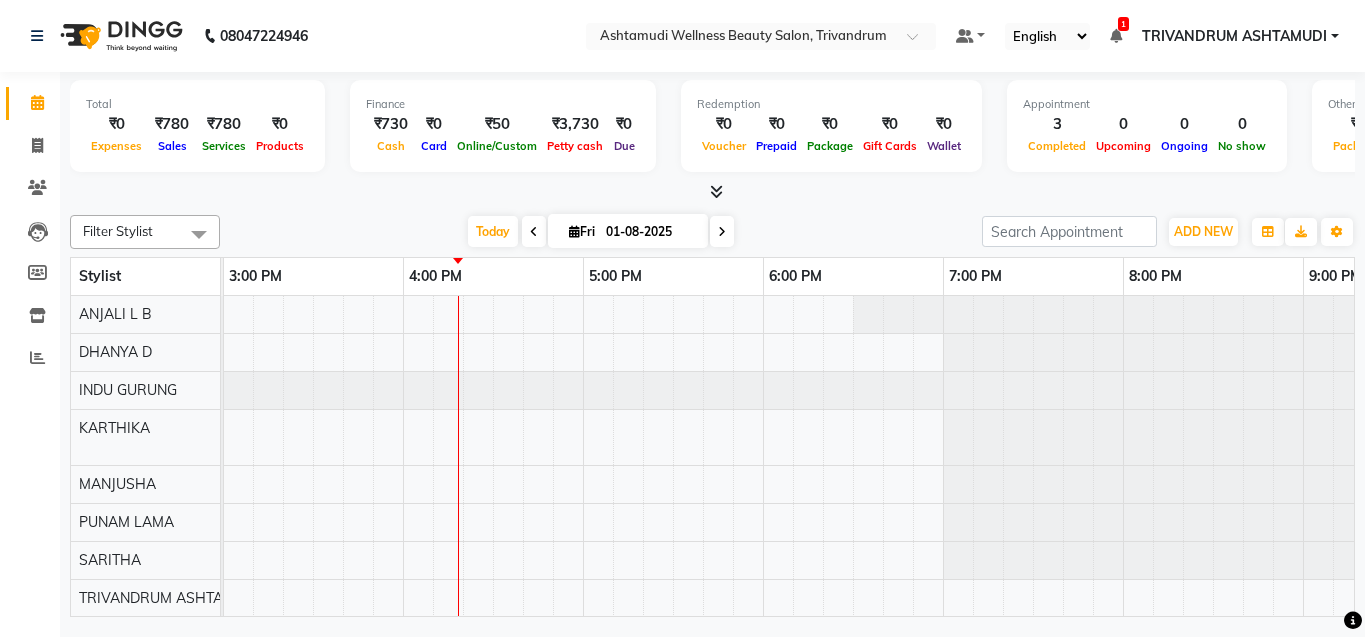 click at bounding box center (712, 192) 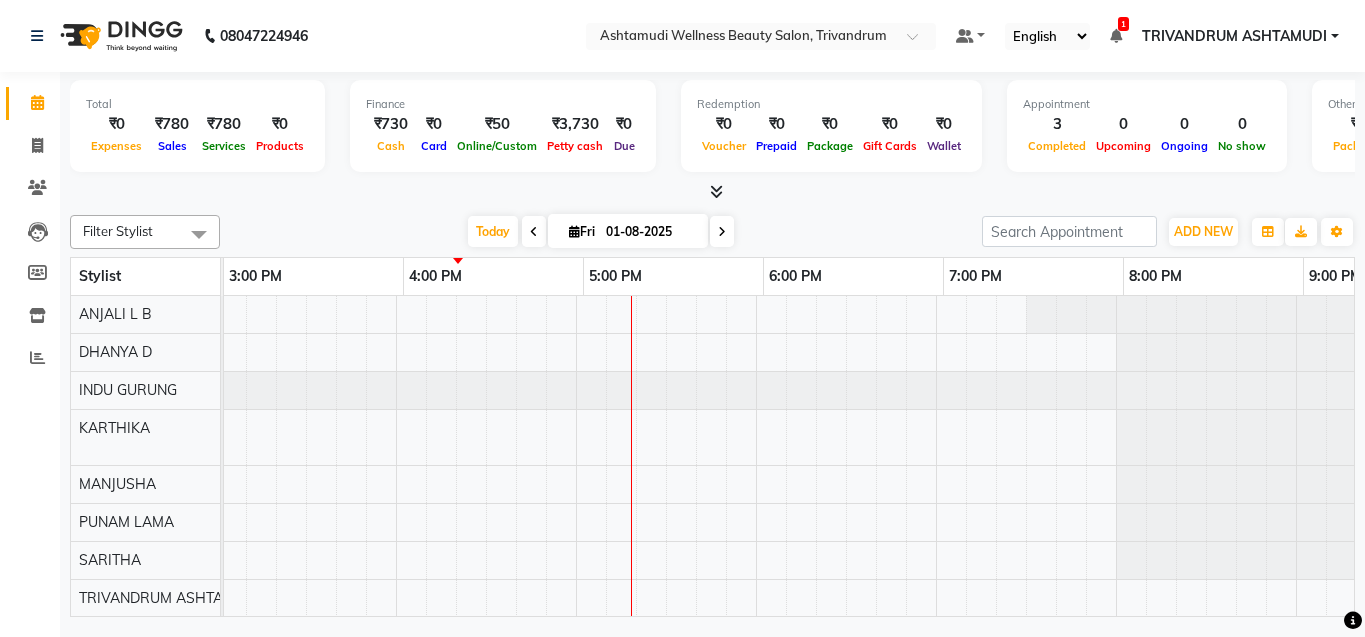 scroll, scrollTop: 0, scrollLeft: 908, axis: horizontal 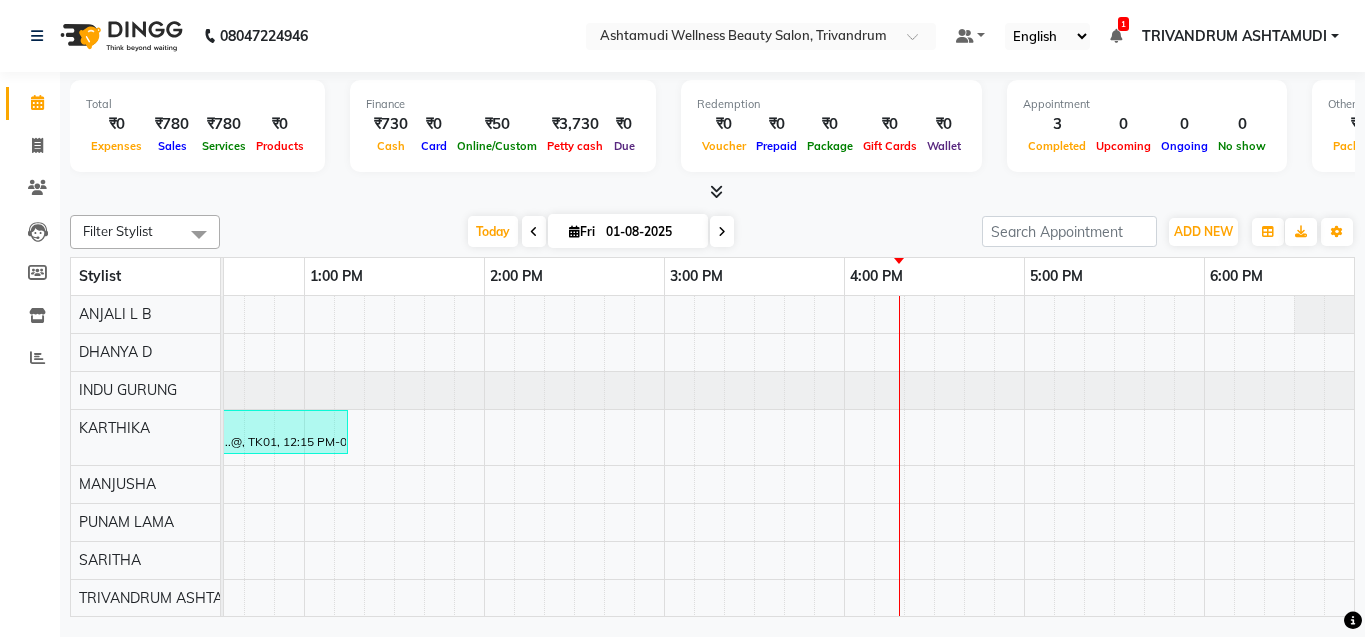 click on "[FIRST]......@, TK01, 12:15 PM-01:15 PM, Root Crown Coloring     [FIRST], TK02, 03:30 PM-03:45 PM, Eyebrows Threading     [FIRST], TK03, 03:30 PM-03:45 PM, Eyebrows Threading" at bounding box center (844, 550) 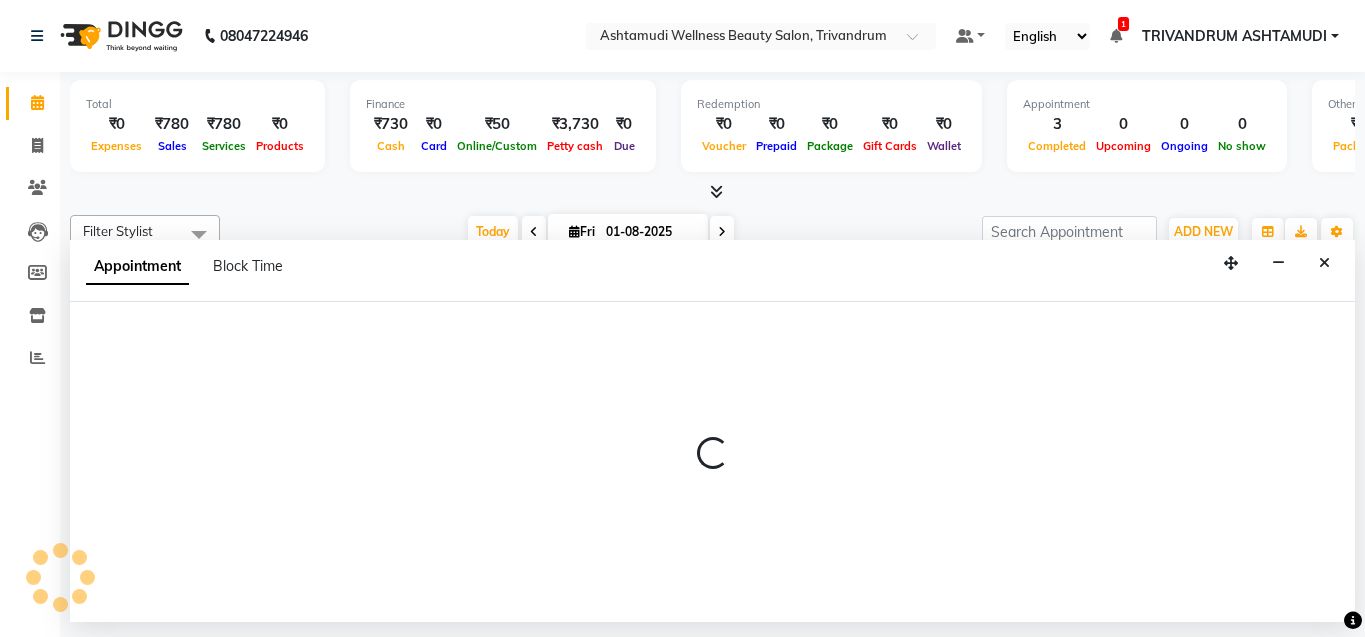 select on "27022" 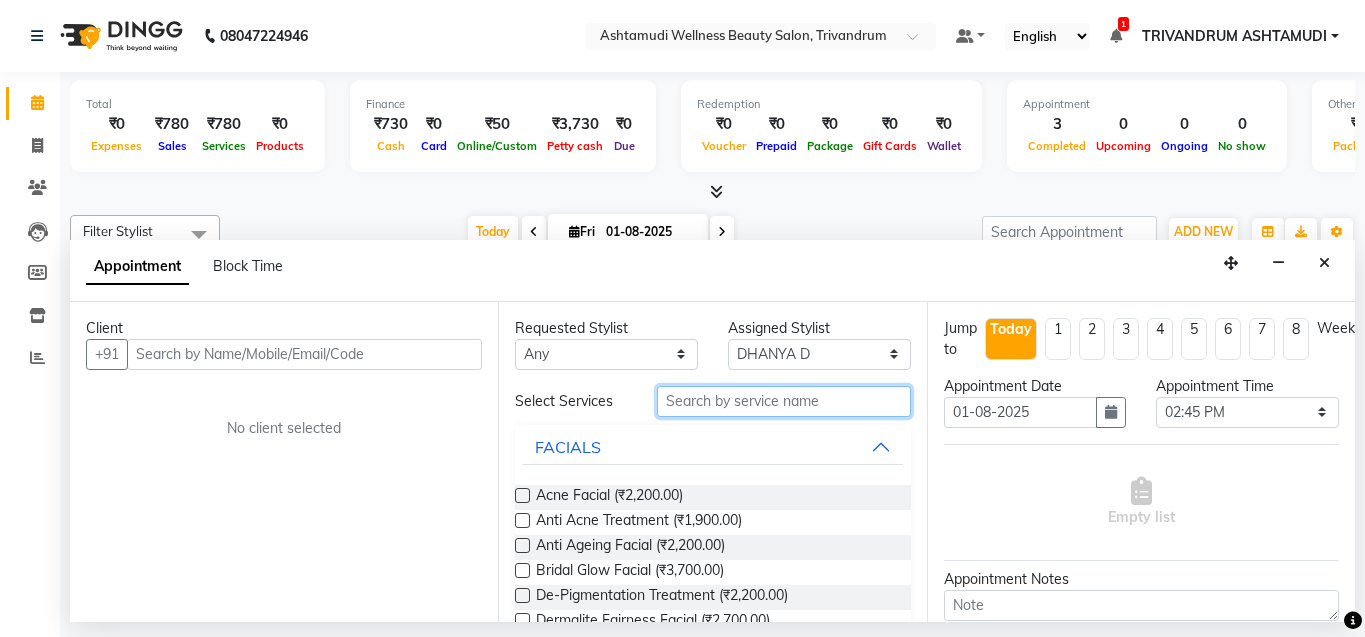 click at bounding box center [784, 401] 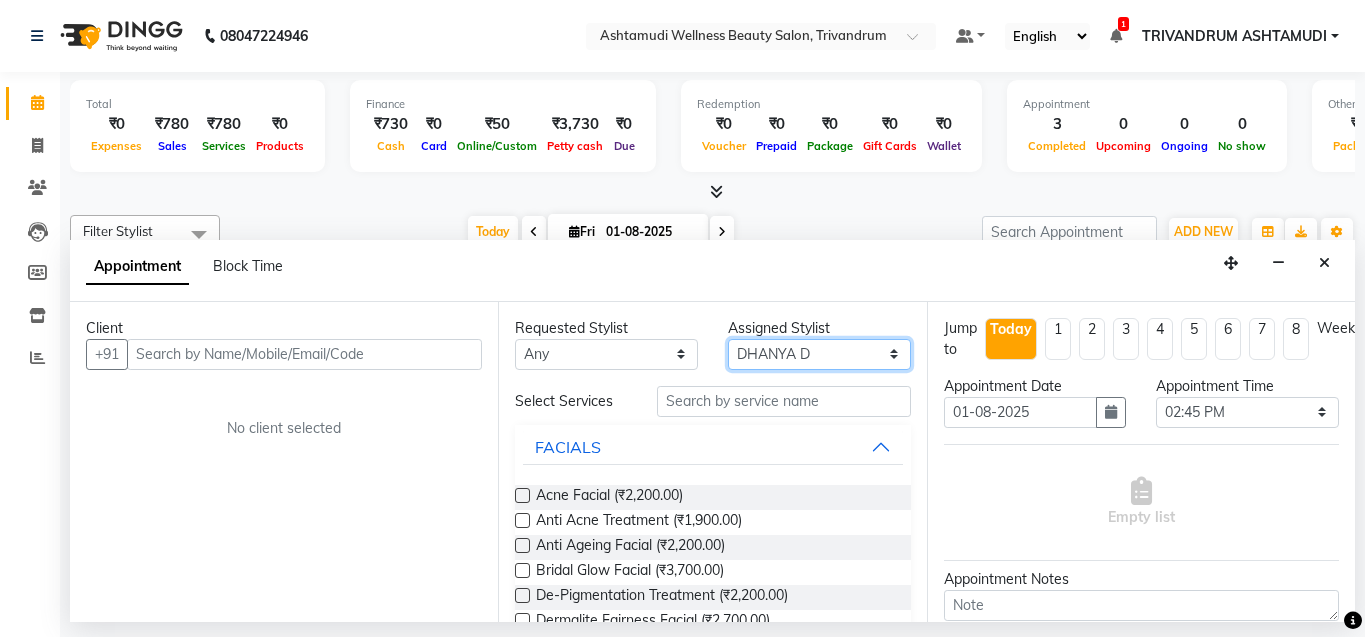 click on "Select [FIRST] [LAST] [LAST] [LAST] [LAST] [LAST] [LAST] [LAST] [LAST] [LAST] [LAST] [LAST]" at bounding box center (819, 354) 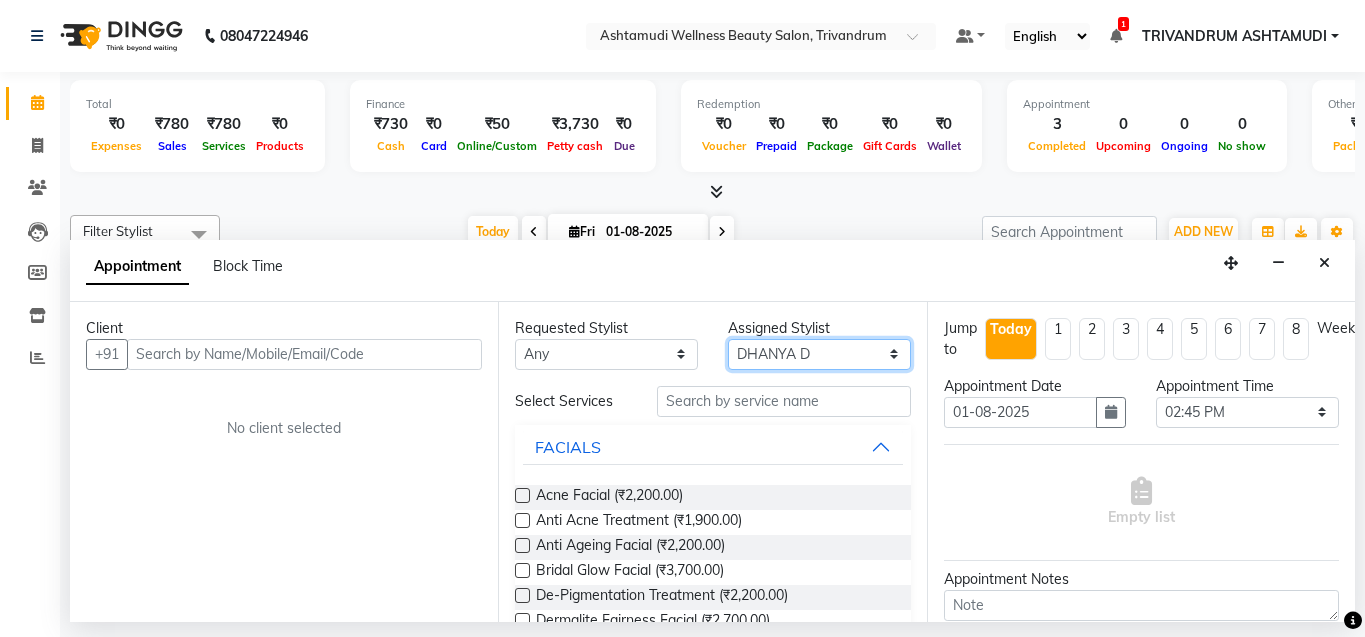 select on "82502" 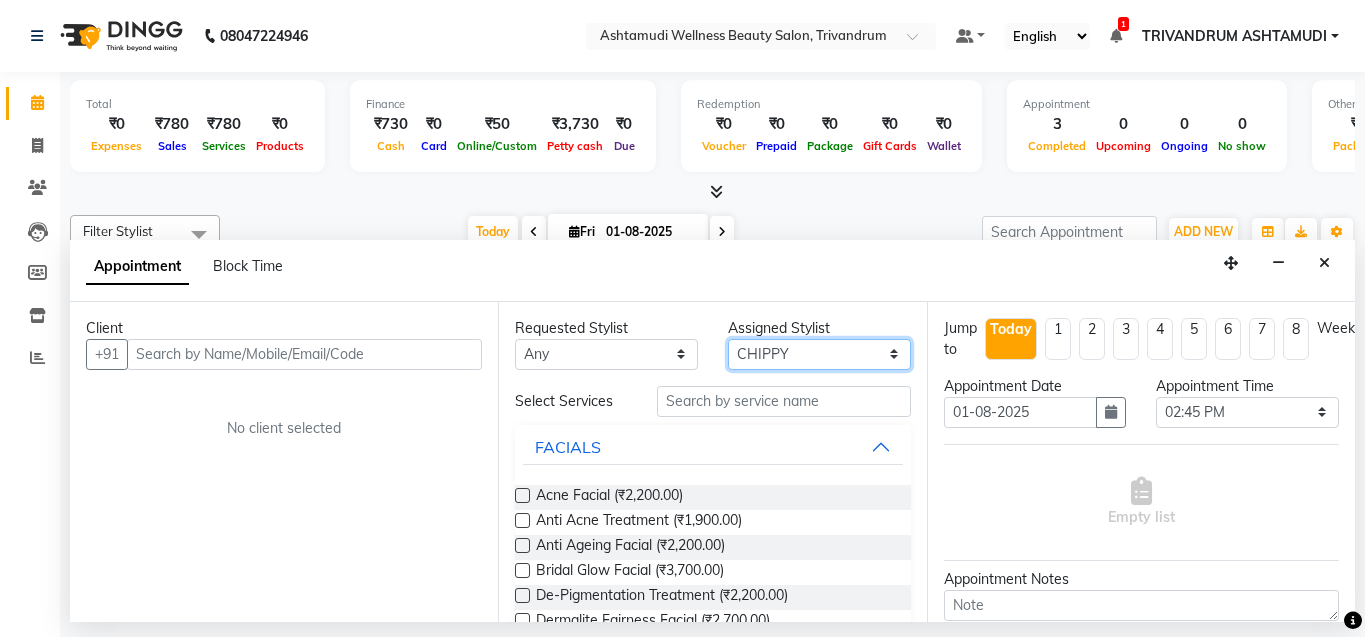 click on "Select [FIRST] [LAST] [LAST] [LAST] [LAST] [LAST] [LAST] [LAST] [LAST] [LAST] [LAST] [LAST]" at bounding box center (819, 354) 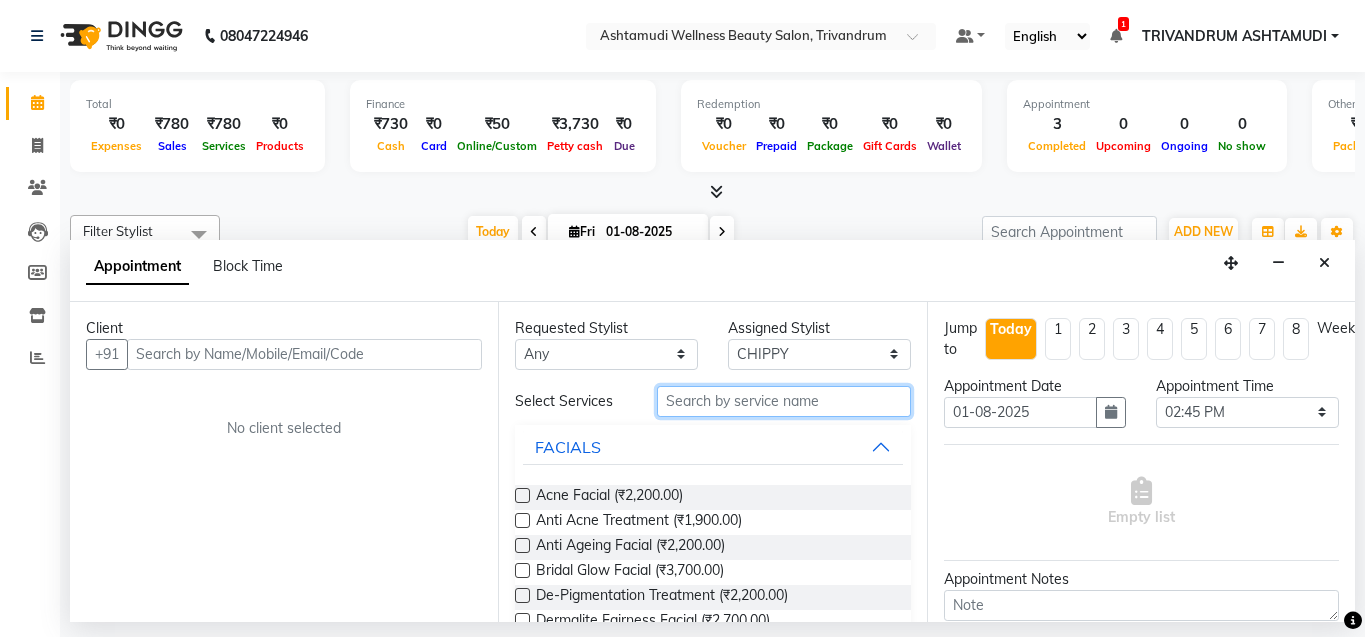 click at bounding box center (784, 401) 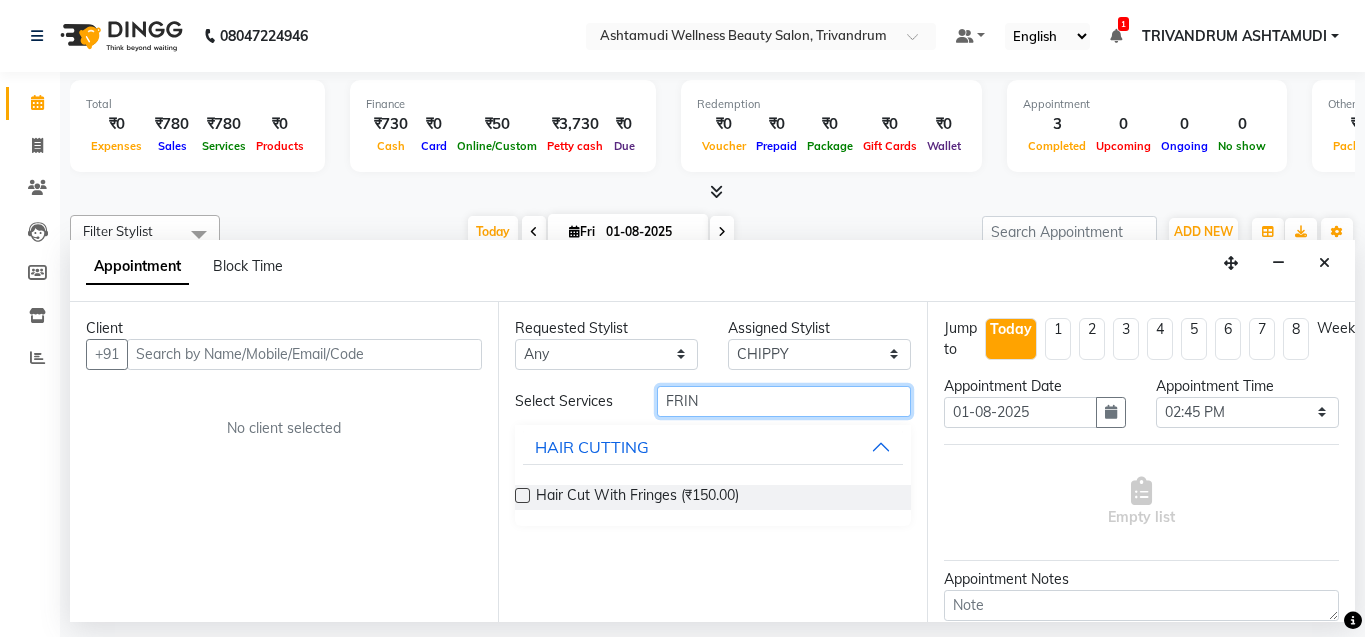 type on "FRIN" 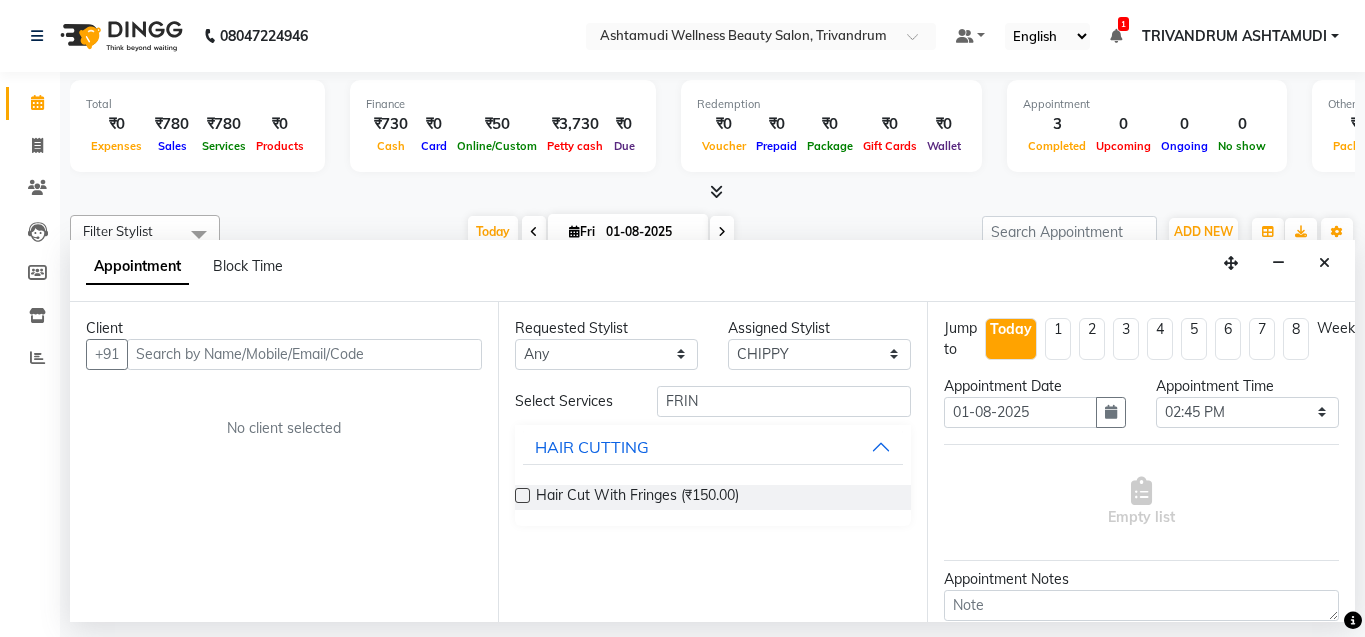 click at bounding box center [522, 495] 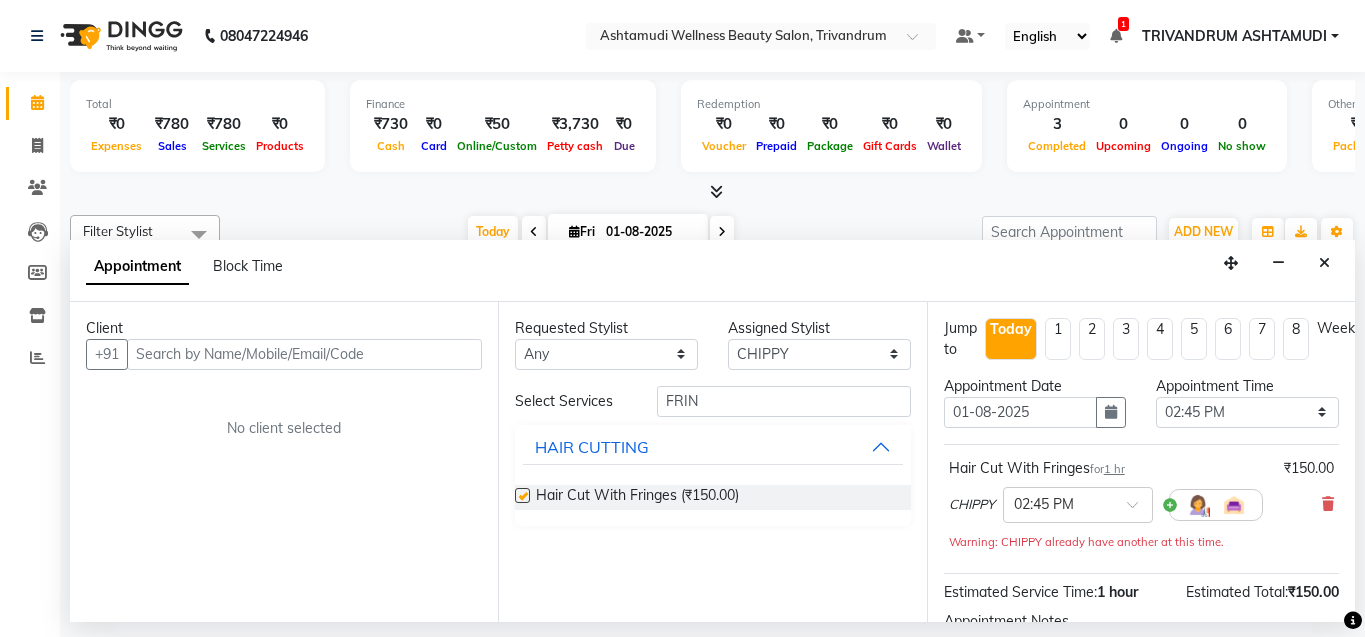 checkbox on "false" 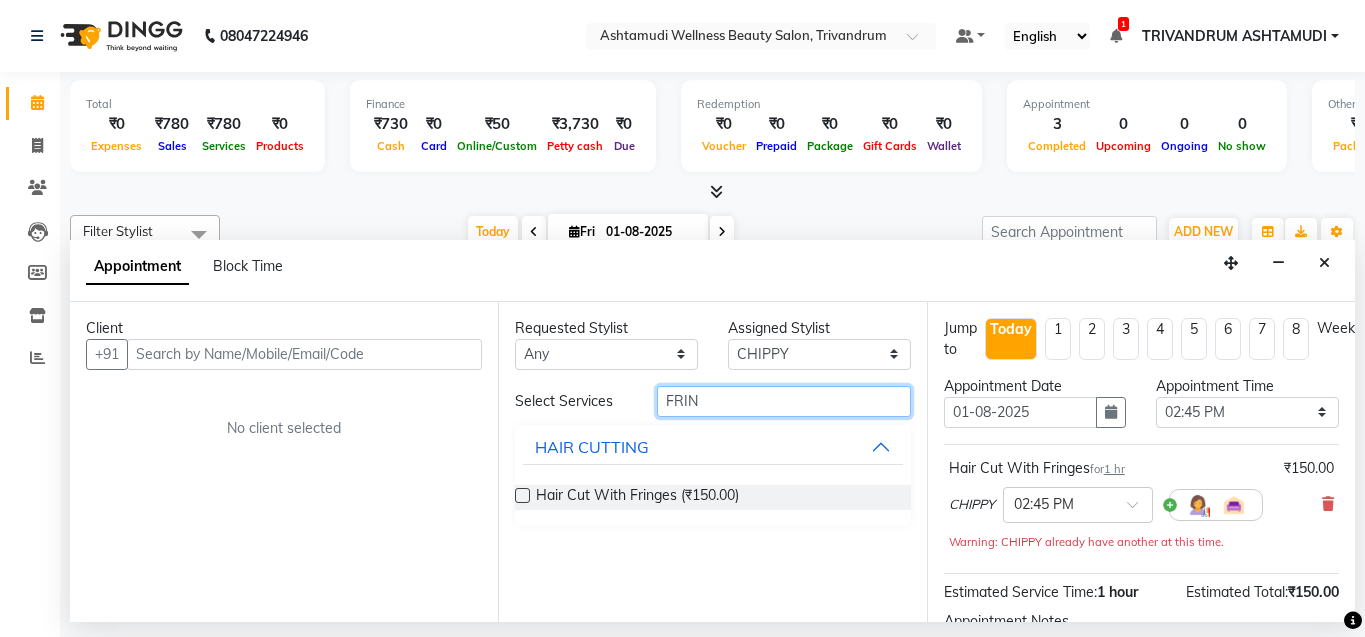 drag, startPoint x: 709, startPoint y: 397, endPoint x: 583, endPoint y: 407, distance: 126.3962 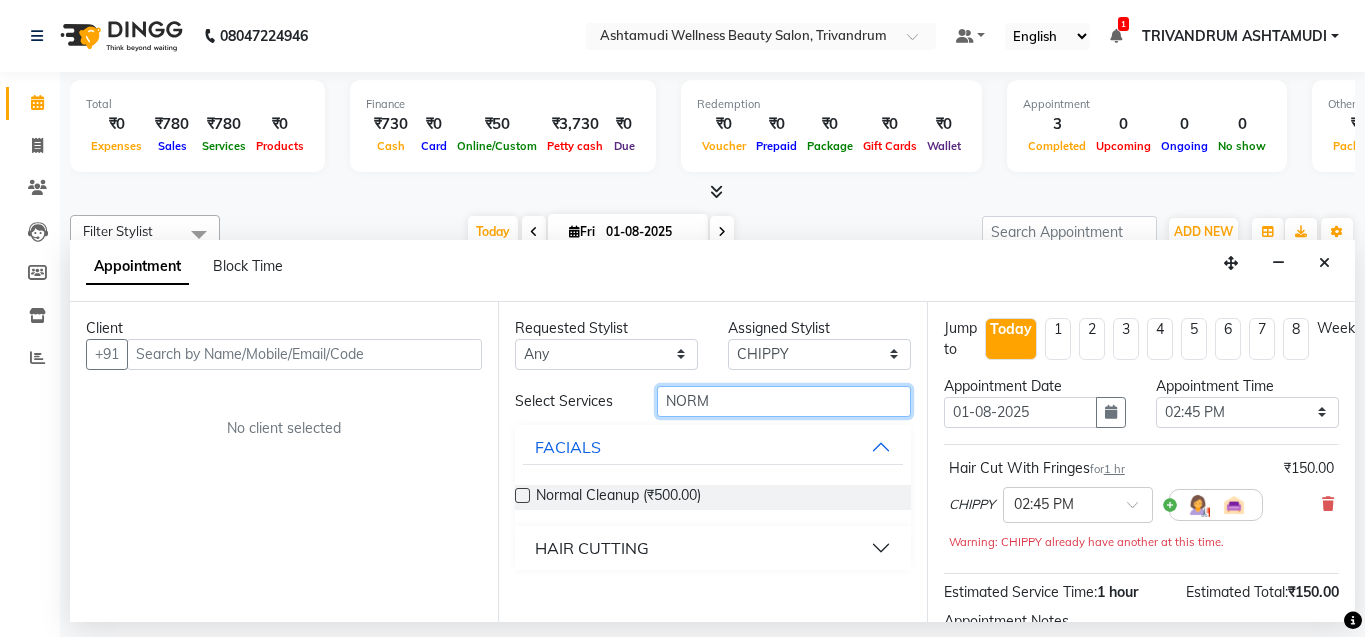 type on "NORM" 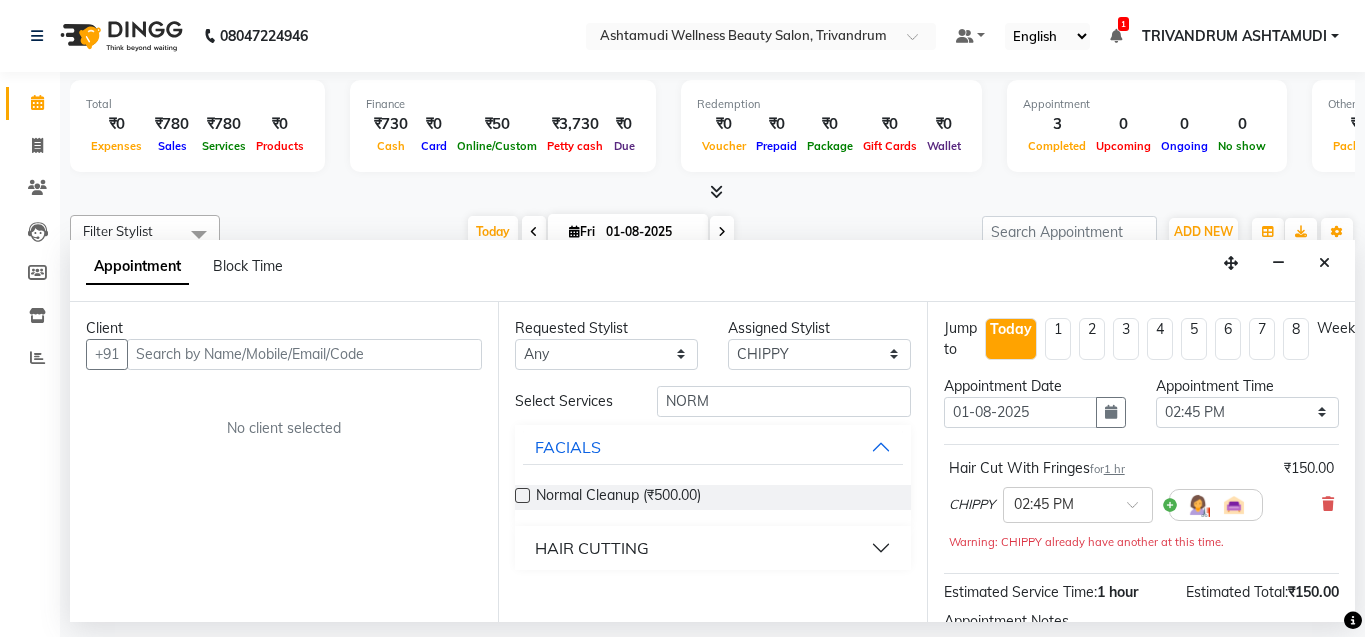 click on "HAIR CUTTING" at bounding box center [712, 548] 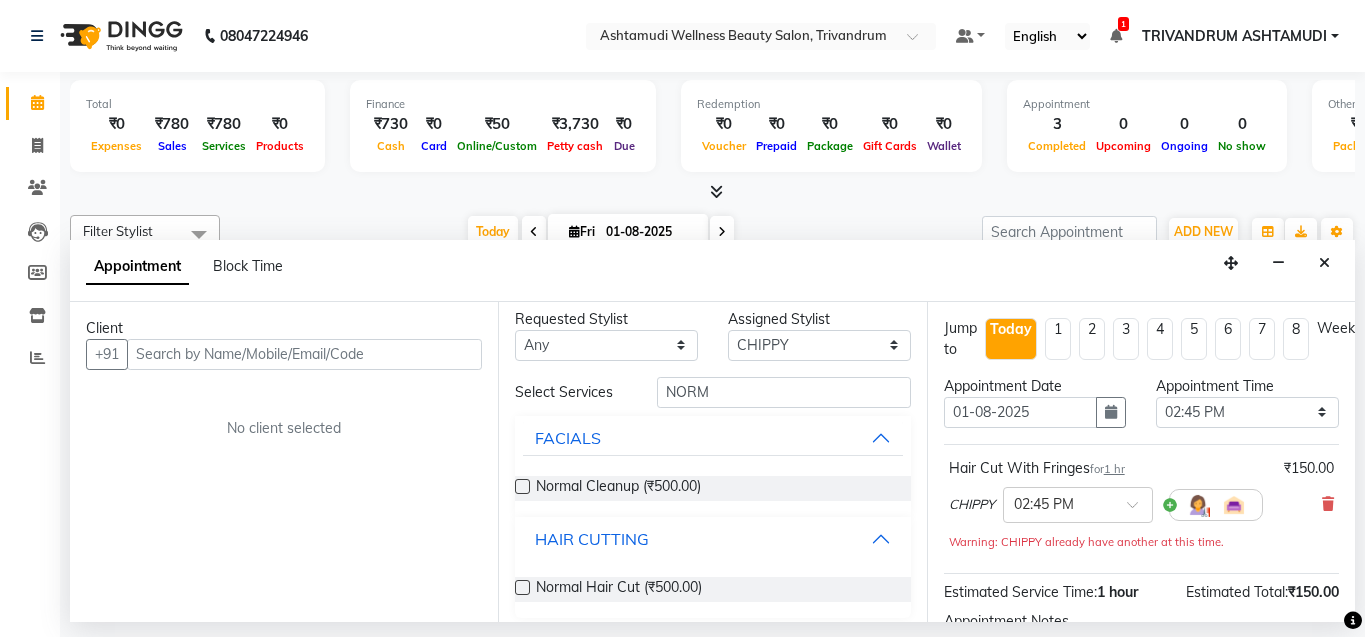 scroll, scrollTop: 18, scrollLeft: 0, axis: vertical 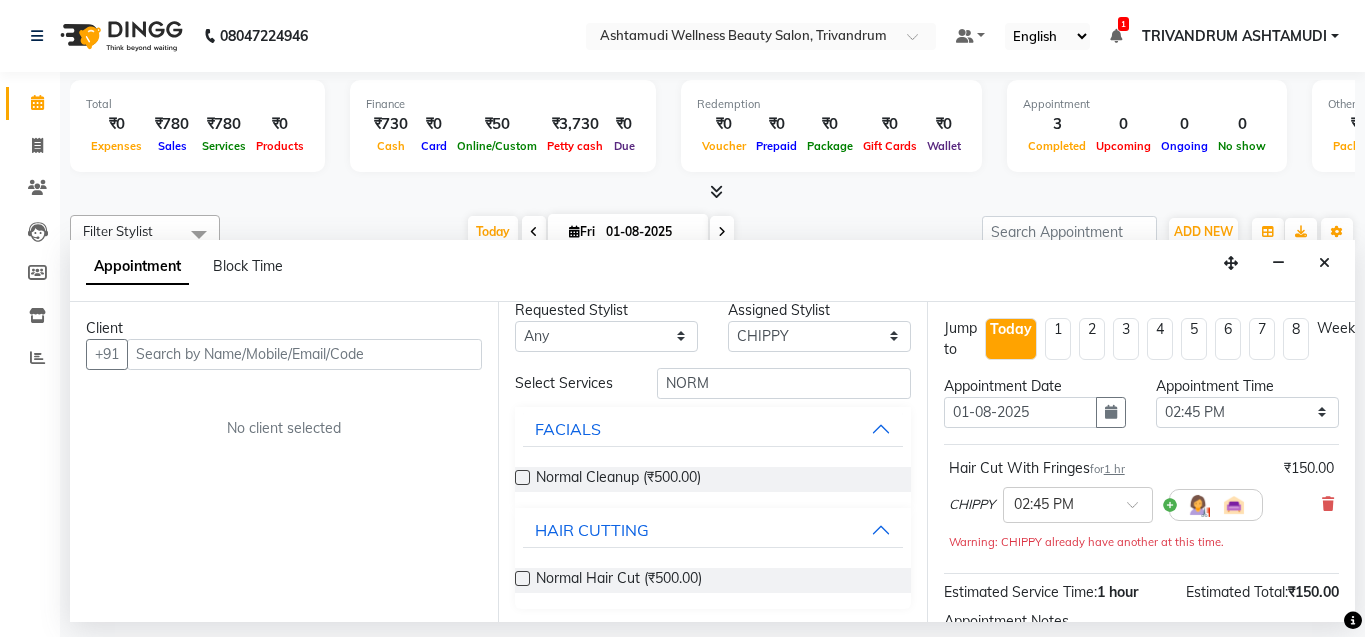 click at bounding box center [522, 578] 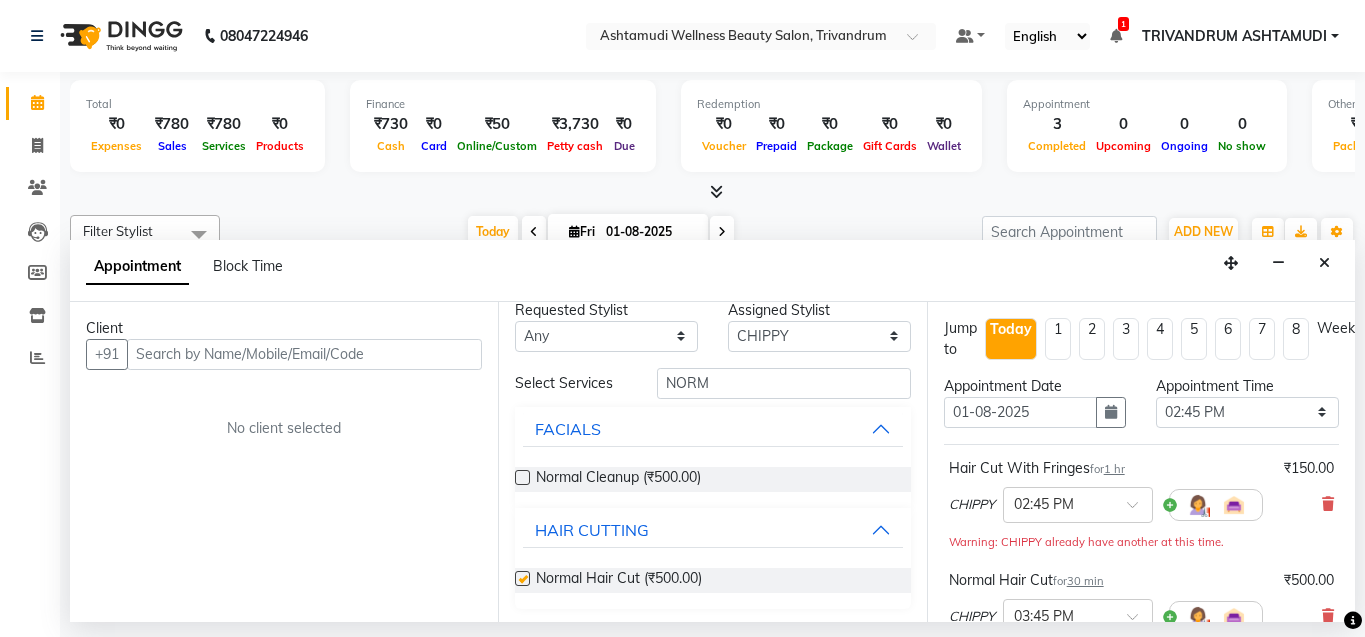 checkbox on "false" 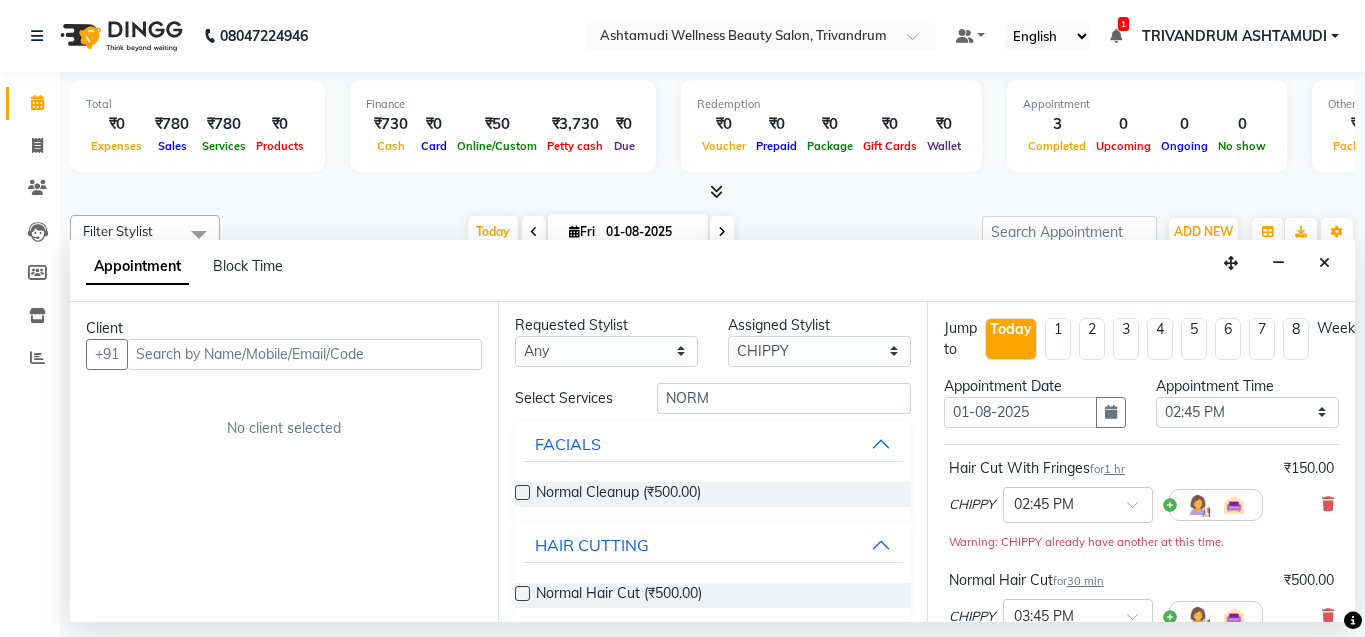 scroll, scrollTop: 0, scrollLeft: 0, axis: both 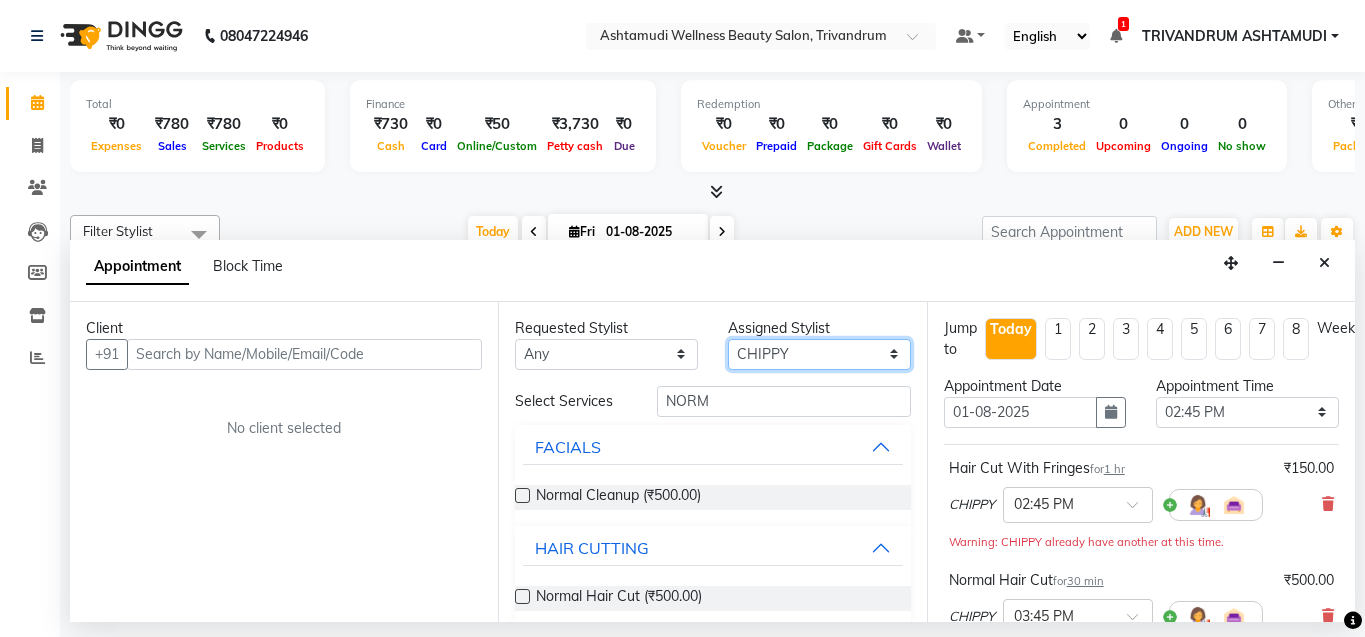 click on "Select [FIRST] [LAST] [LAST] [LAST] [LAST] [LAST] [LAST] [LAST] [LAST] [LAST] [LAST] [LAST]" at bounding box center (819, 354) 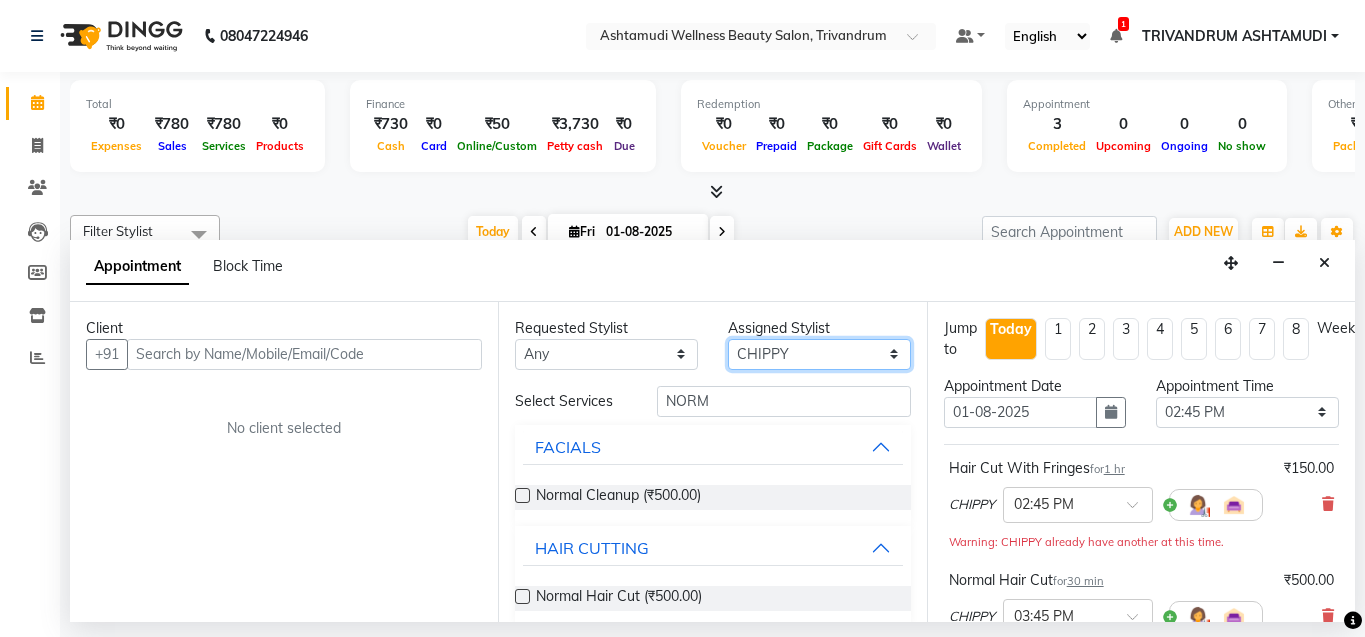 select on "27022" 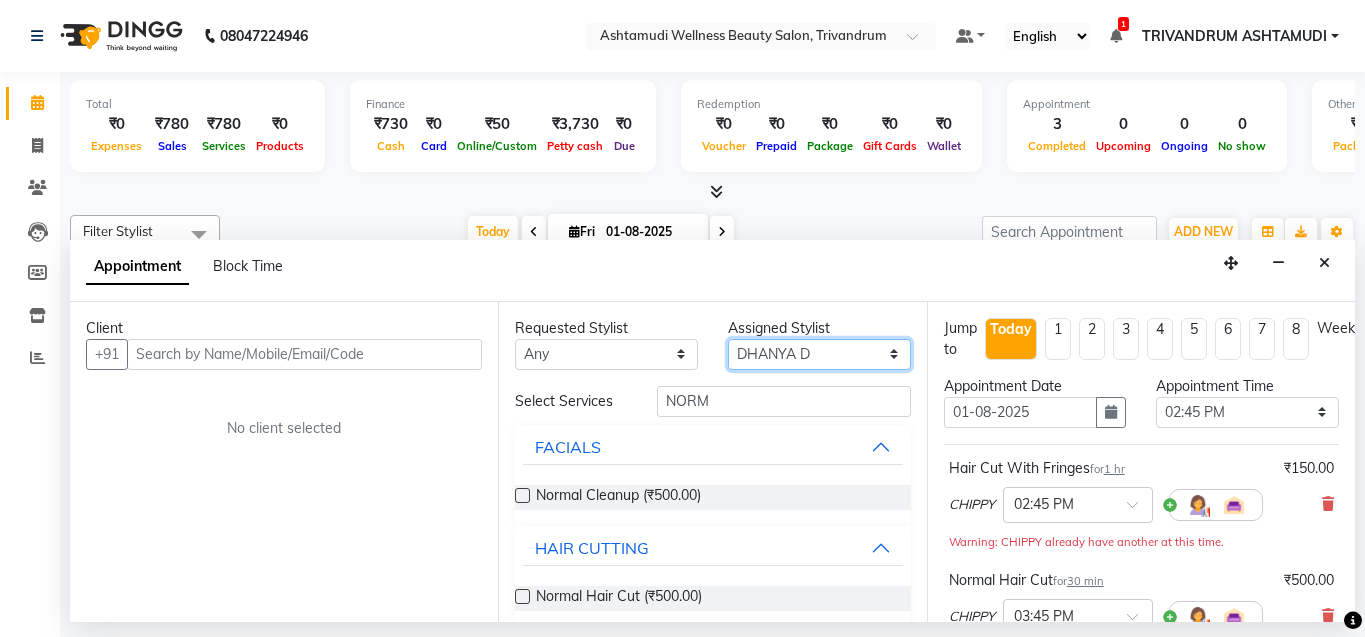 click on "Select [FIRST] [LAST] [LAST] [LAST] [LAST] [LAST] [LAST] [LAST] [LAST] [LAST] [LAST] [LAST]" at bounding box center [819, 354] 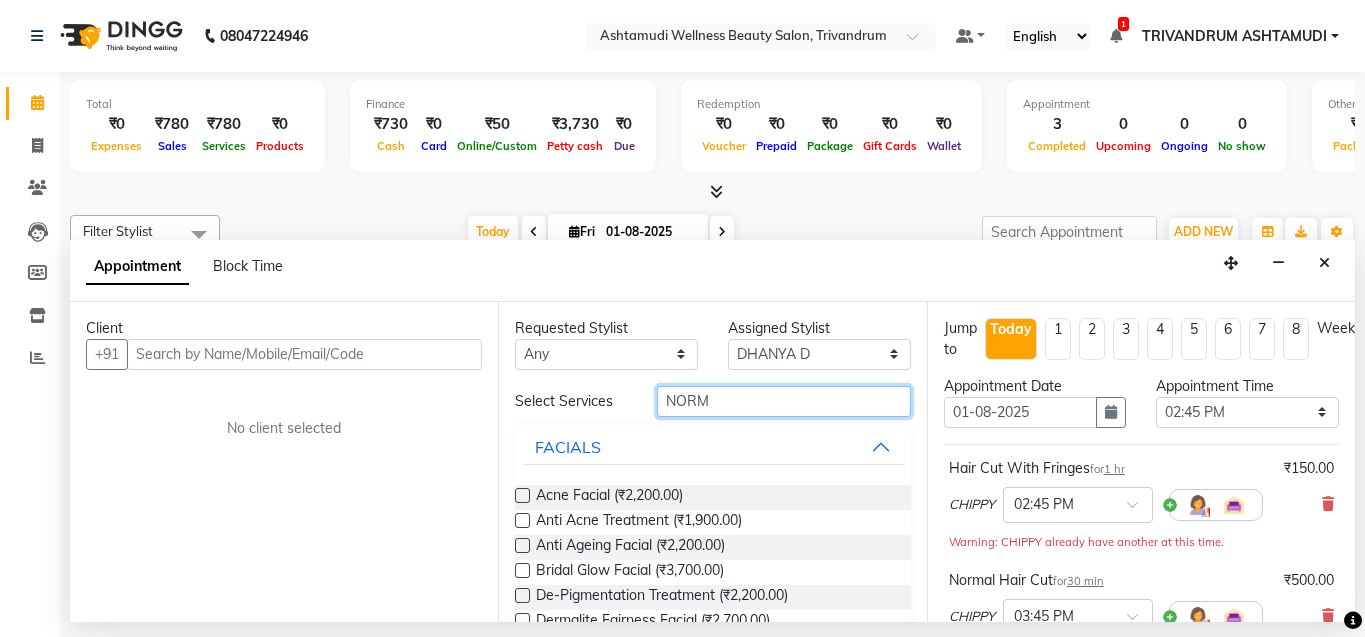 click on "NORM" at bounding box center (784, 401) 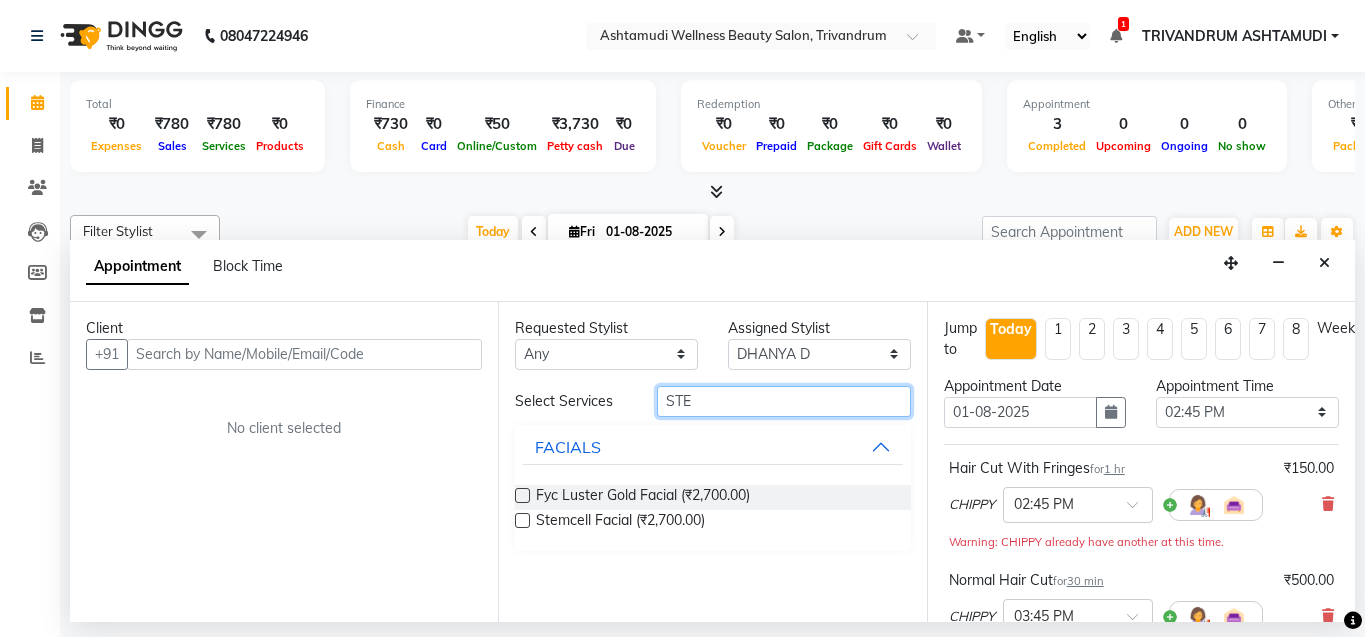 type on "STE" 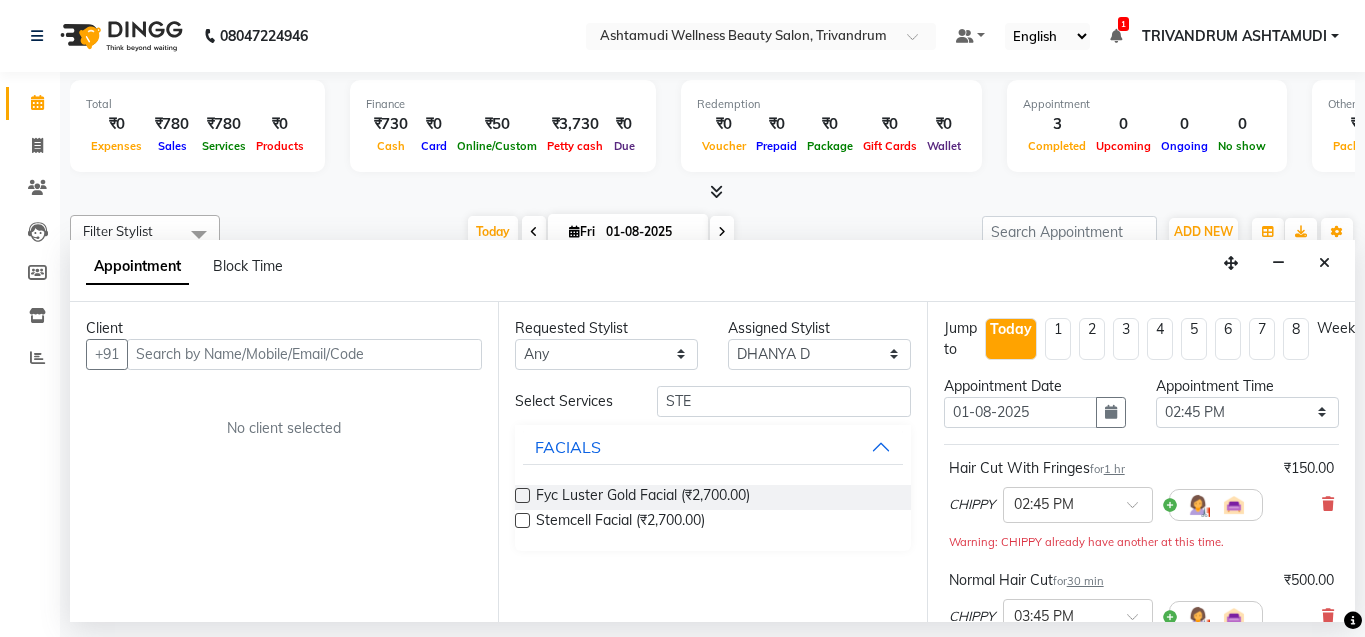 click at bounding box center [522, 520] 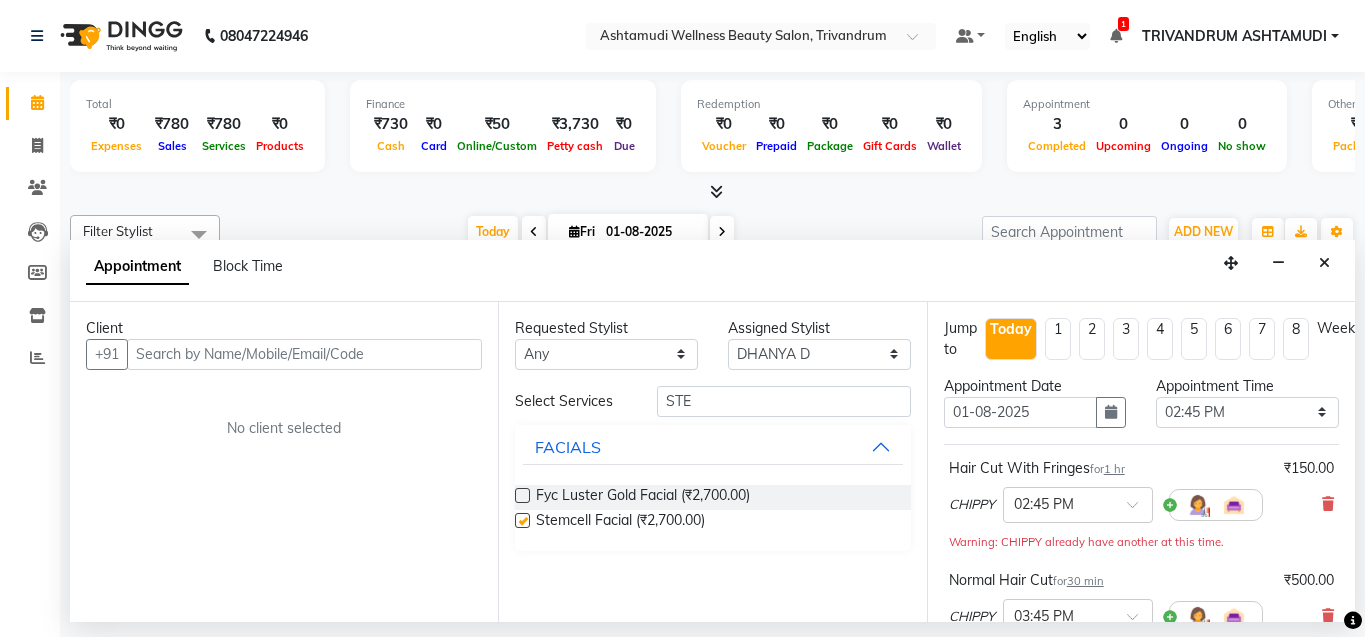 checkbox on "false" 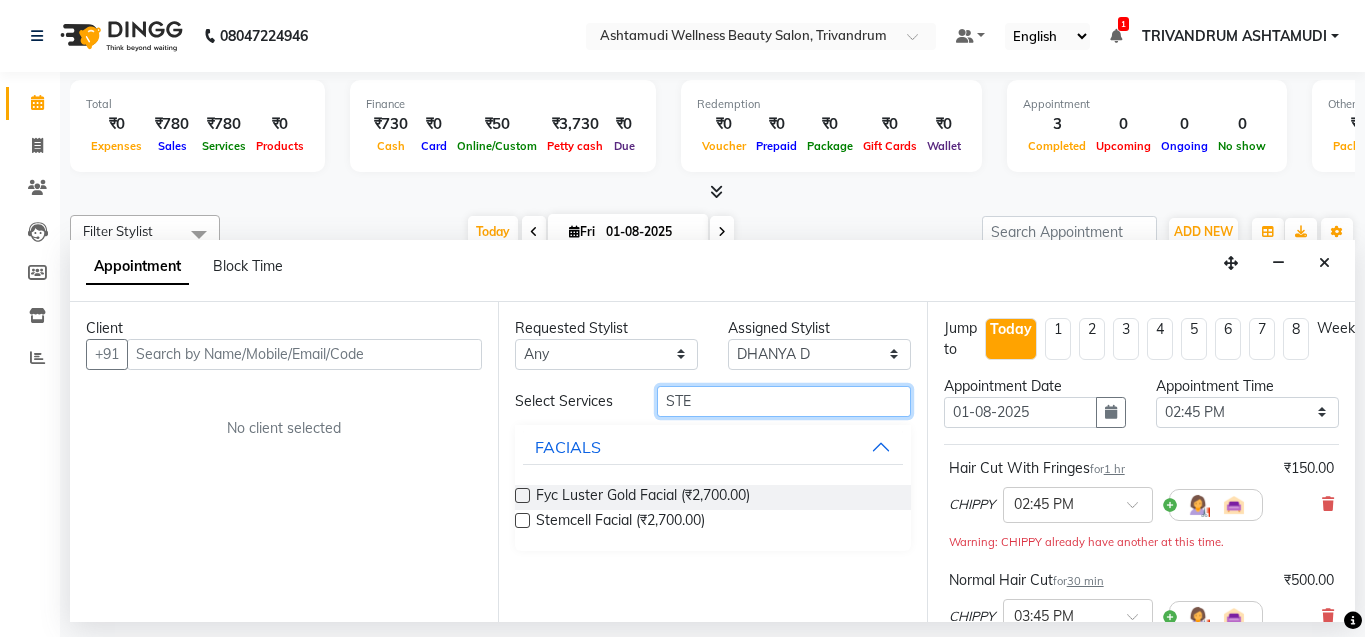 drag, startPoint x: 702, startPoint y: 399, endPoint x: 609, endPoint y: 394, distance: 93.13431 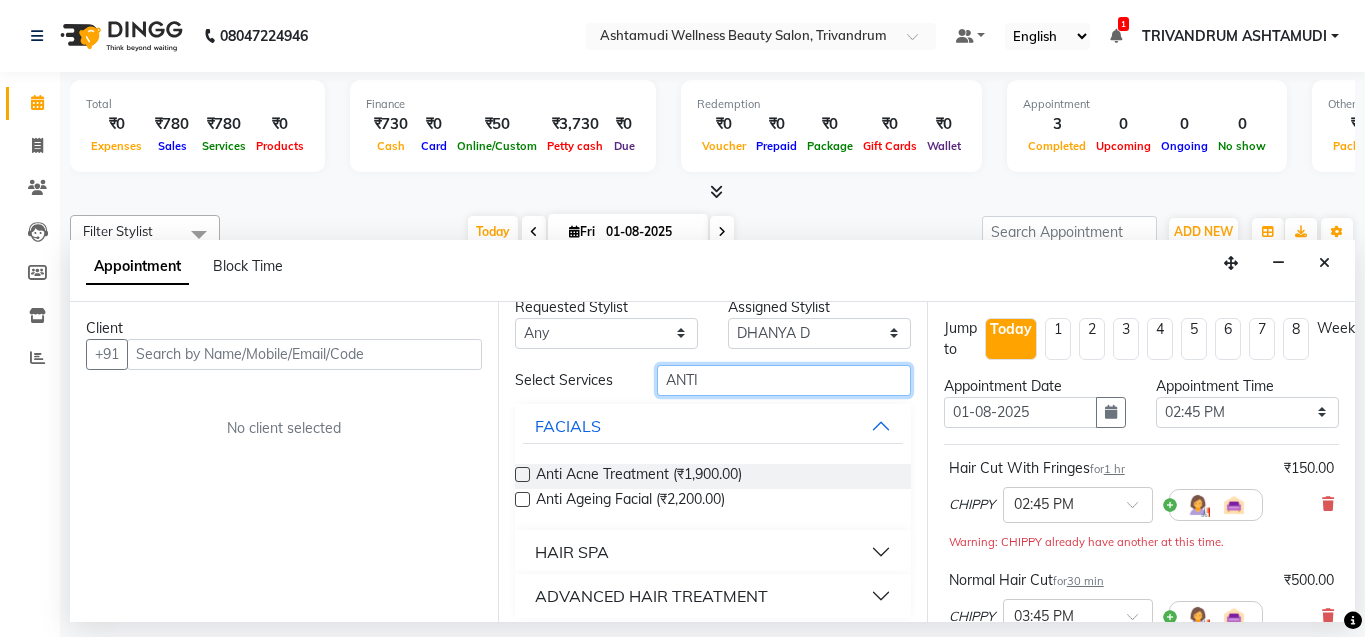 scroll, scrollTop: 33, scrollLeft: 0, axis: vertical 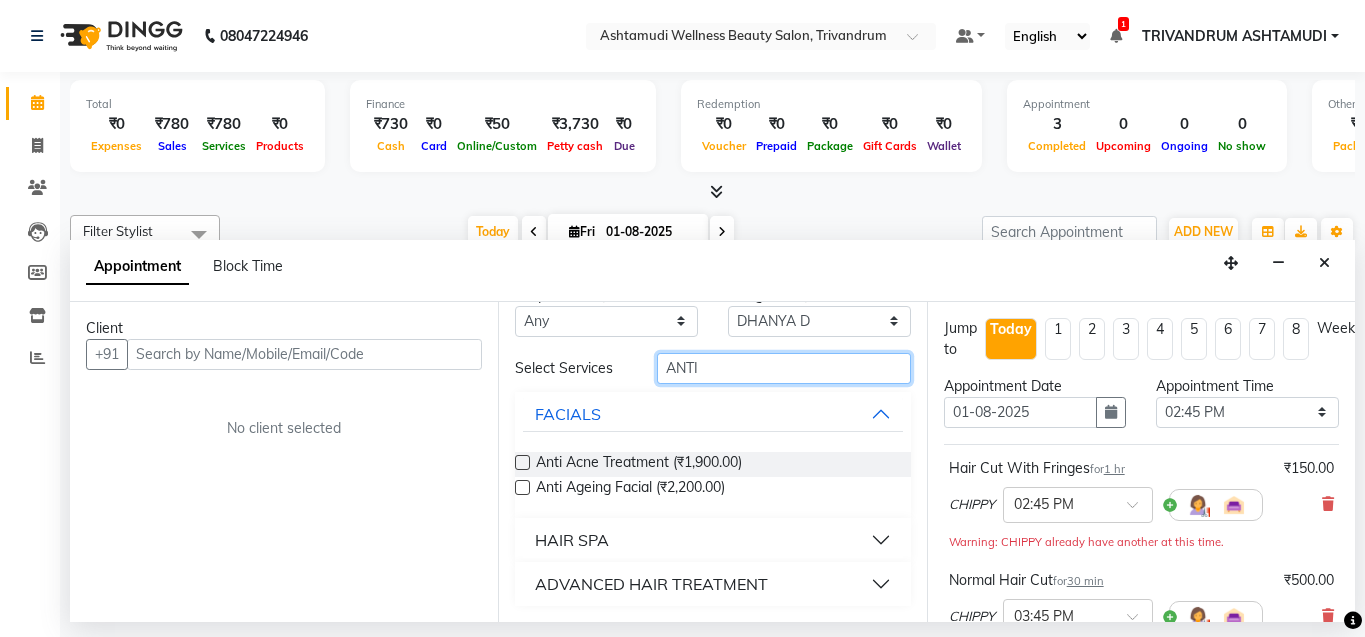 type on "ANTI" 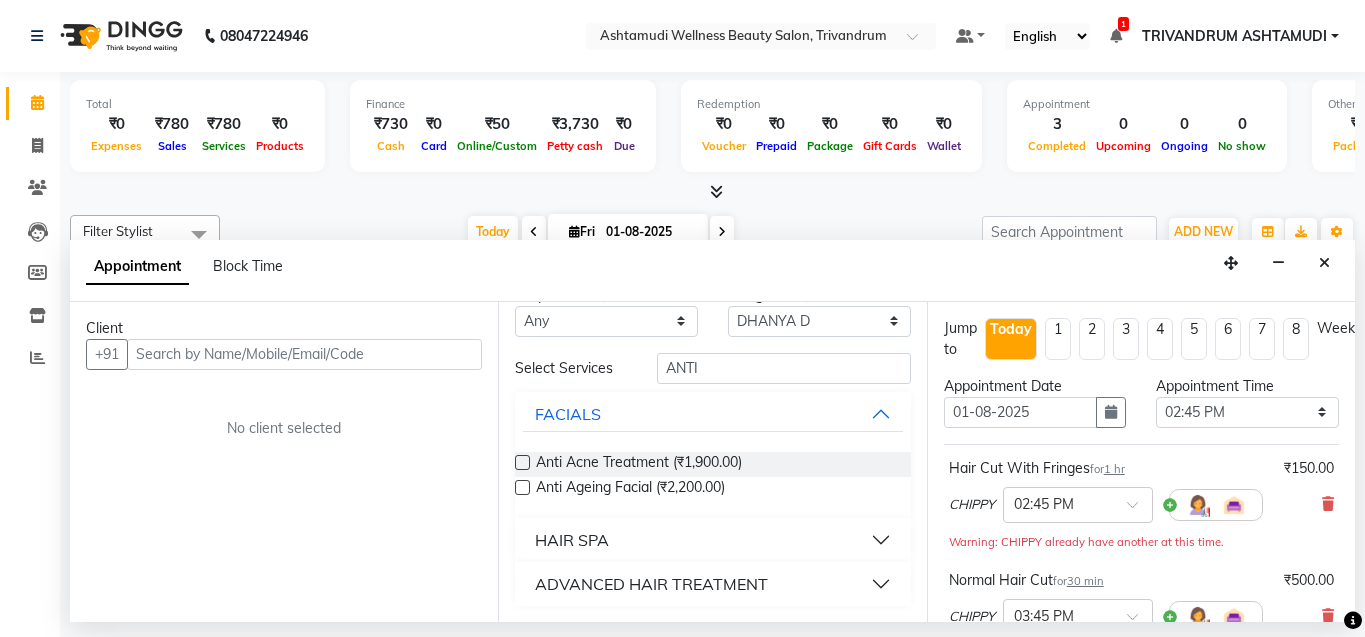 click on "ADVANCED HAIR TREATMENT" at bounding box center (651, 584) 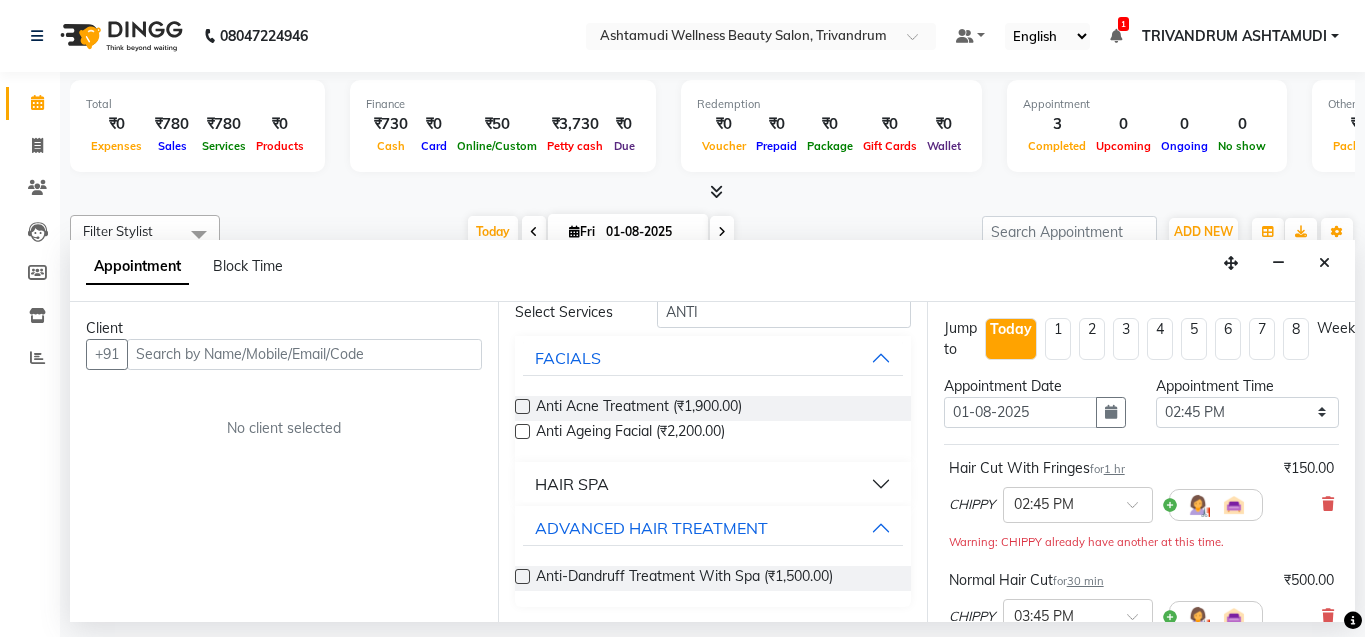 click at bounding box center (522, 576) 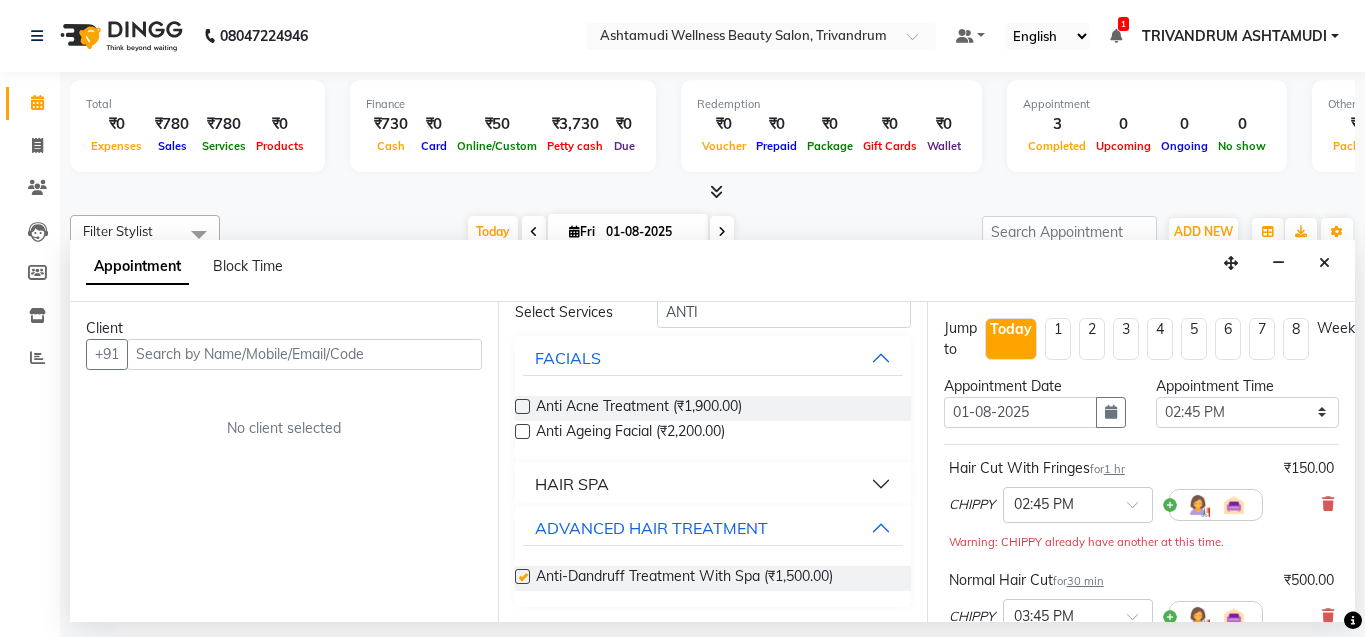 checkbox on "false" 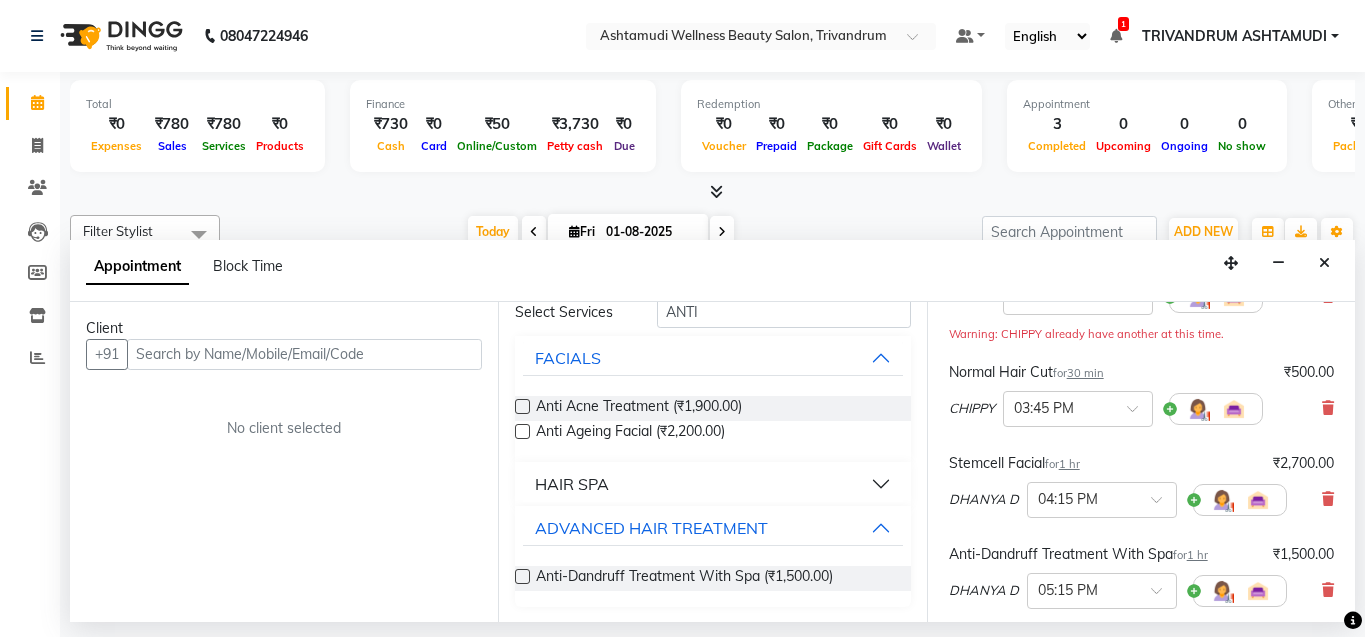 scroll, scrollTop: 200, scrollLeft: 0, axis: vertical 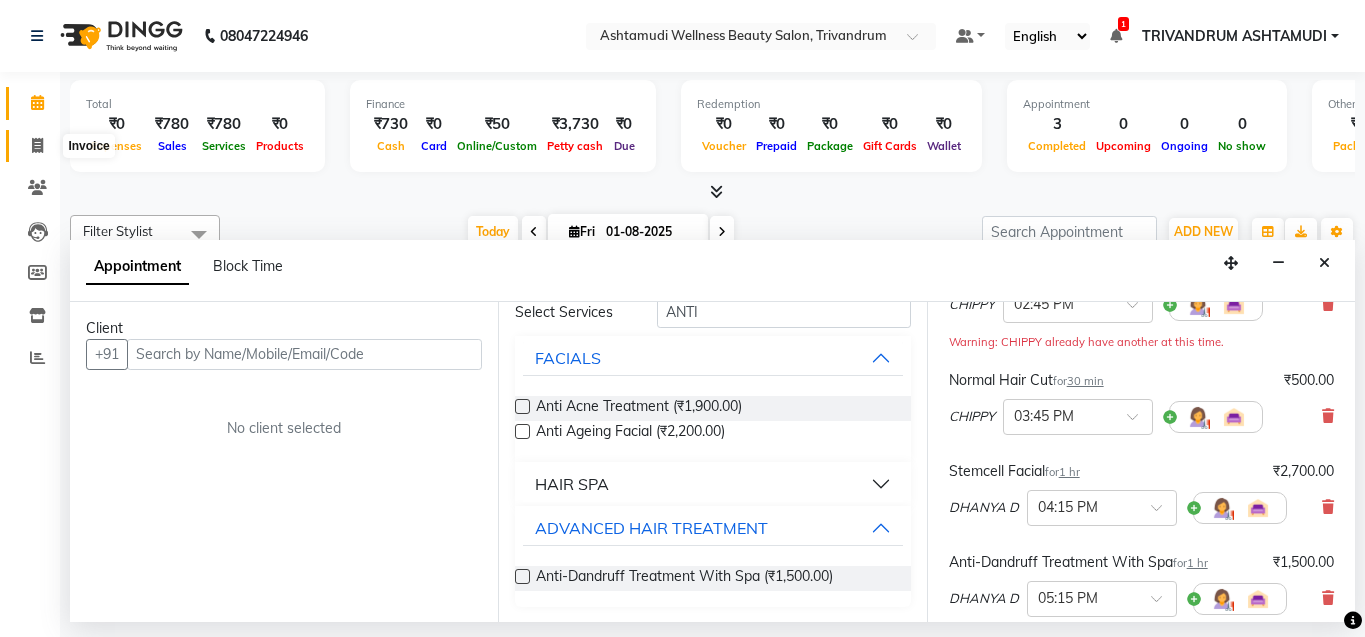 click 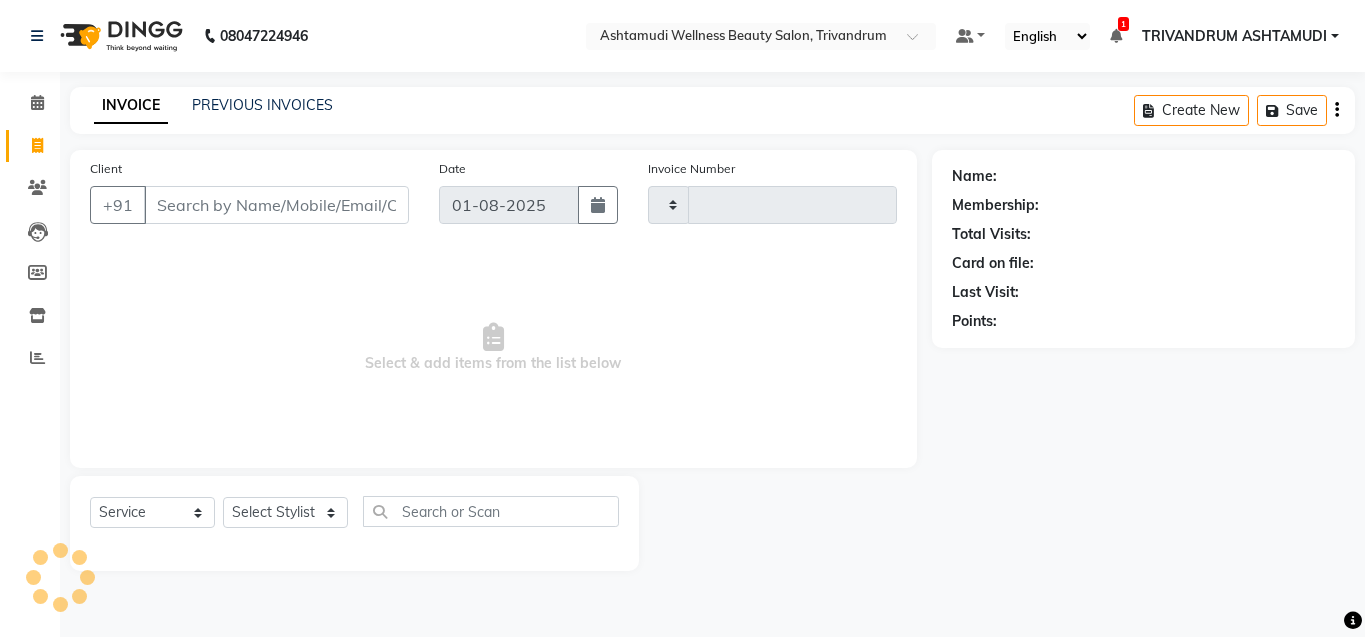 type on "2375" 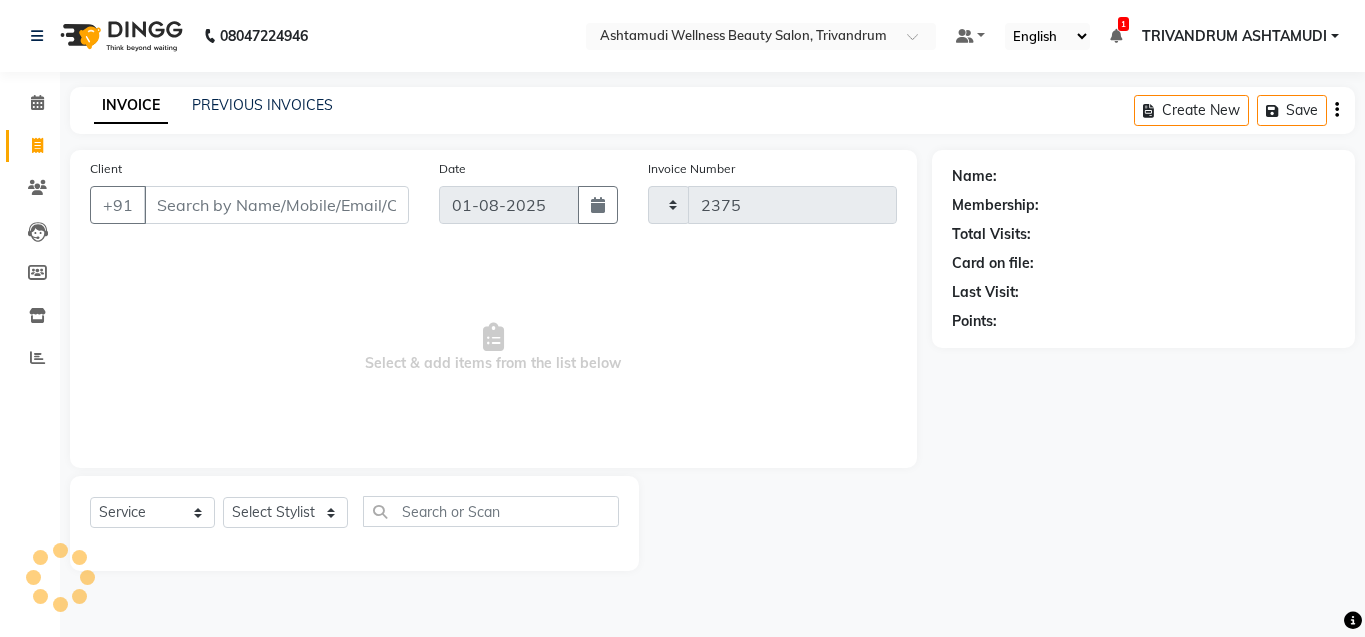 select on "4636" 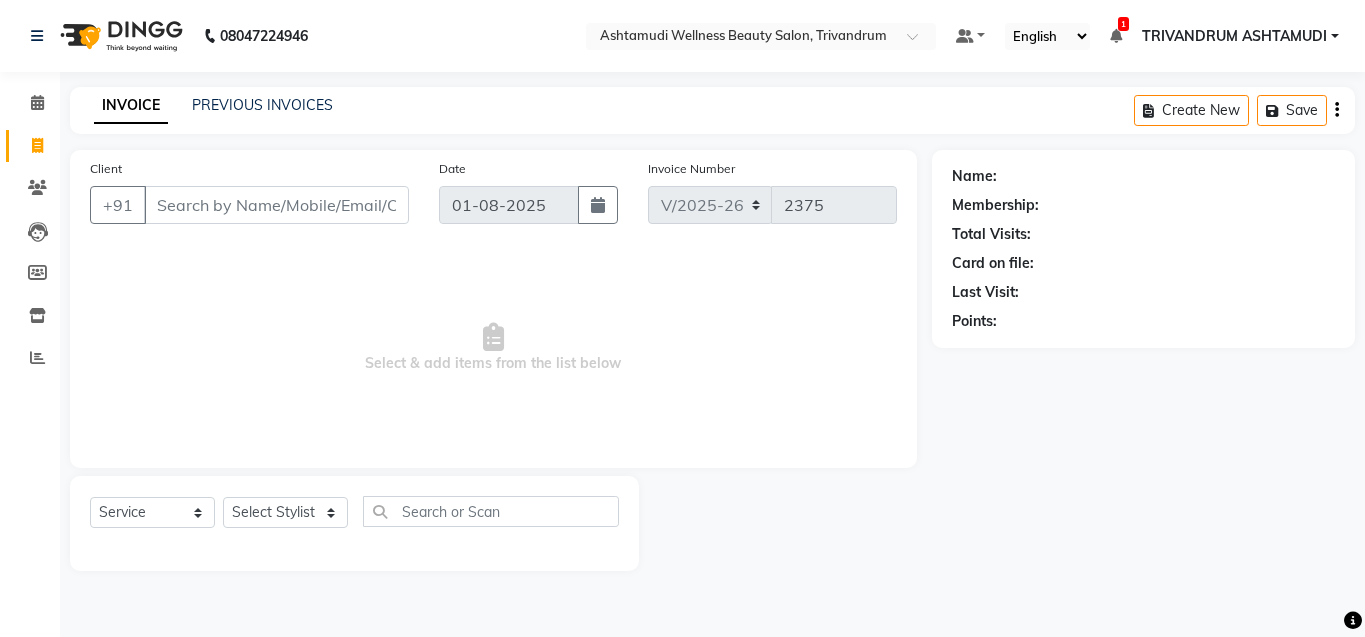 click on "Client" at bounding box center [276, 205] 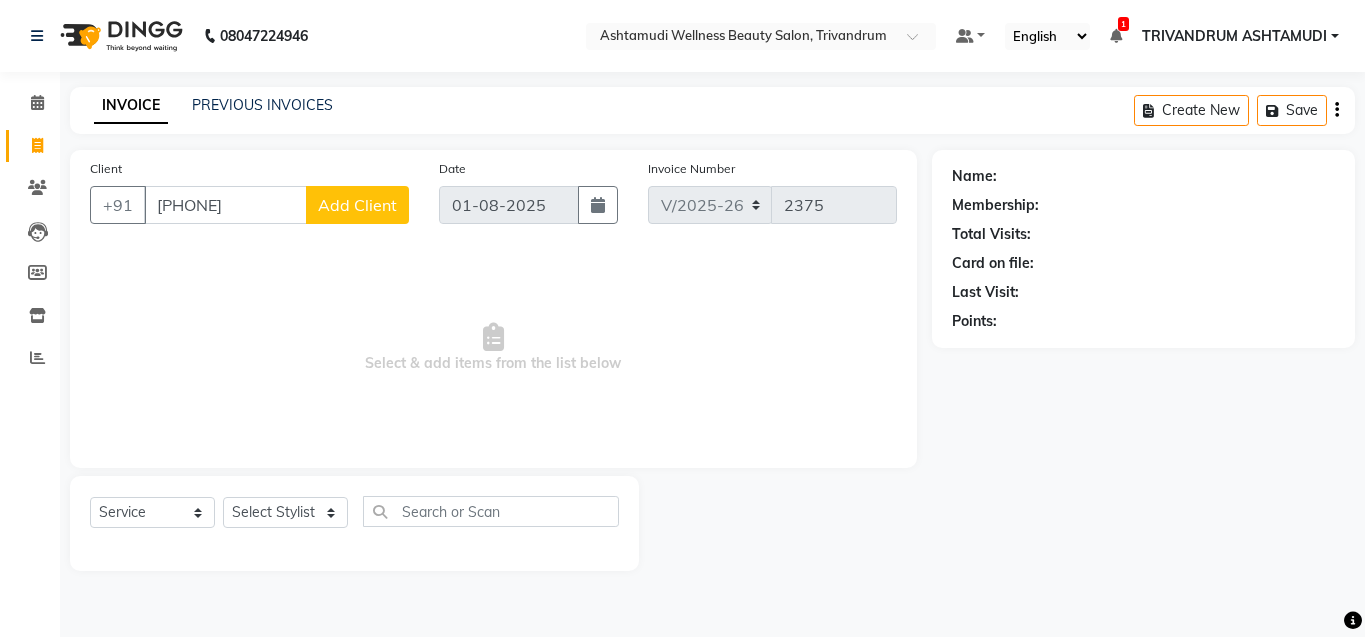type on "[PHONE]" 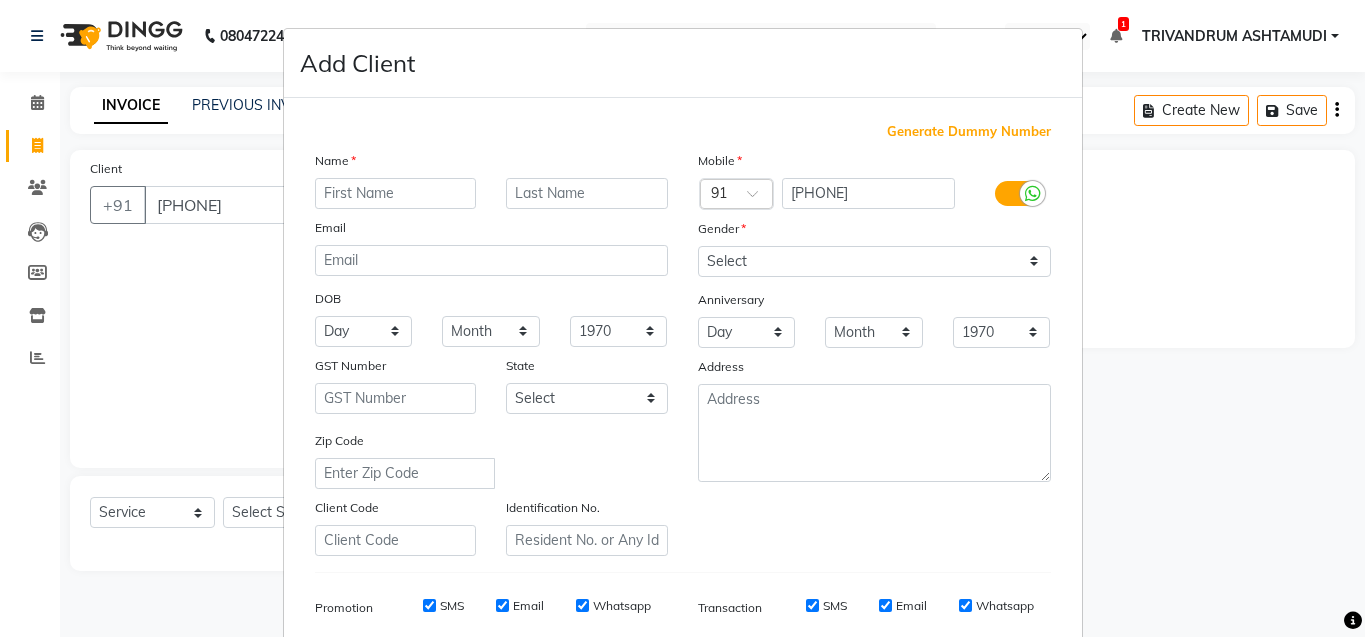 click at bounding box center (396, 193) 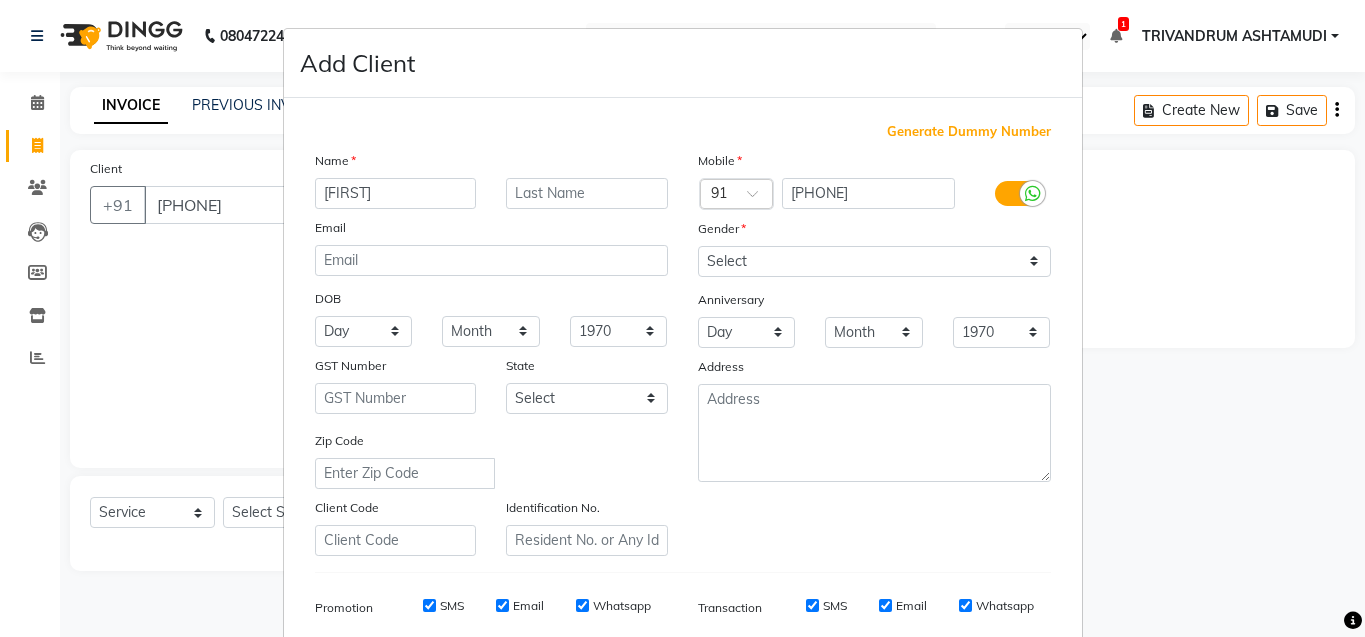 type on "[FIRST]" 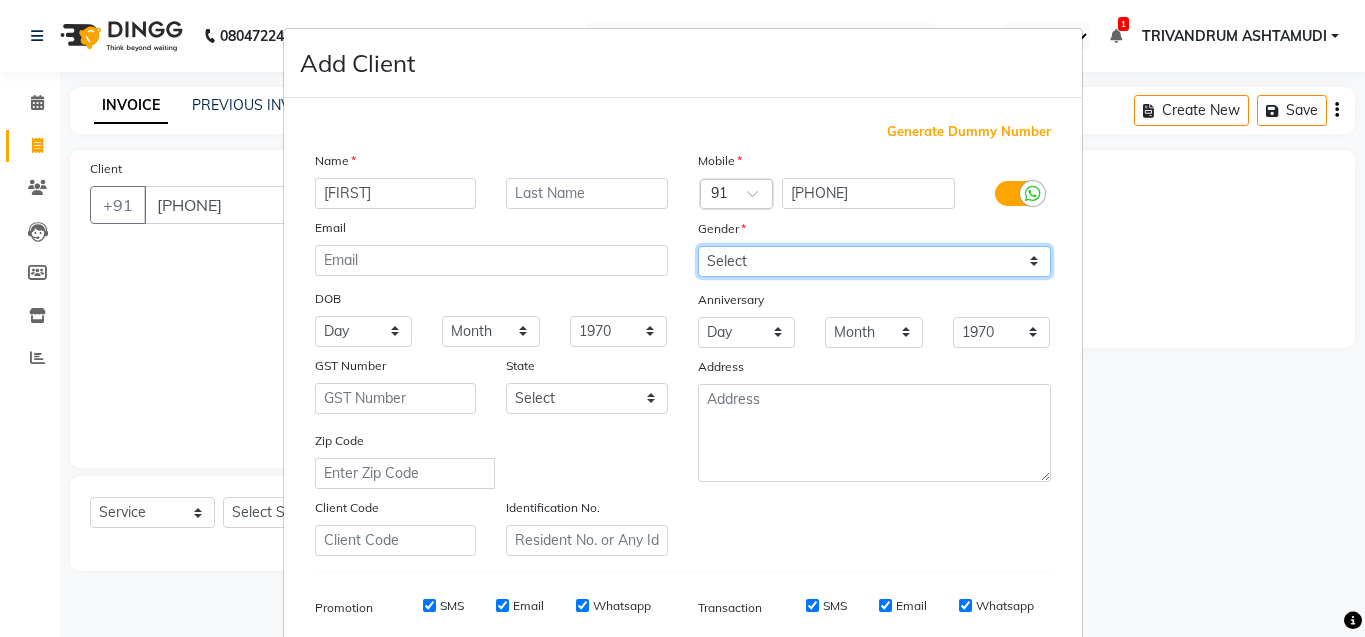 click on "Select Male Female Other Prefer Not To Say" at bounding box center [874, 261] 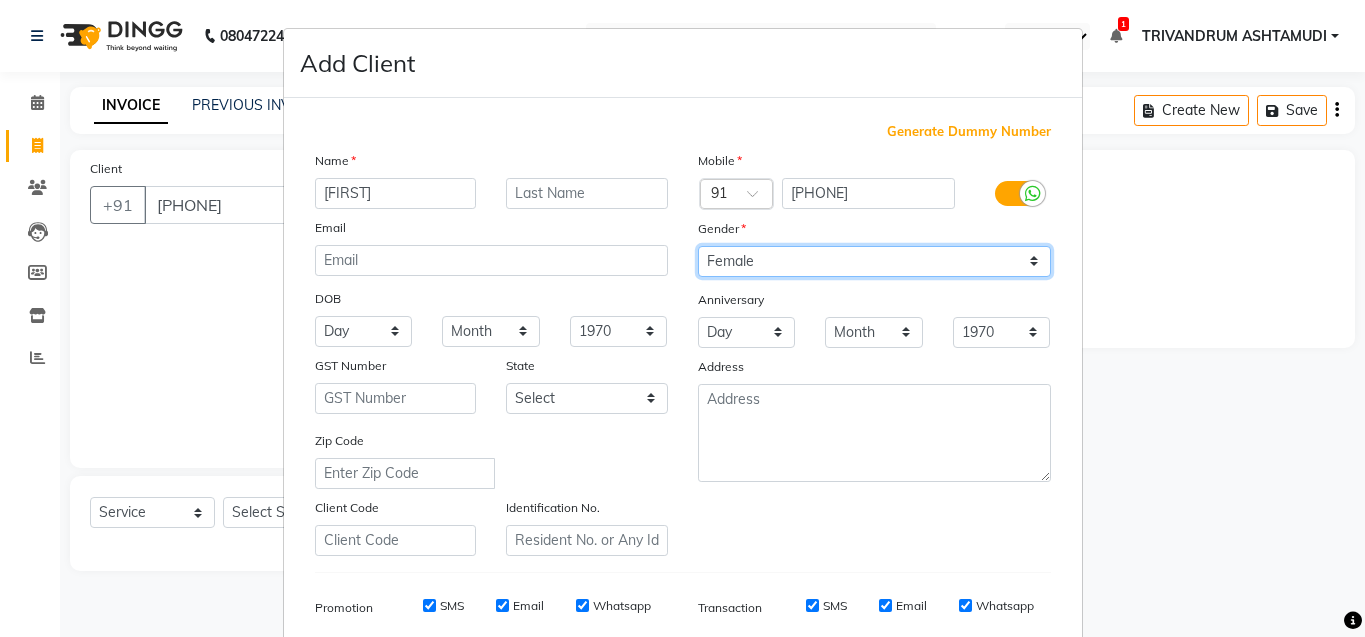 click on "Select Male Female Other Prefer Not To Say" at bounding box center (874, 261) 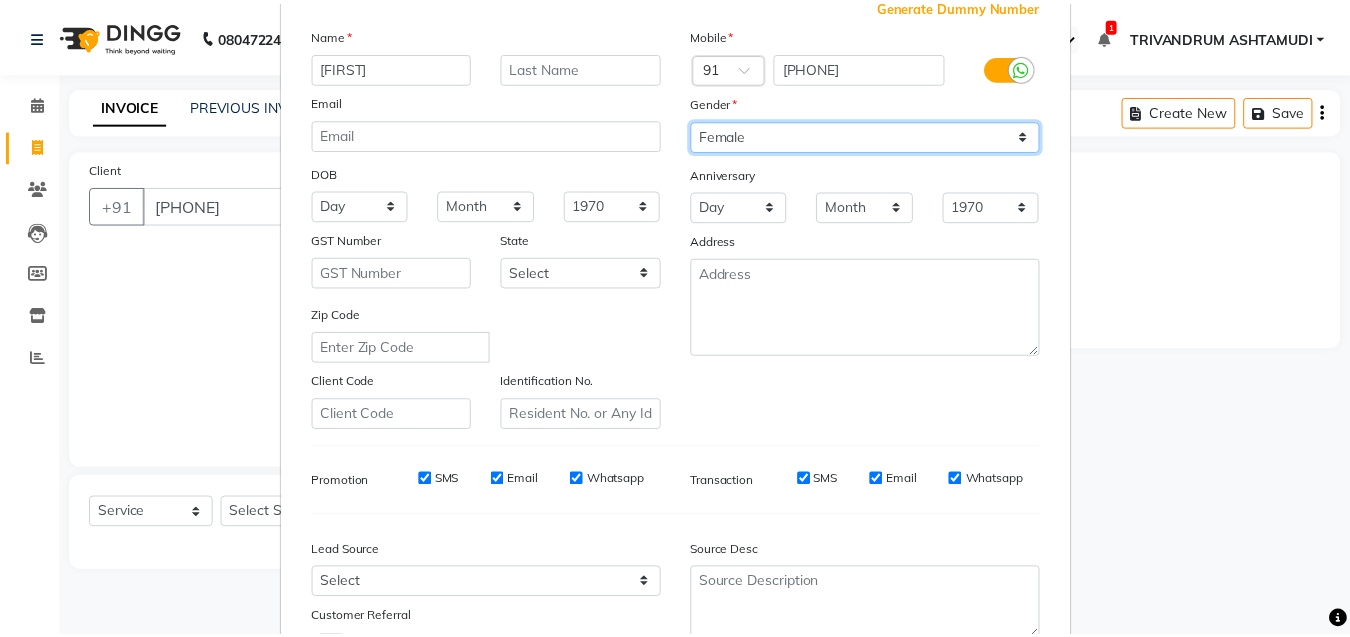 scroll, scrollTop: 286, scrollLeft: 0, axis: vertical 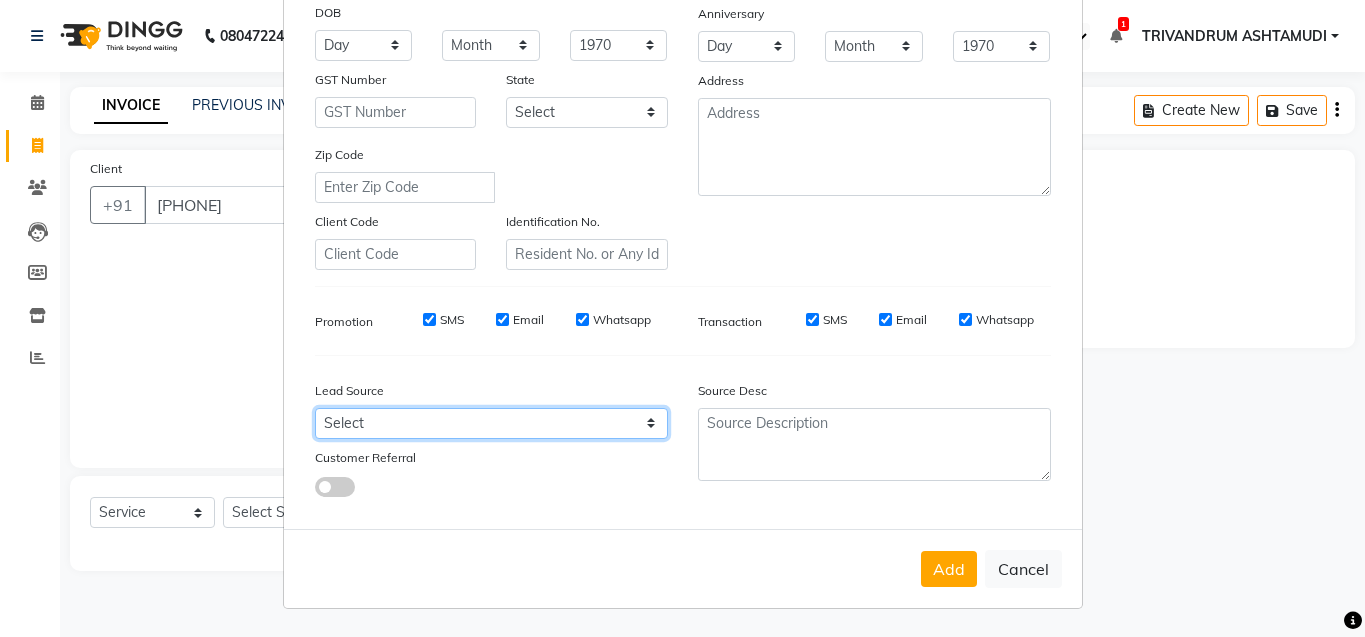 click on "Select Walk-in Referral Internet Friend Word of Mouth Advertisement Facebook JustDial Google Other Instagram  YouTube  WhatsApp" at bounding box center [491, 423] 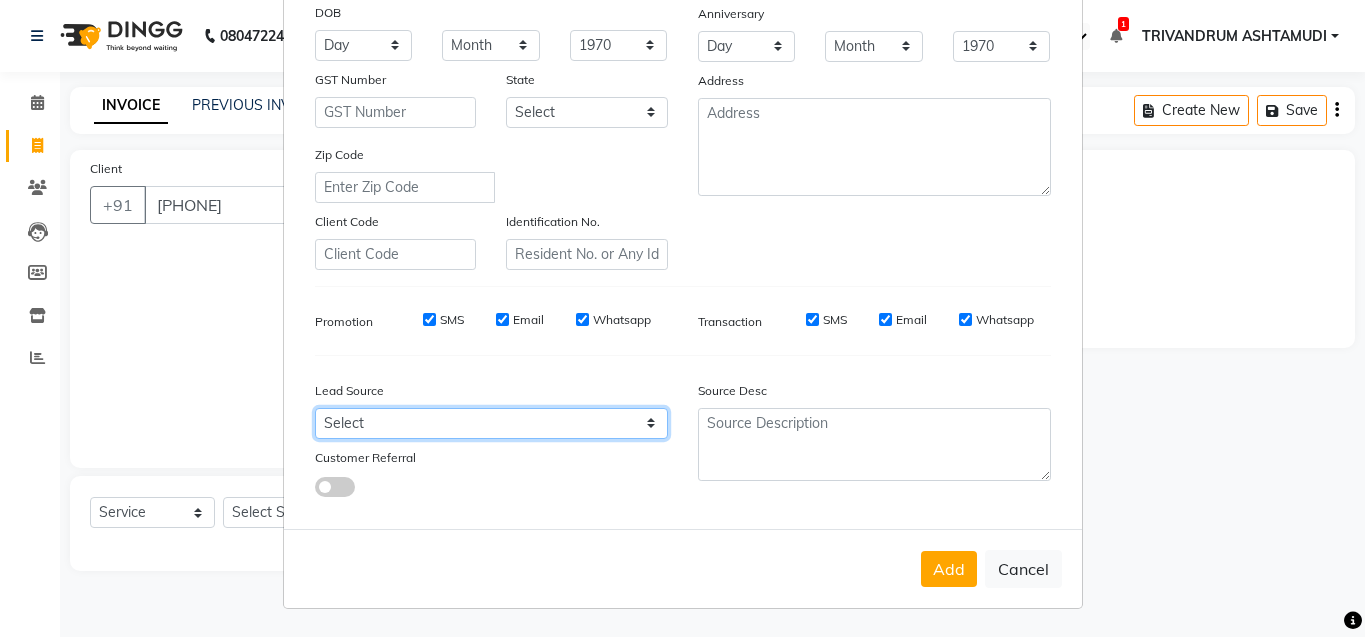 select on "31366" 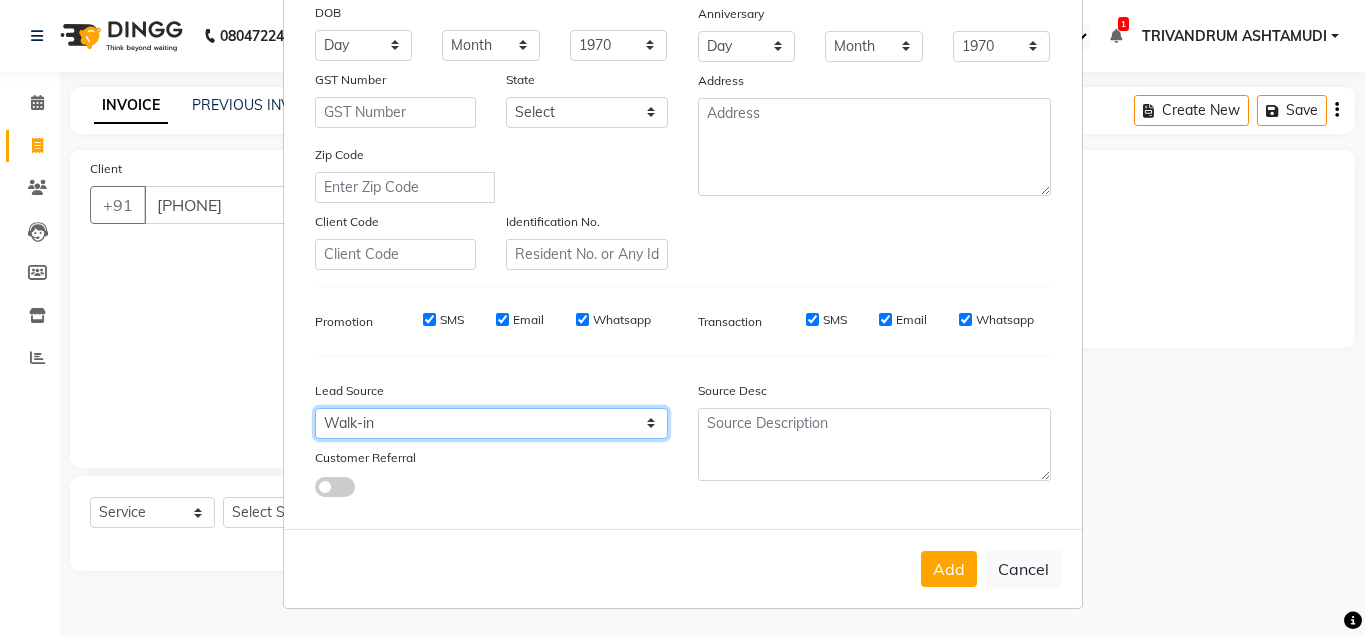 click on "Select Walk-in Referral Internet Friend Word of Mouth Advertisement Facebook JustDial Google Other Instagram  YouTube  WhatsApp" at bounding box center (491, 423) 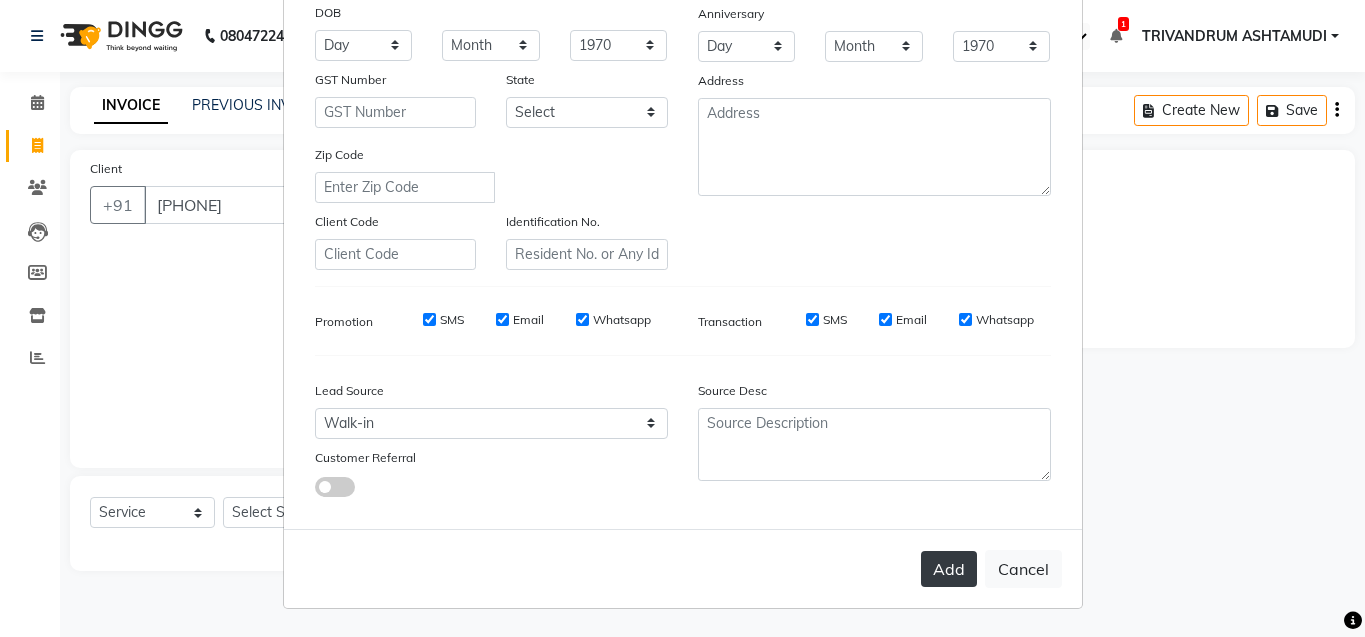 click on "Add" at bounding box center (949, 569) 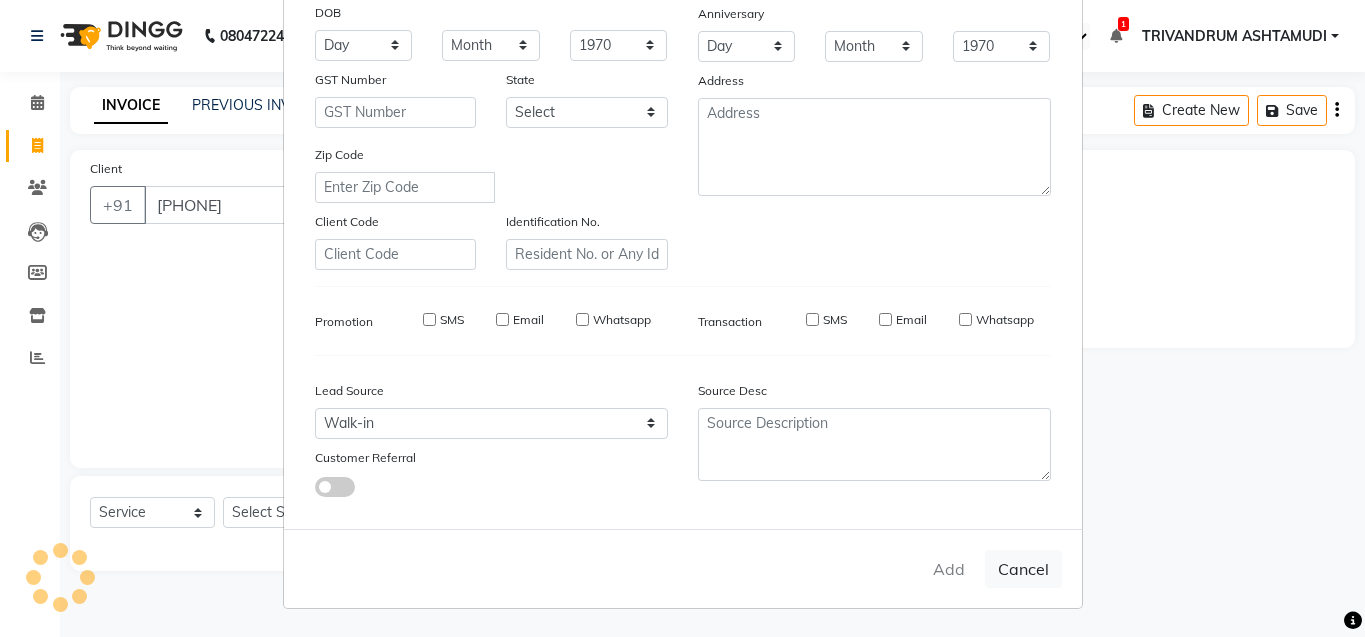 type 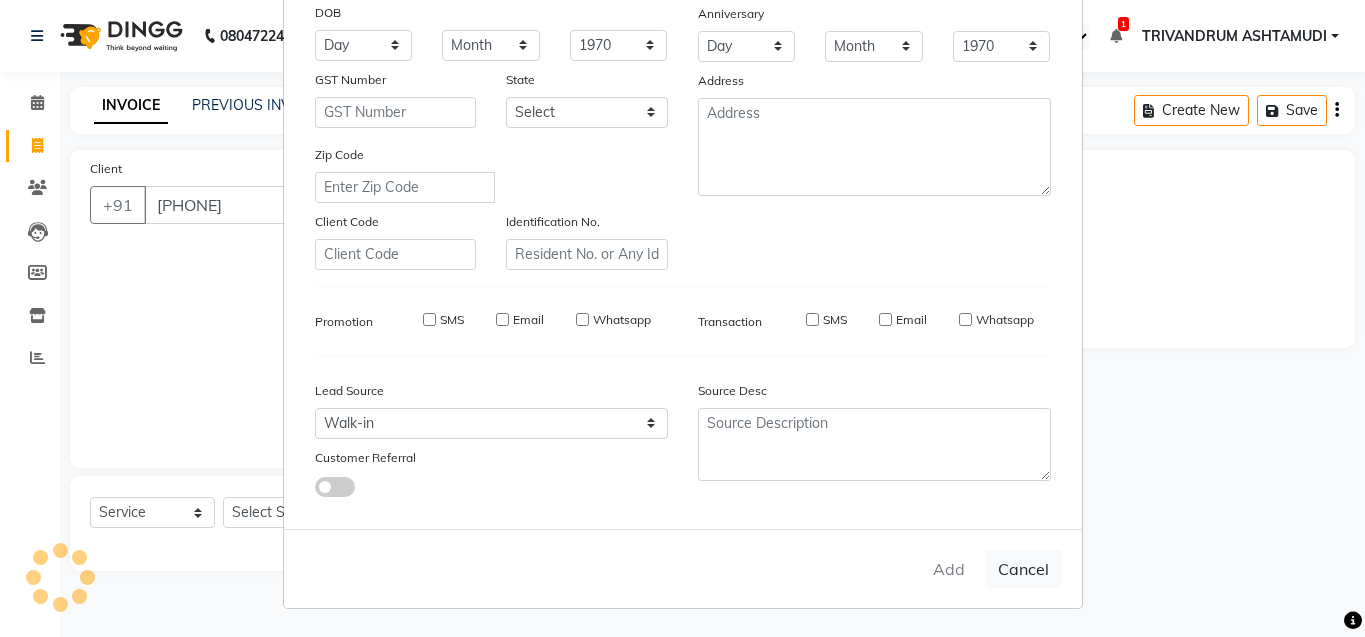 select 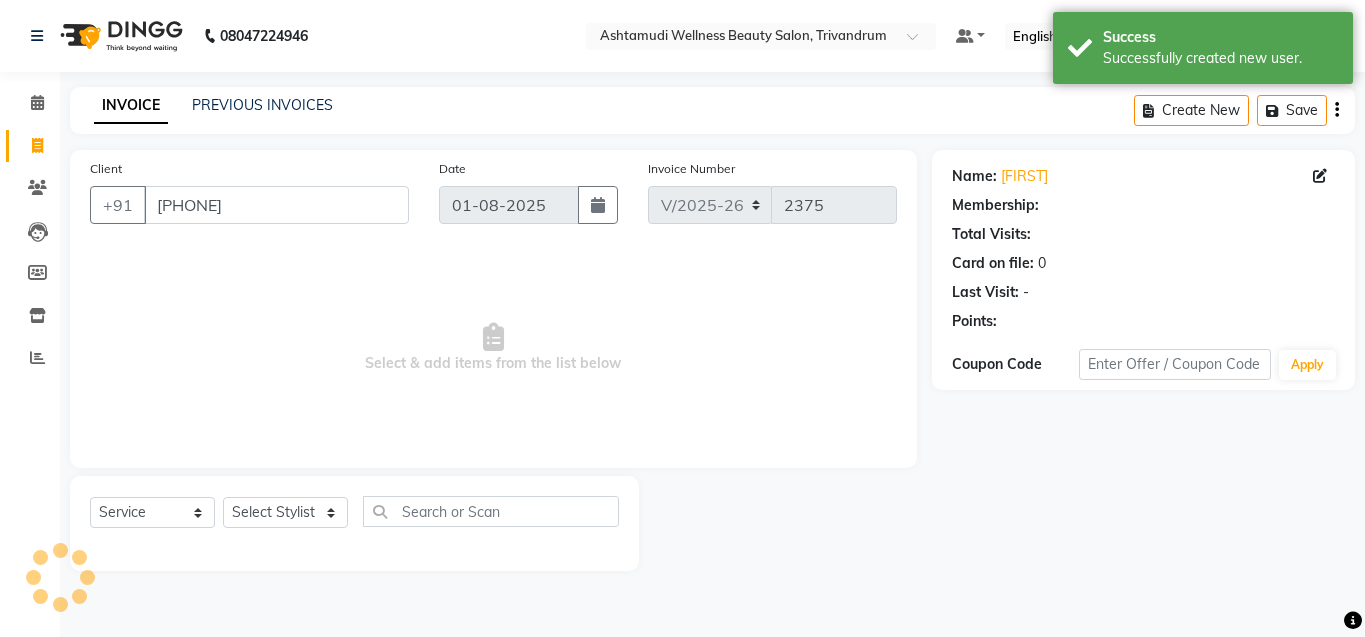 select on "1: Object" 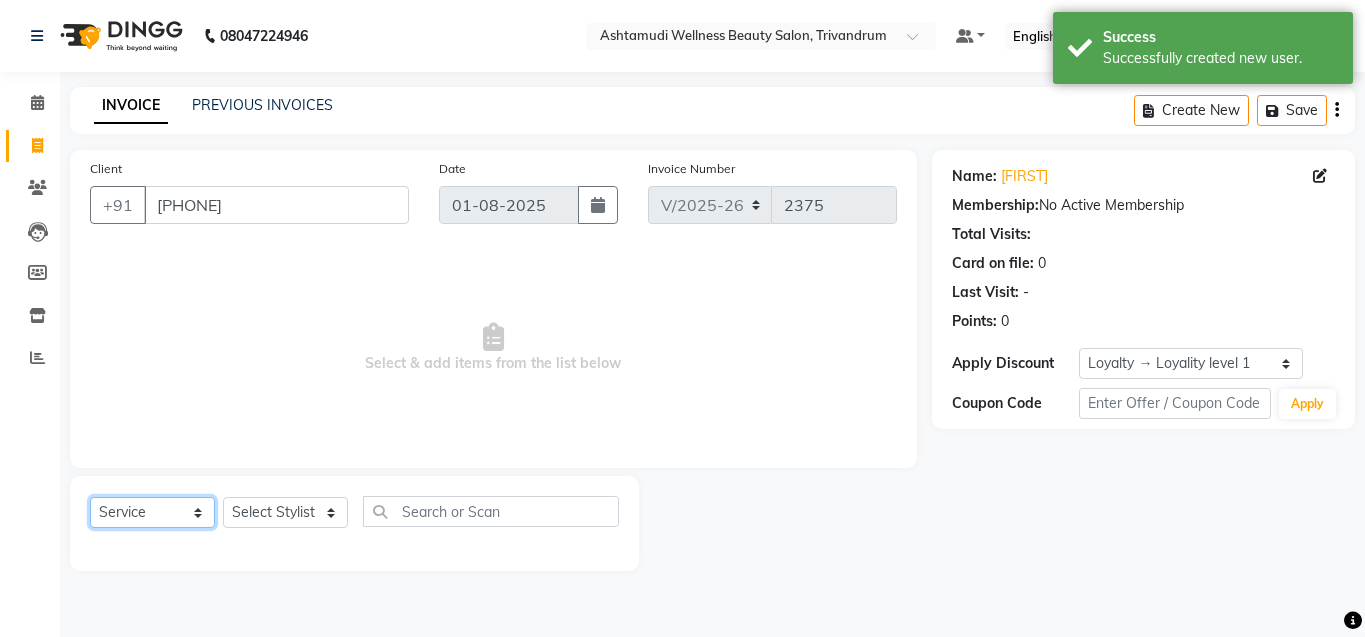 click on "Select  Service  Product  Membership  Package Voucher Prepaid Gift Card" 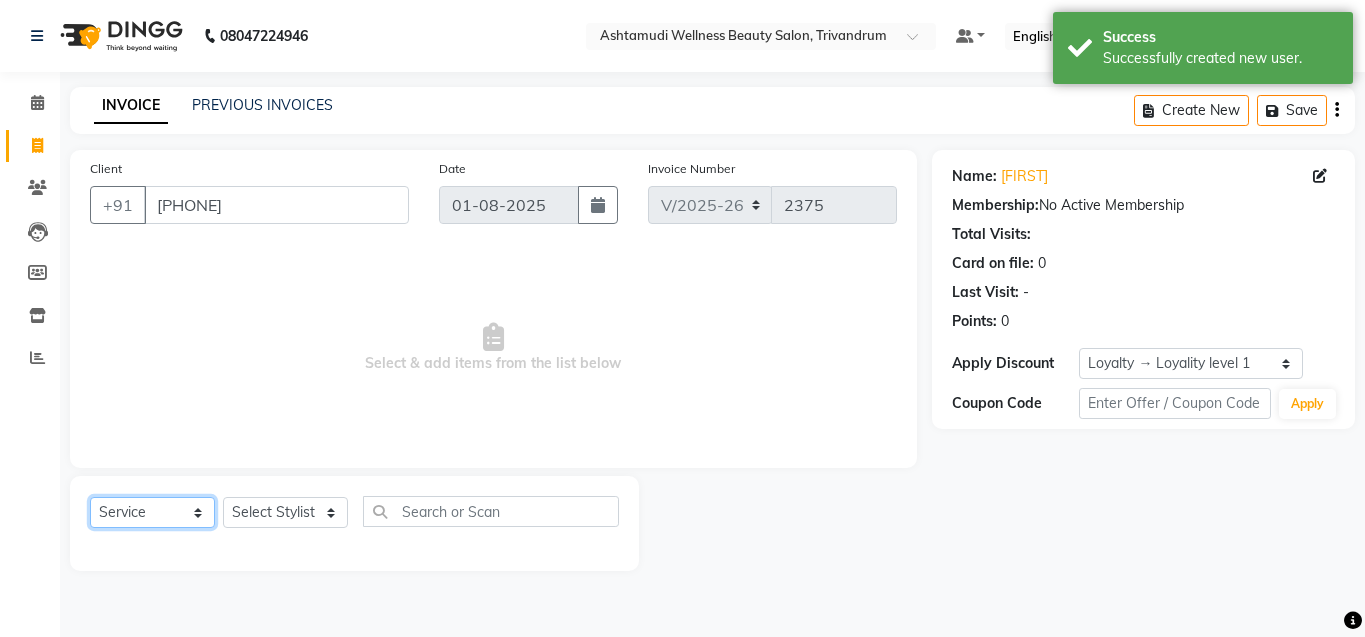 click on "Select  Service  Product  Membership  Package Voucher Prepaid Gift Card" 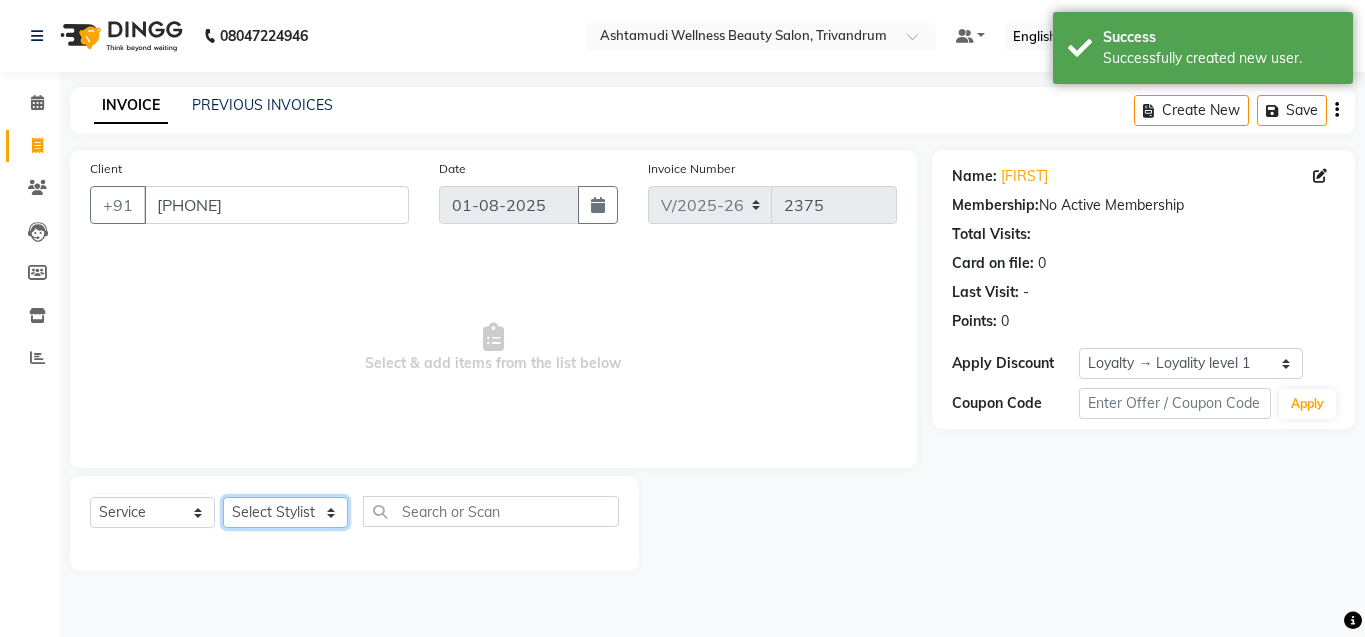 click on "Select Stylist [FIRST] [LAST] [LAST] [LAST] [LAST] [LAST] [LAST] [LAST] [LAST] [LAST] [LAST] [LAST]" 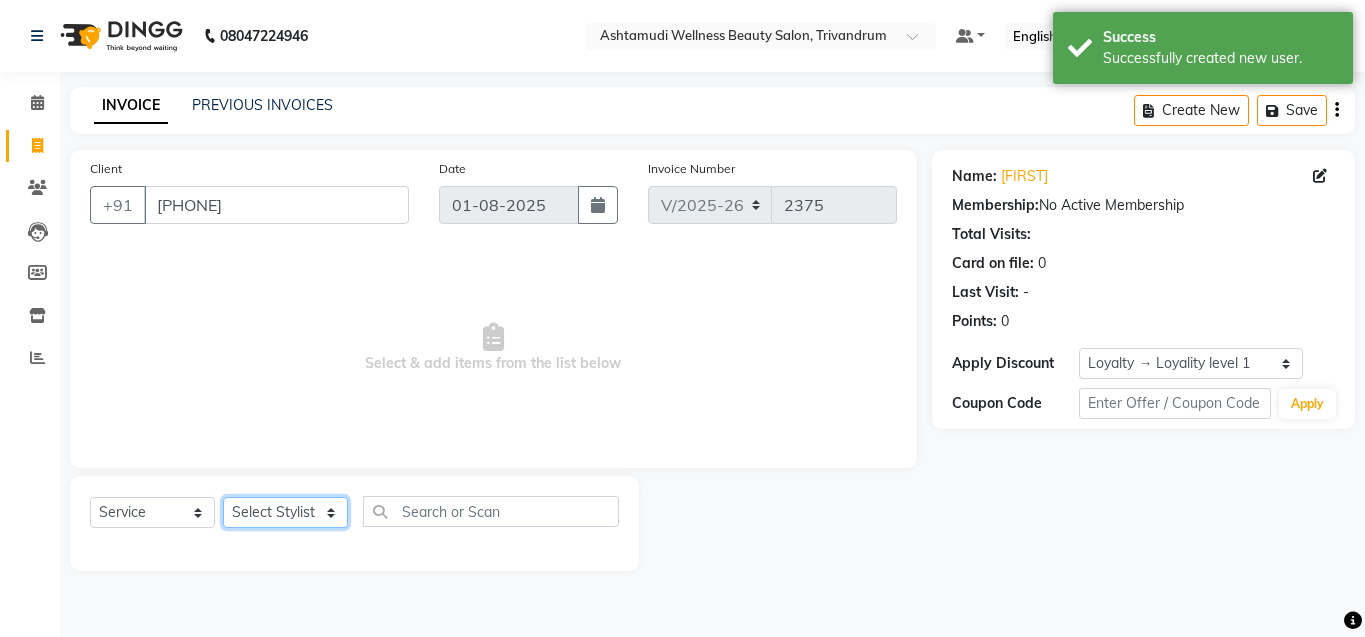select on "27312" 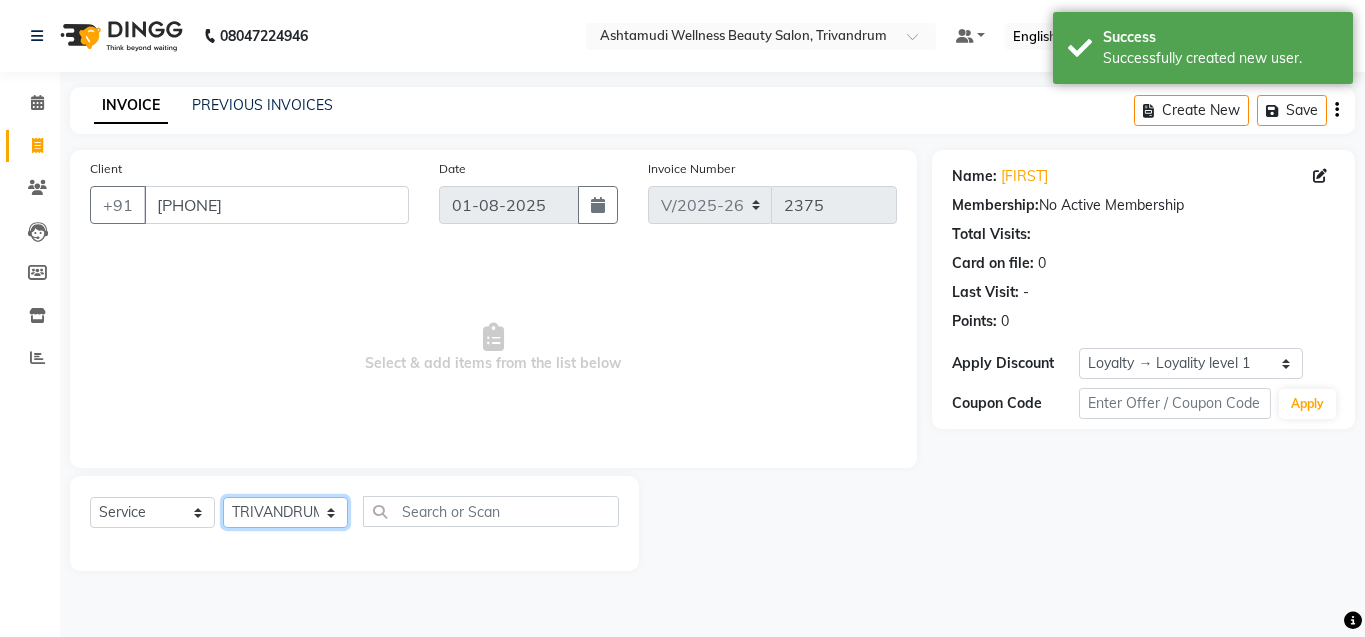 click on "Select Stylist [FIRST] [LAST] [LAST] [LAST] [LAST] [LAST] [LAST] [LAST] [LAST] [LAST] [LAST] [LAST]" 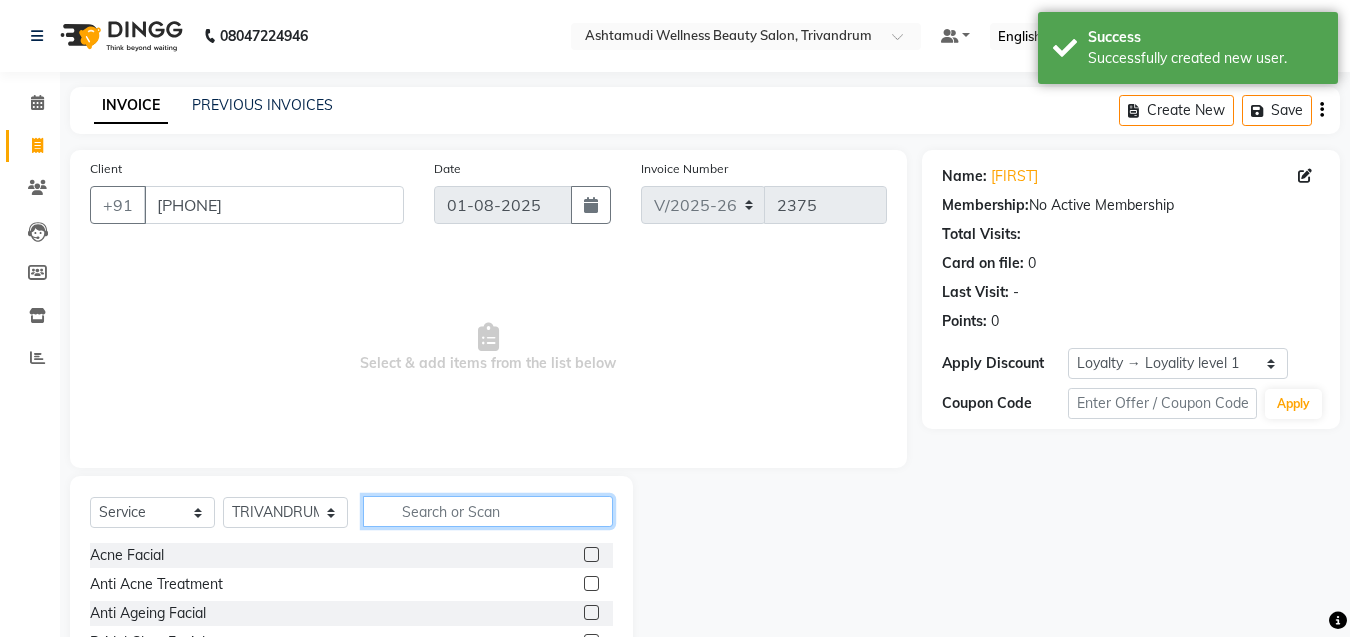 click 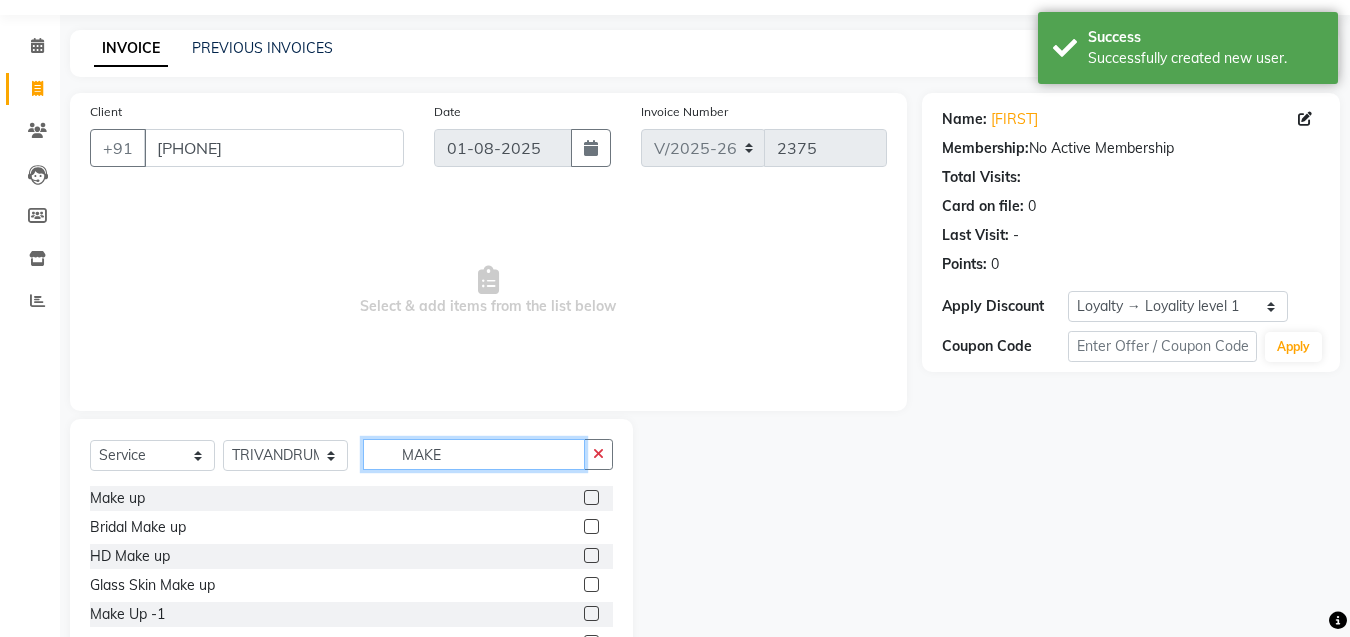 scroll, scrollTop: 164, scrollLeft: 0, axis: vertical 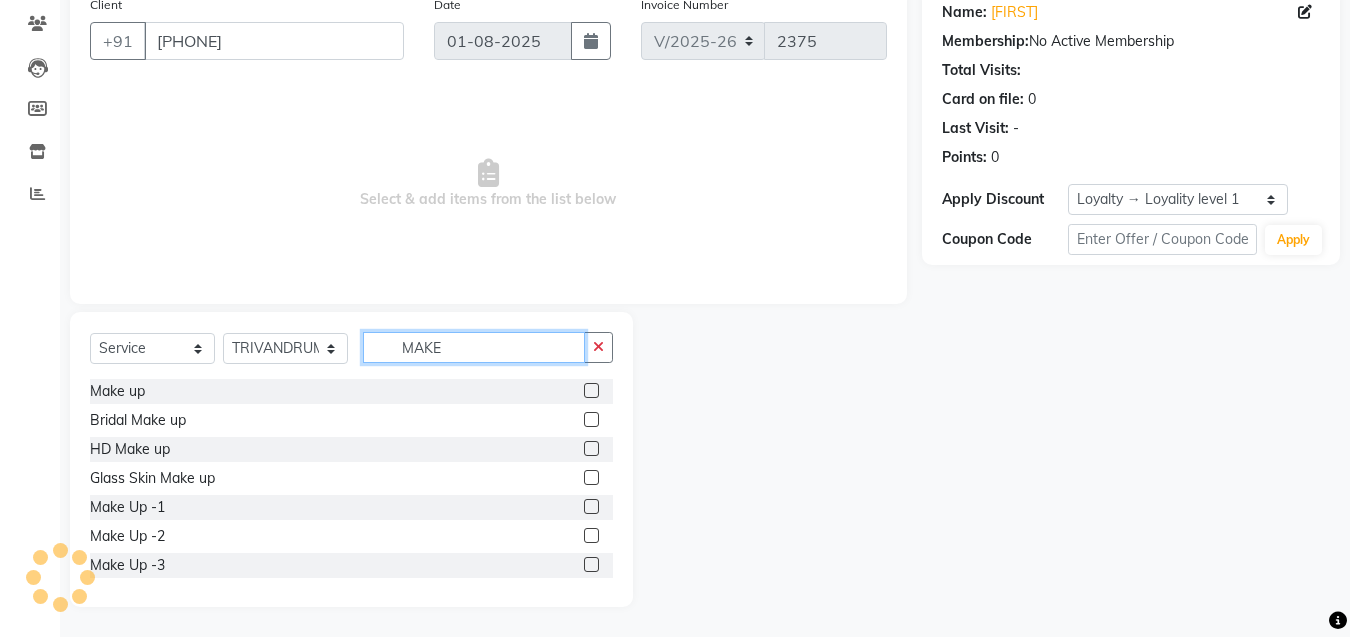 type on "MAKE" 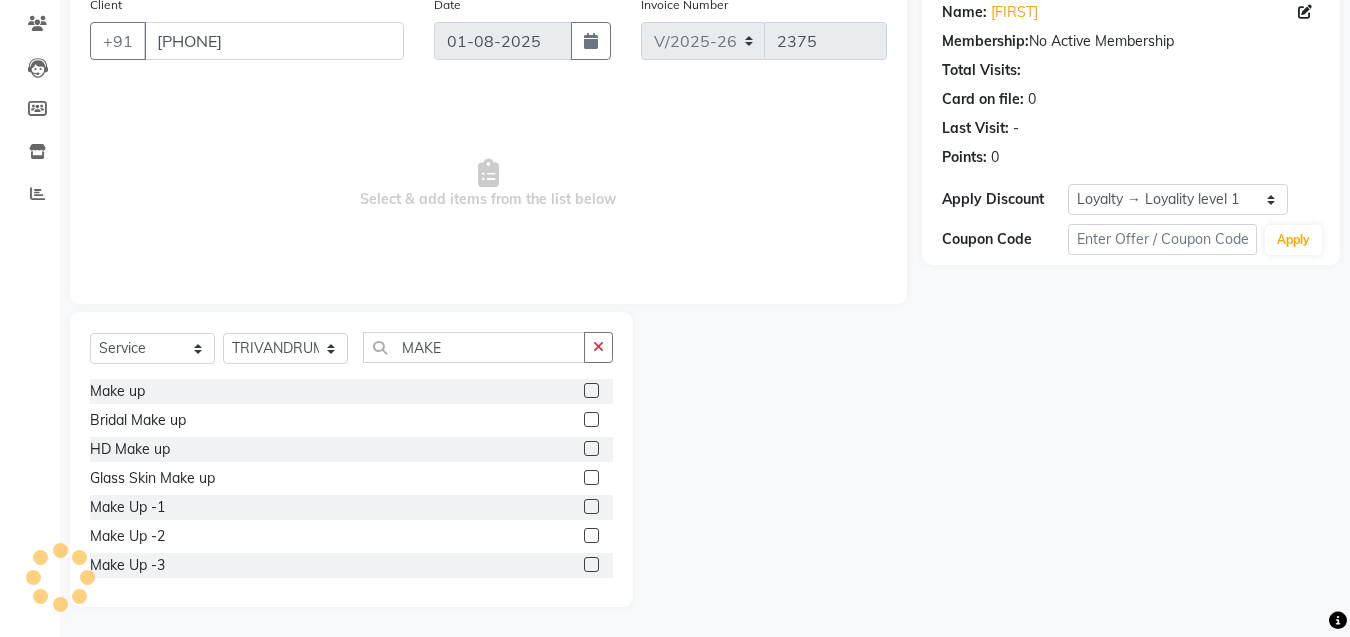 click 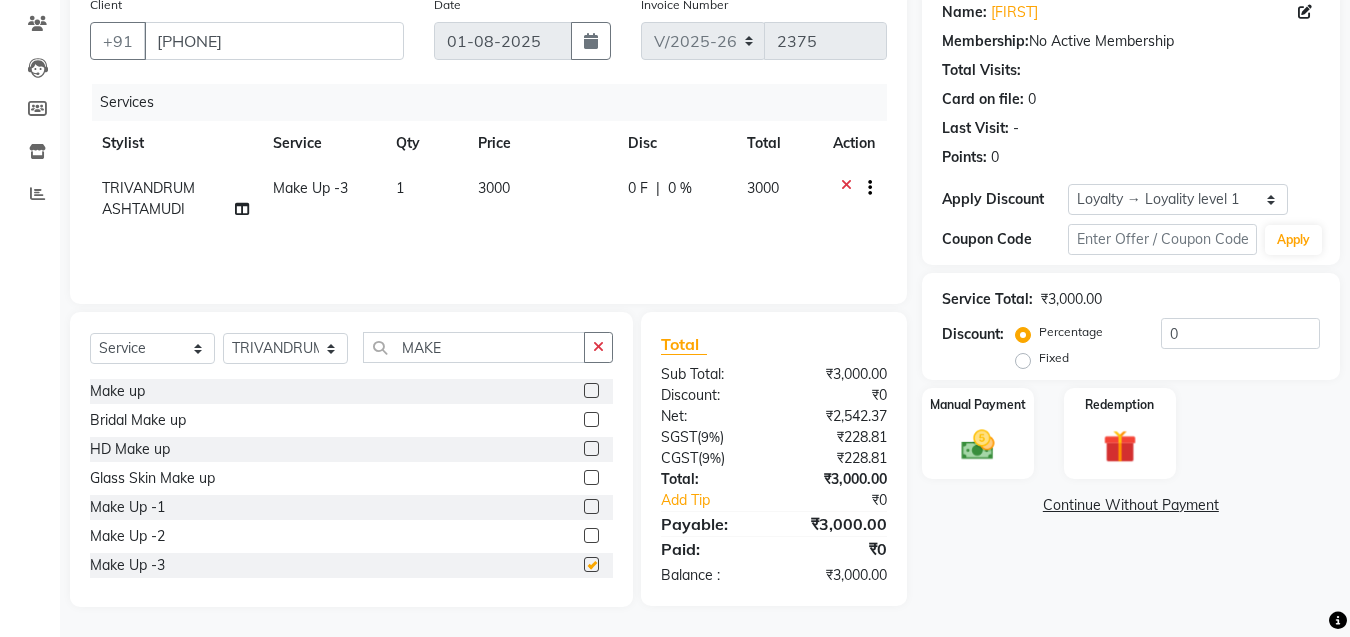 checkbox on "false" 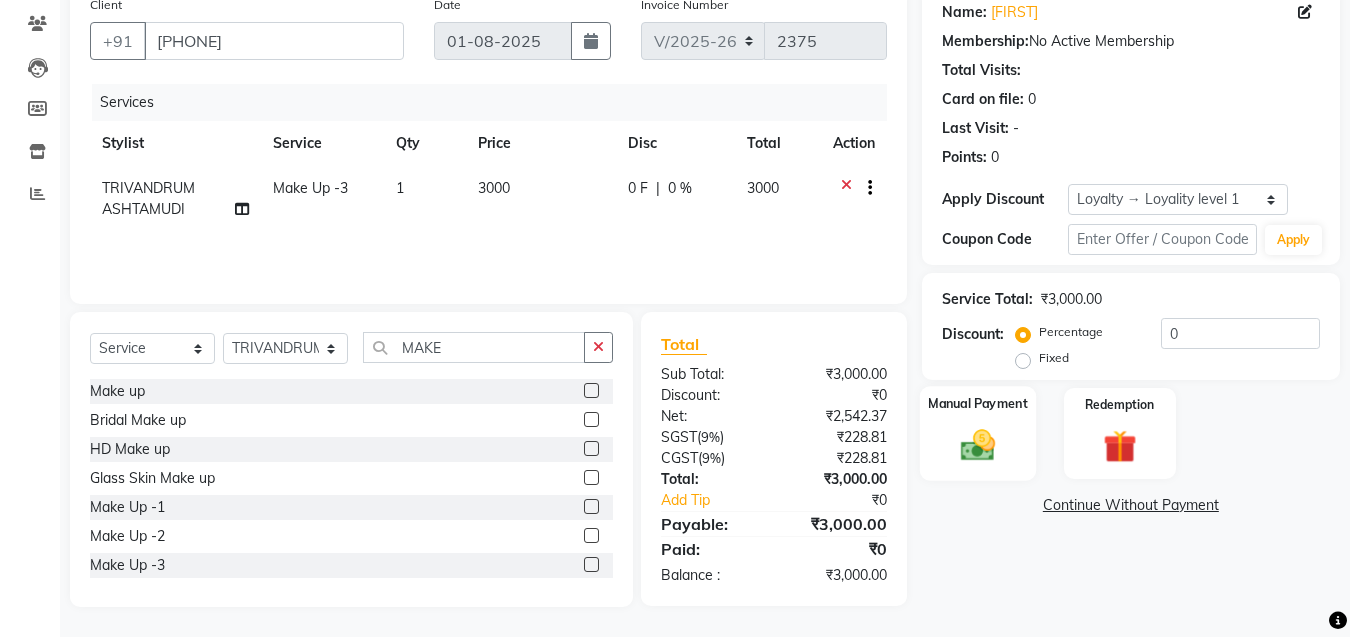 click 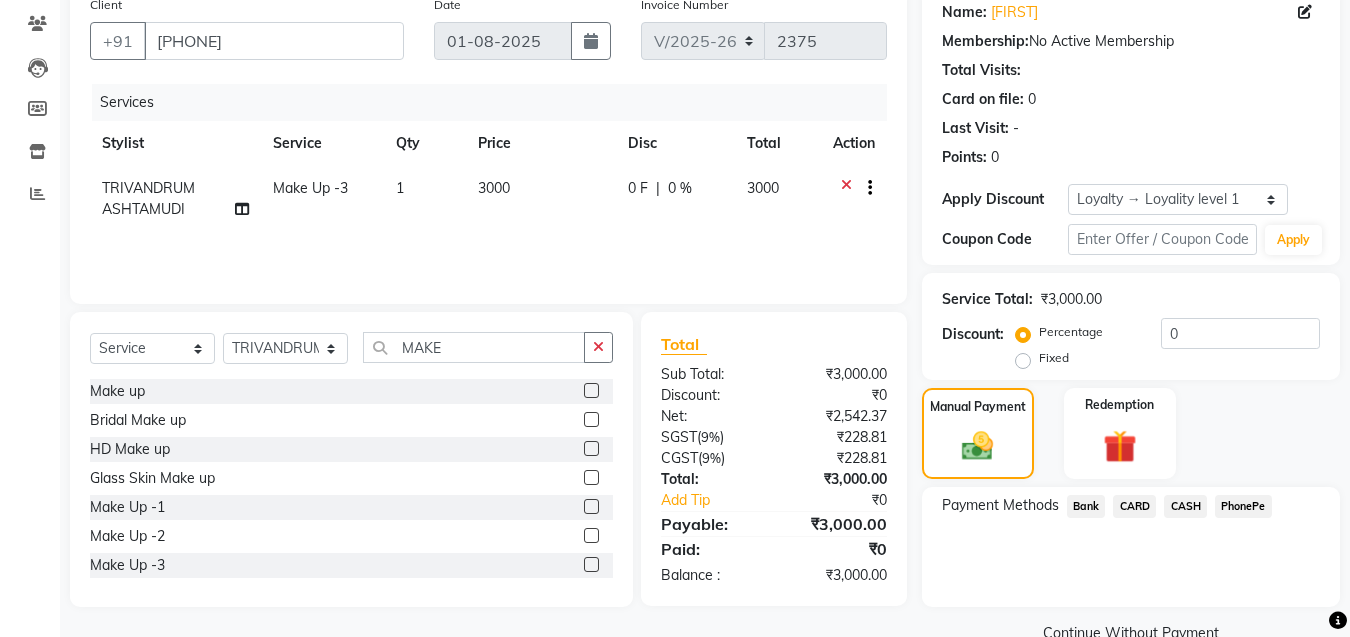 click on "PhonePe" 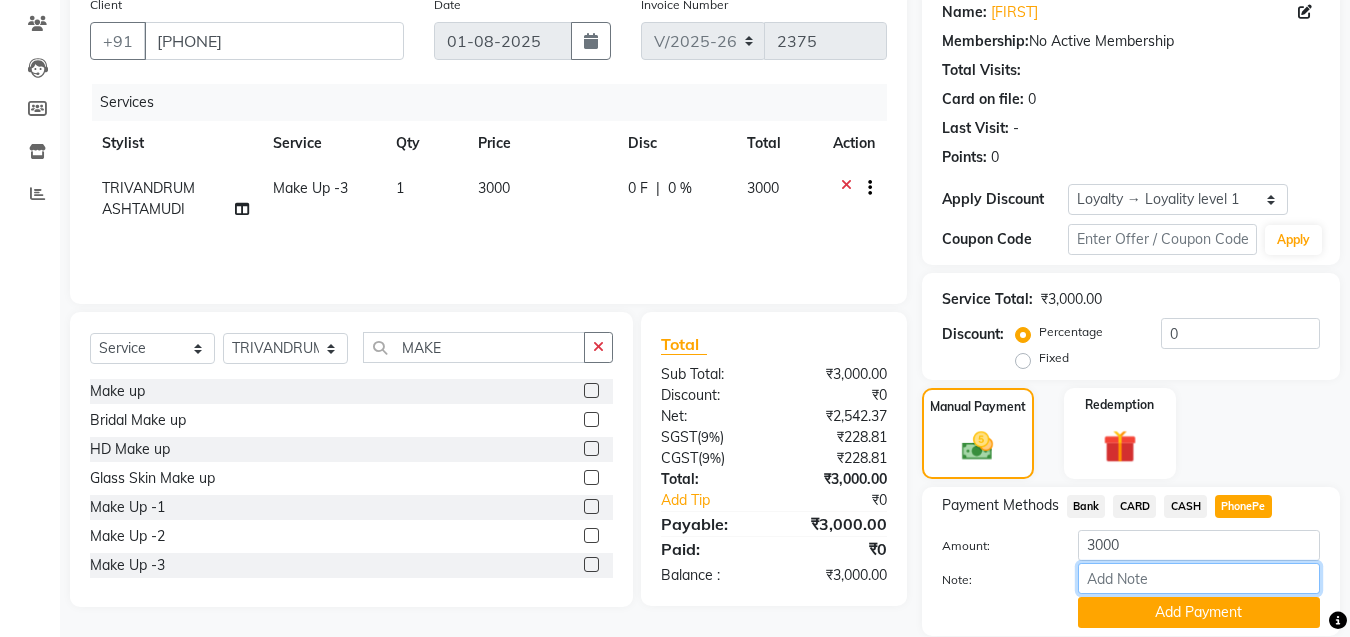 click on "Note:" at bounding box center (1199, 578) 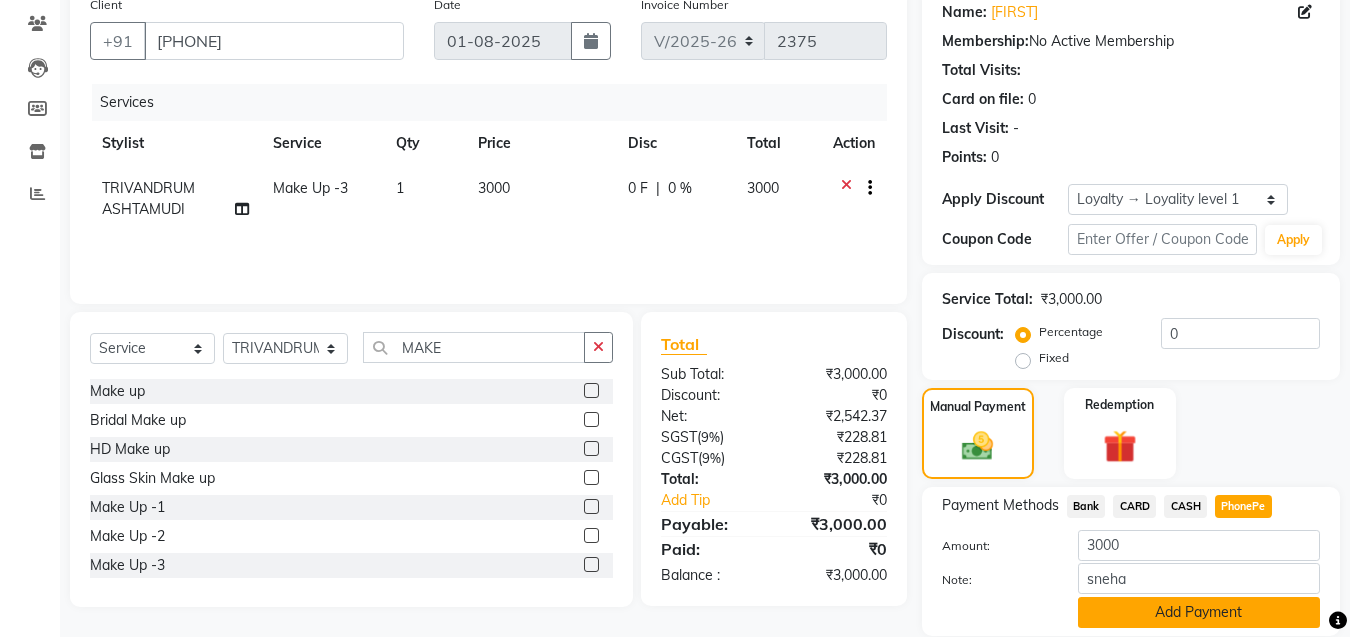 click on "Add Payment" 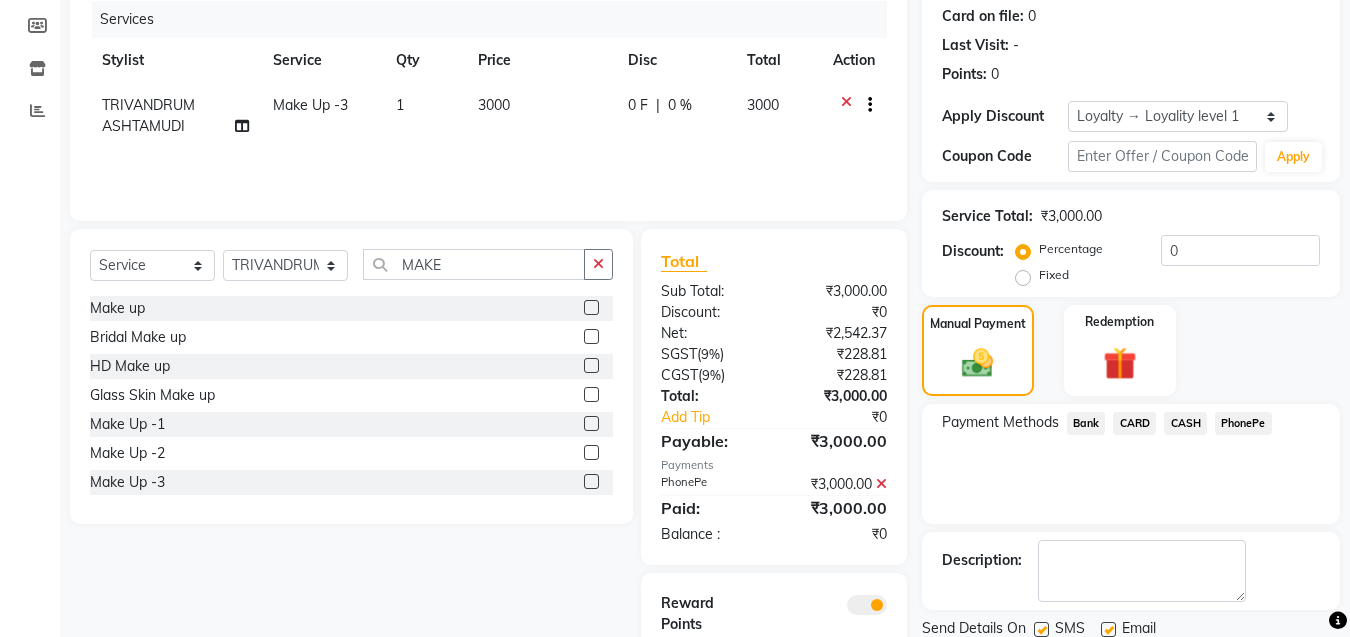 scroll, scrollTop: 325, scrollLeft: 0, axis: vertical 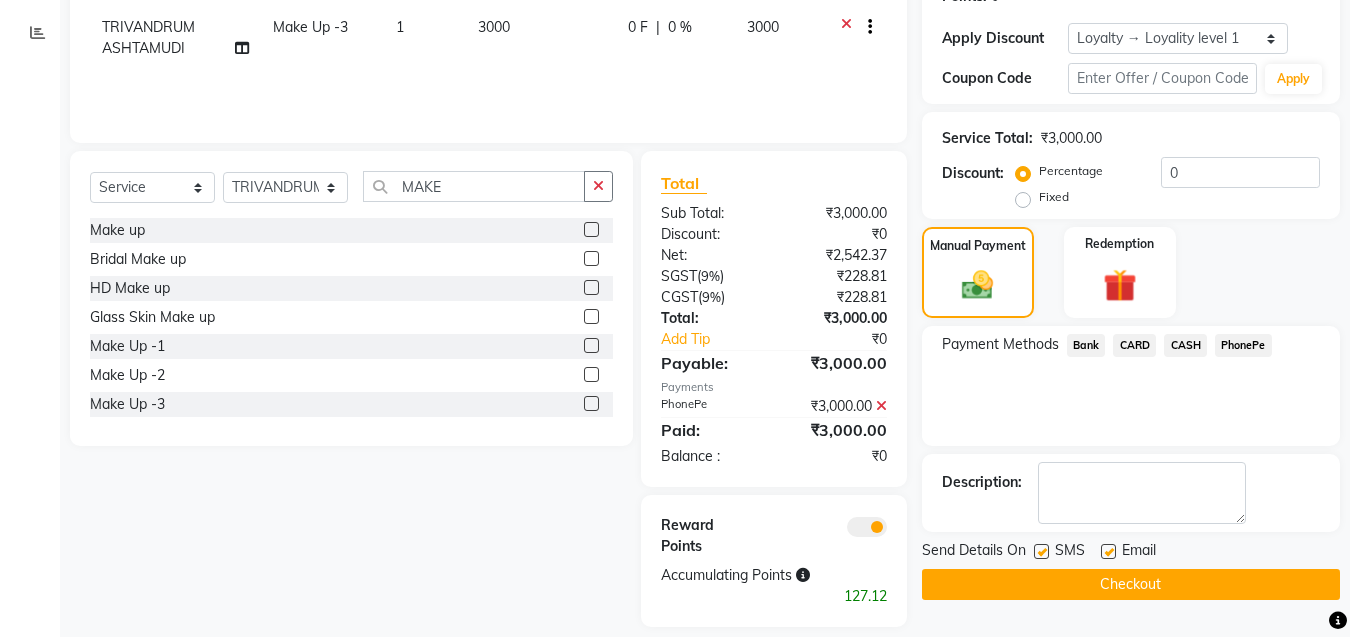 click on "Checkout" 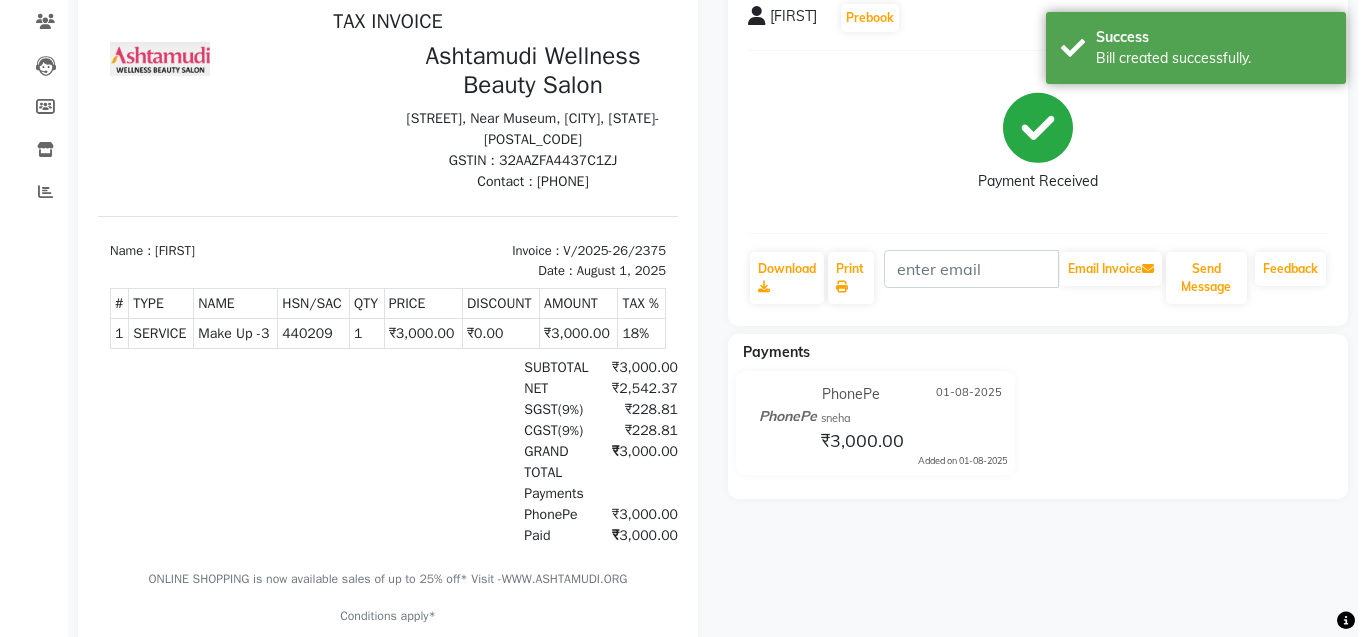 scroll, scrollTop: 0, scrollLeft: 0, axis: both 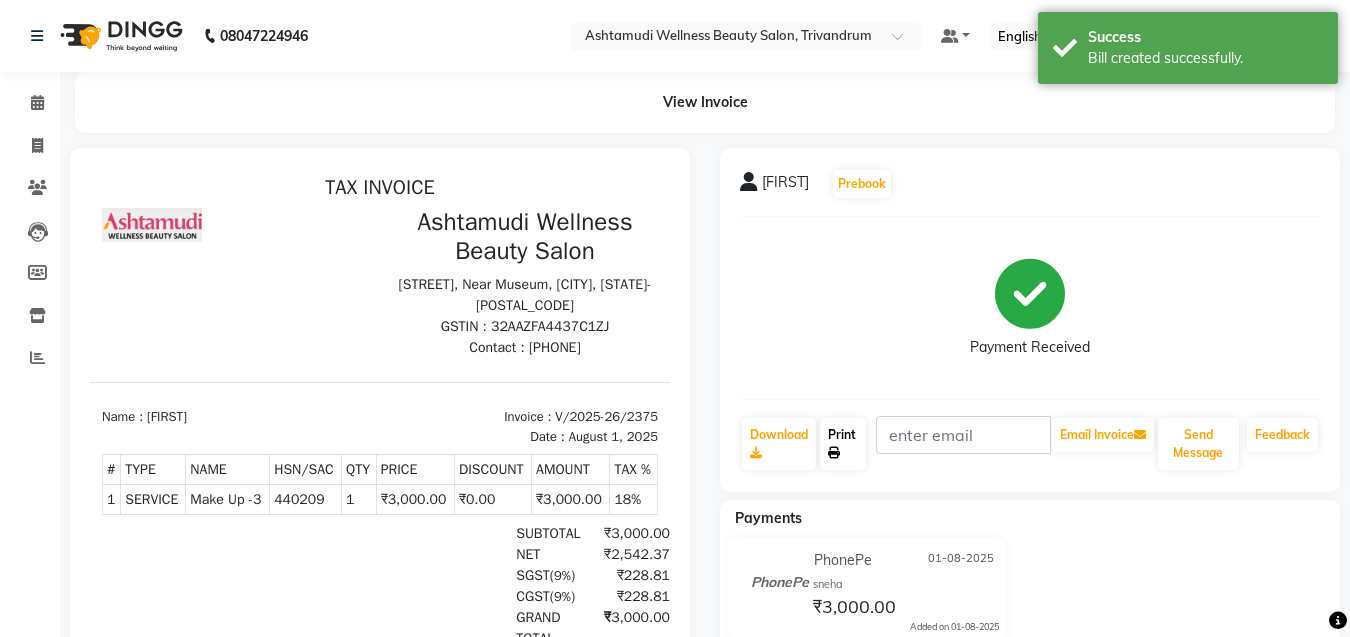 click on "Print" 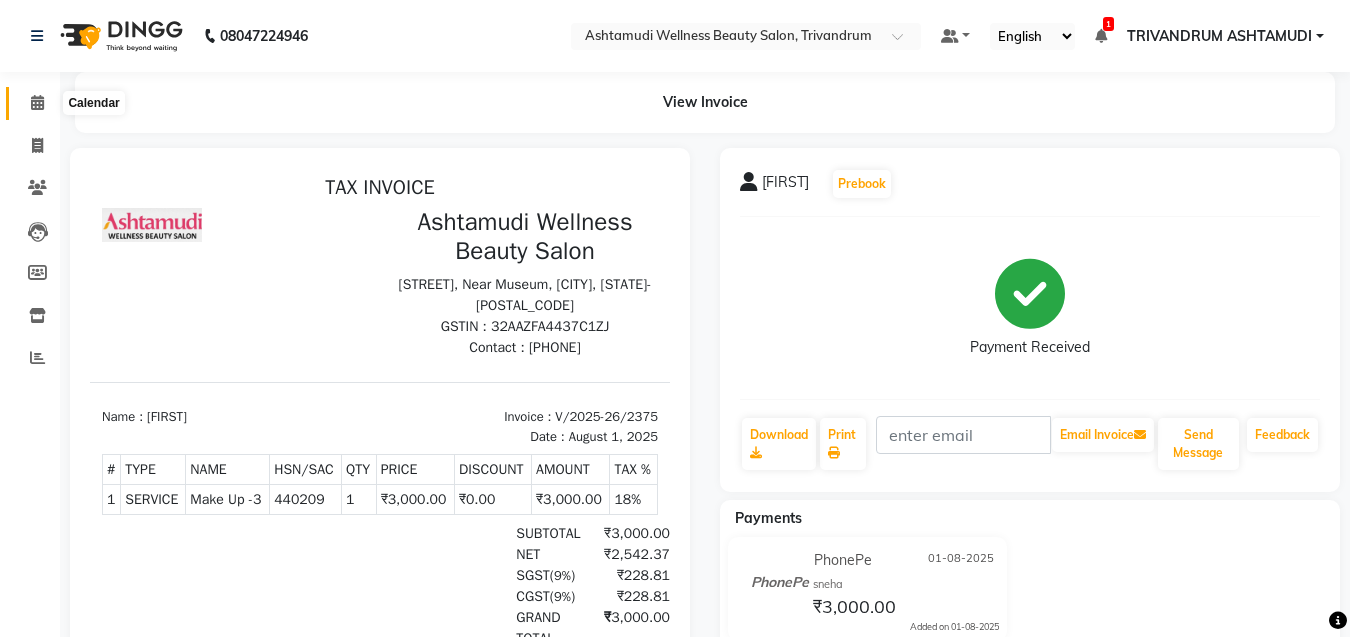 click 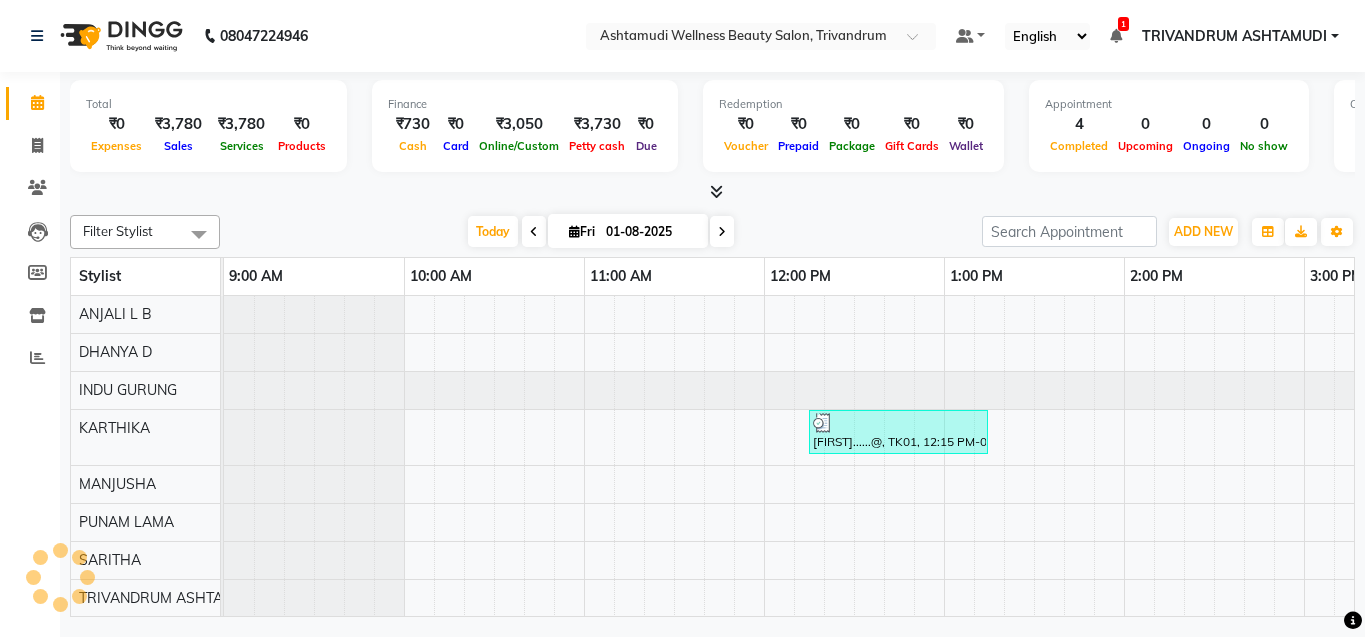 scroll, scrollTop: 0, scrollLeft: 1261, axis: horizontal 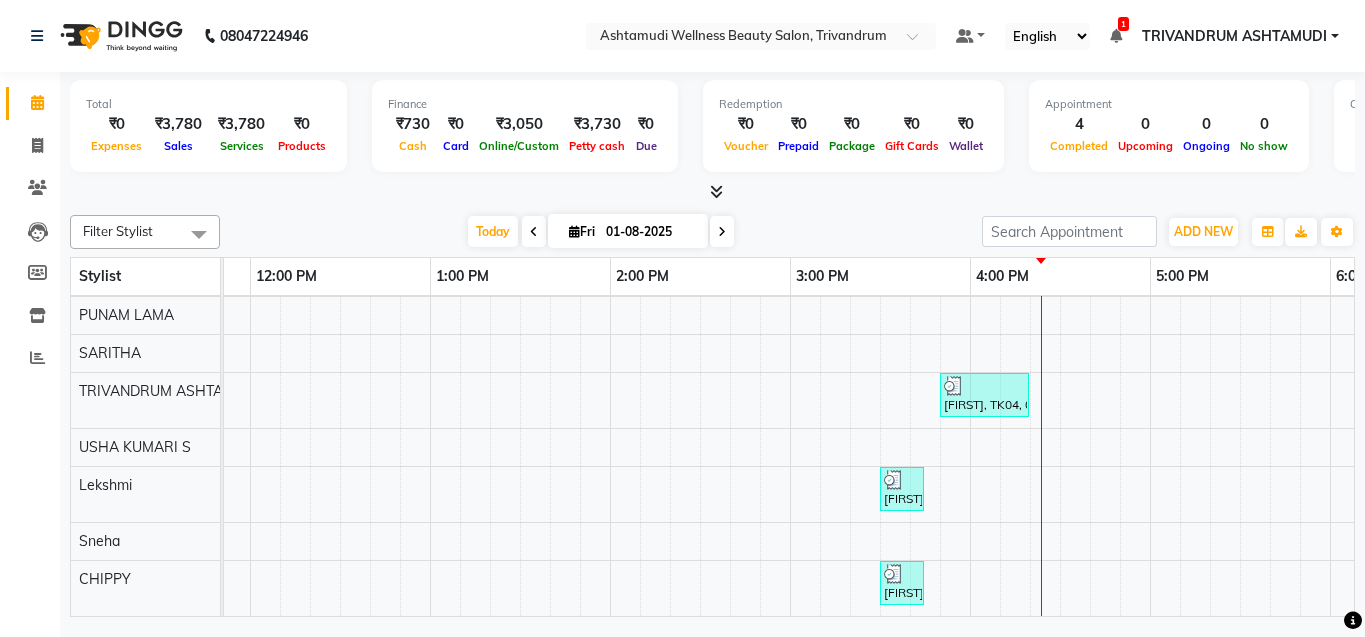 click on "[FIRST]......@, TK01, 12:15 PM-01:15 PM, Root Crown Coloring     [FIRST], TK04, 03:50 PM-04:20 PM, Make Up -3     [FIRST], TK02, 03:30 PM-03:45 PM, Eyebrows Threading     [FIRST], TK03, 03:30 PM-03:45 PM, Eyebrows Threading" at bounding box center (970, 352) 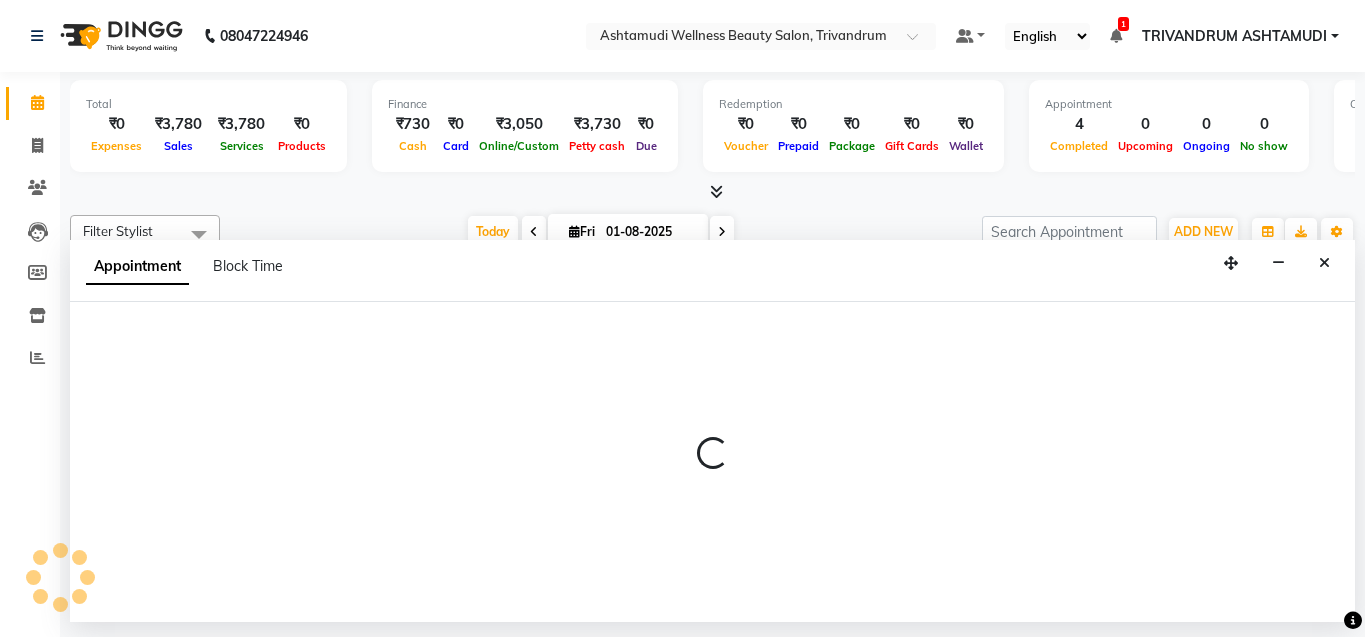 select on "82502" 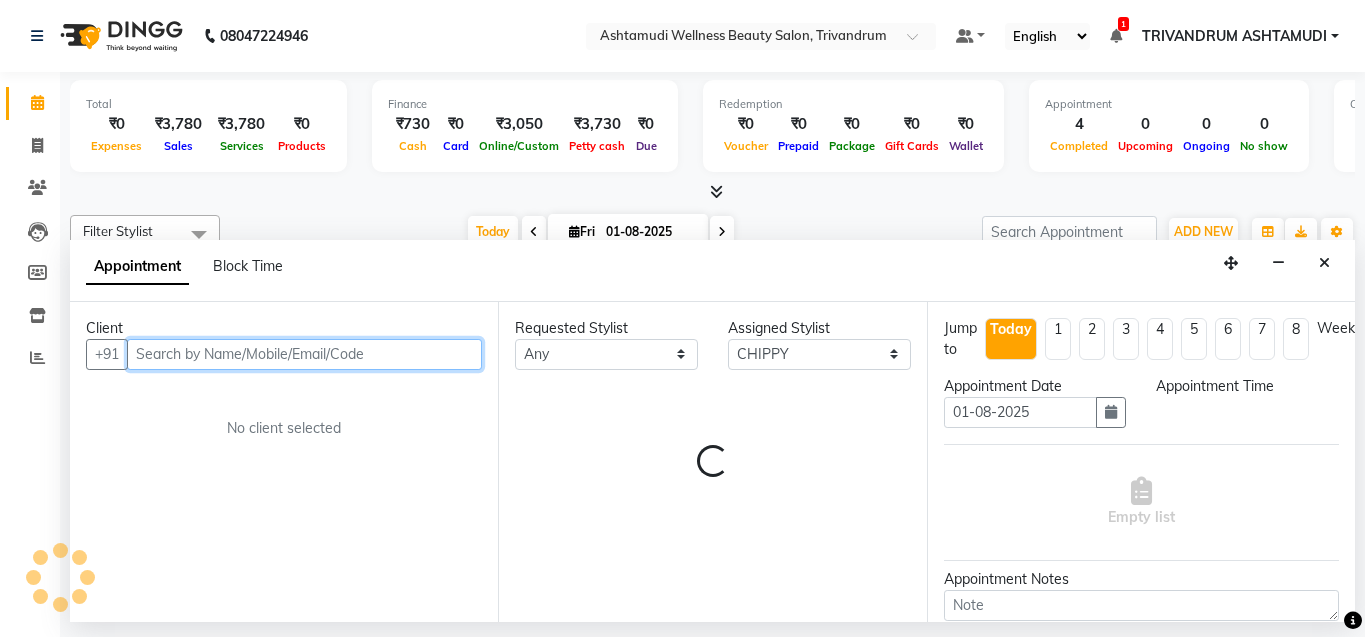select on "840" 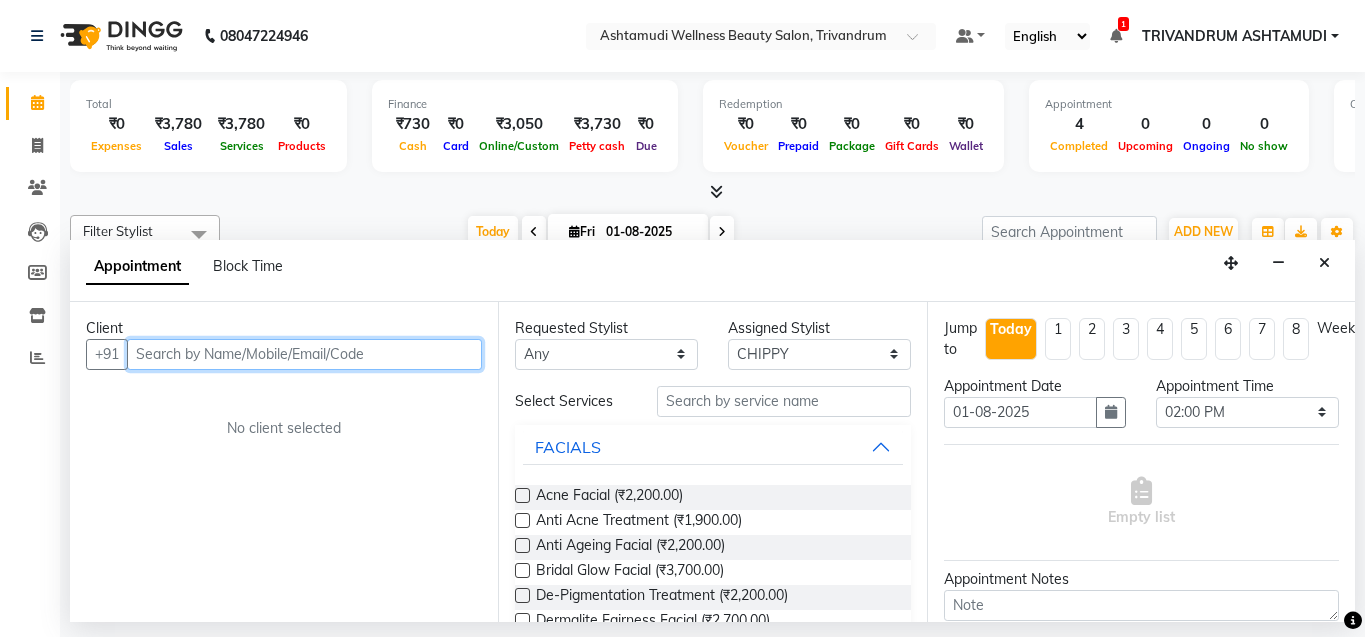 click at bounding box center [304, 354] 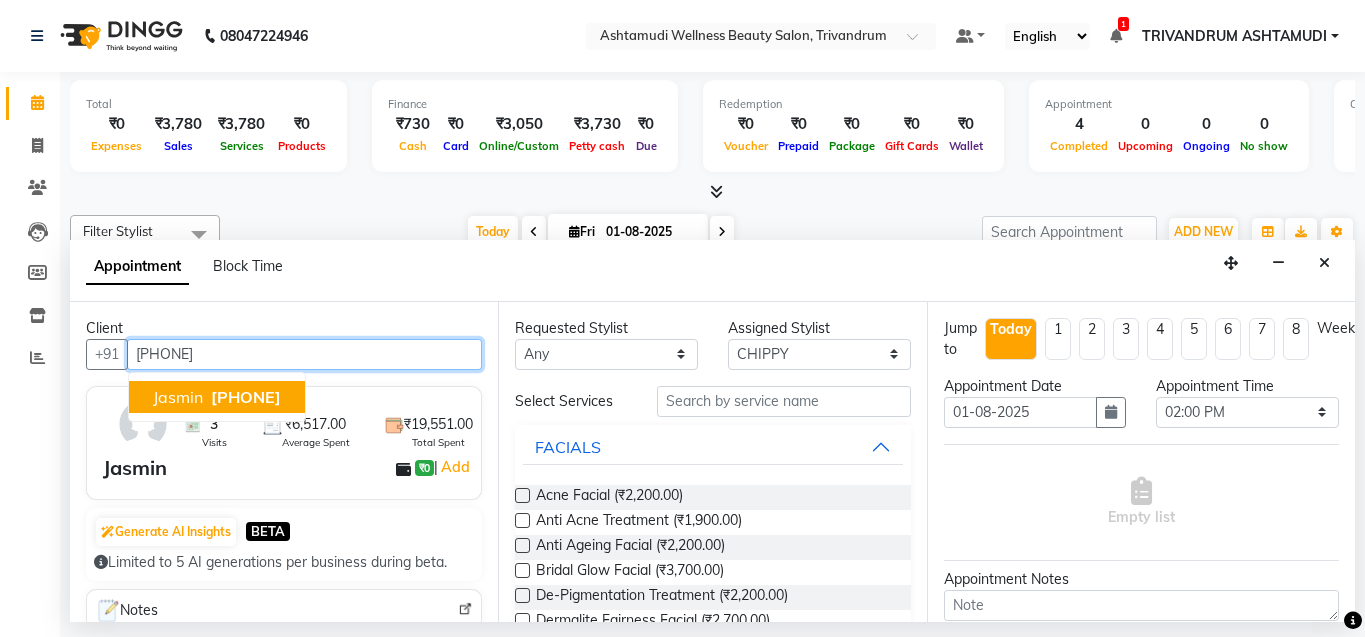 type on "[PHONE]" 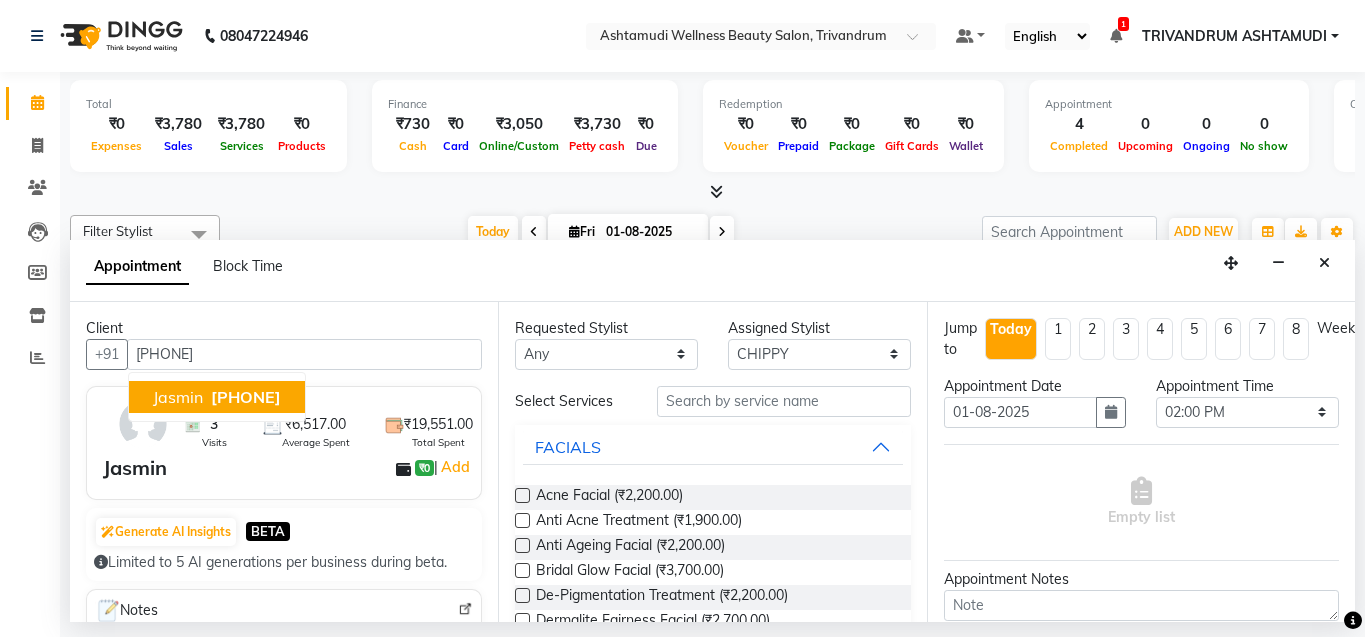 click on "[FIRST]  ₹0  |   Add" at bounding box center [288, 468] 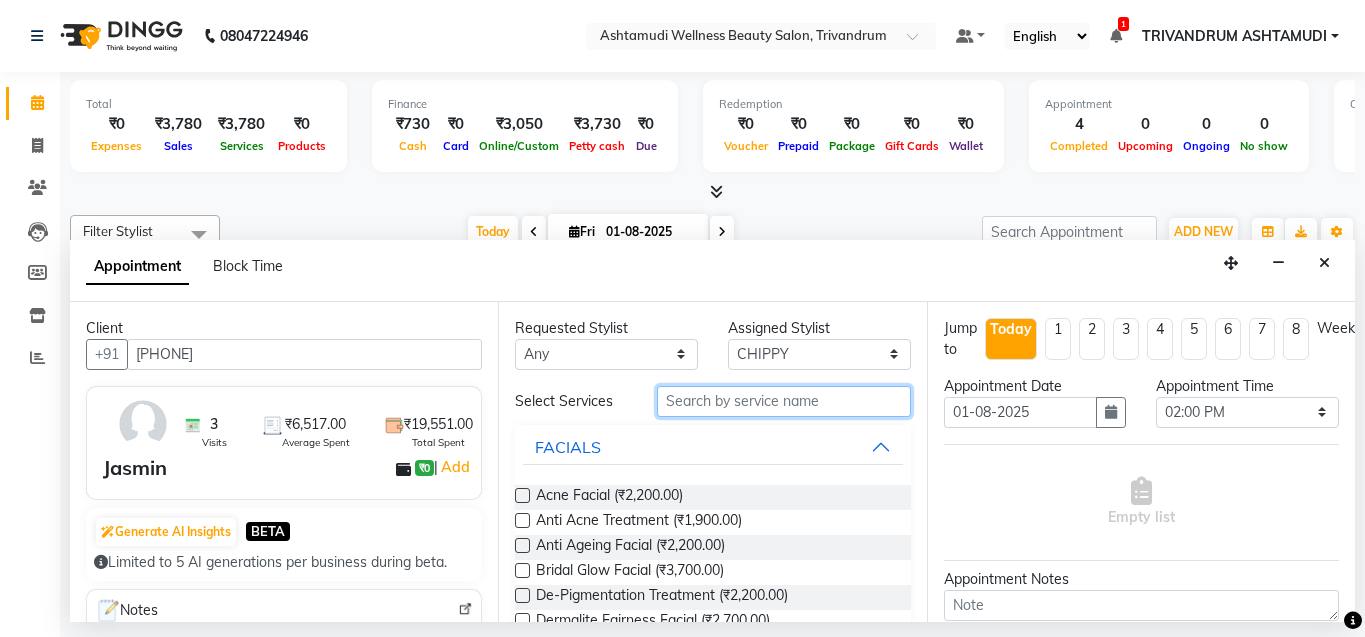 click at bounding box center [784, 401] 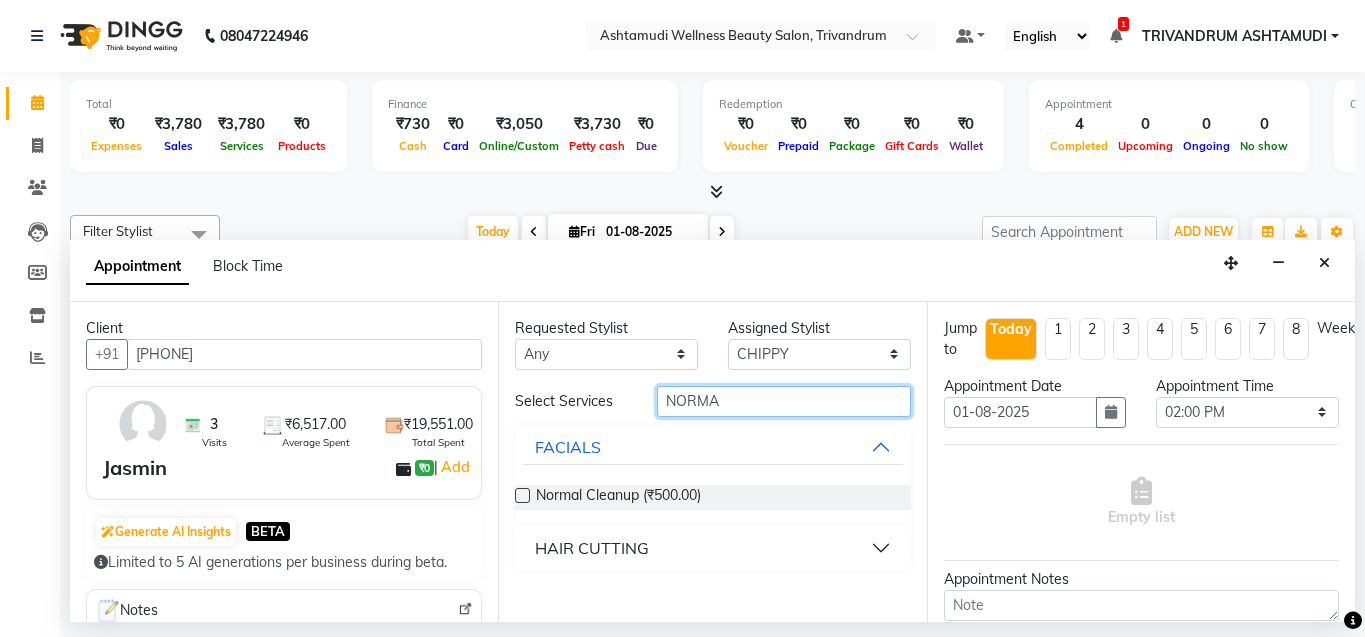 type on "NORMA" 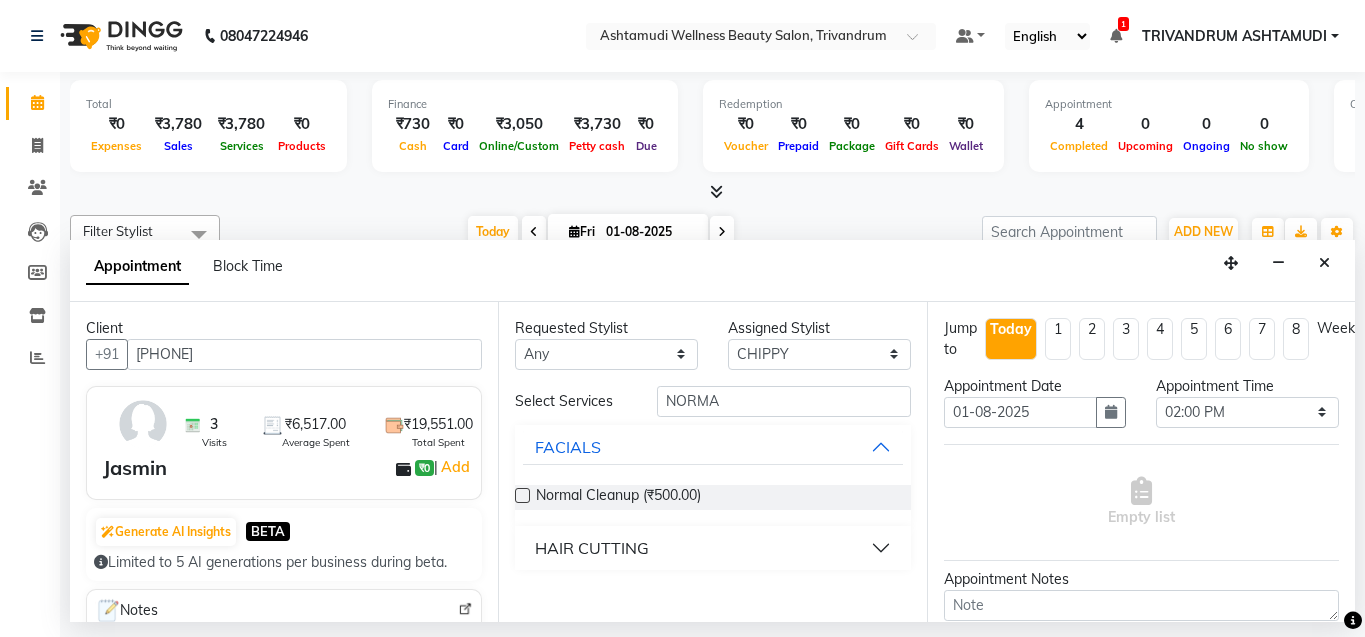 click on "HAIR CUTTING" at bounding box center [592, 548] 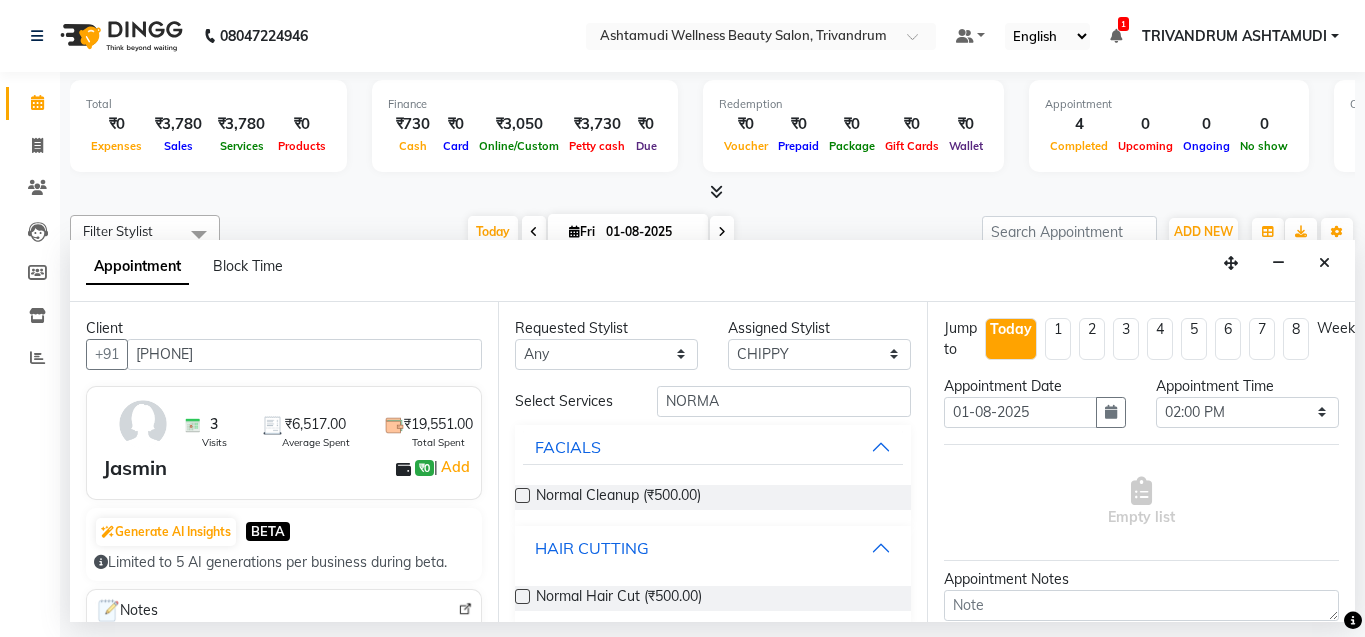 scroll, scrollTop: 18, scrollLeft: 0, axis: vertical 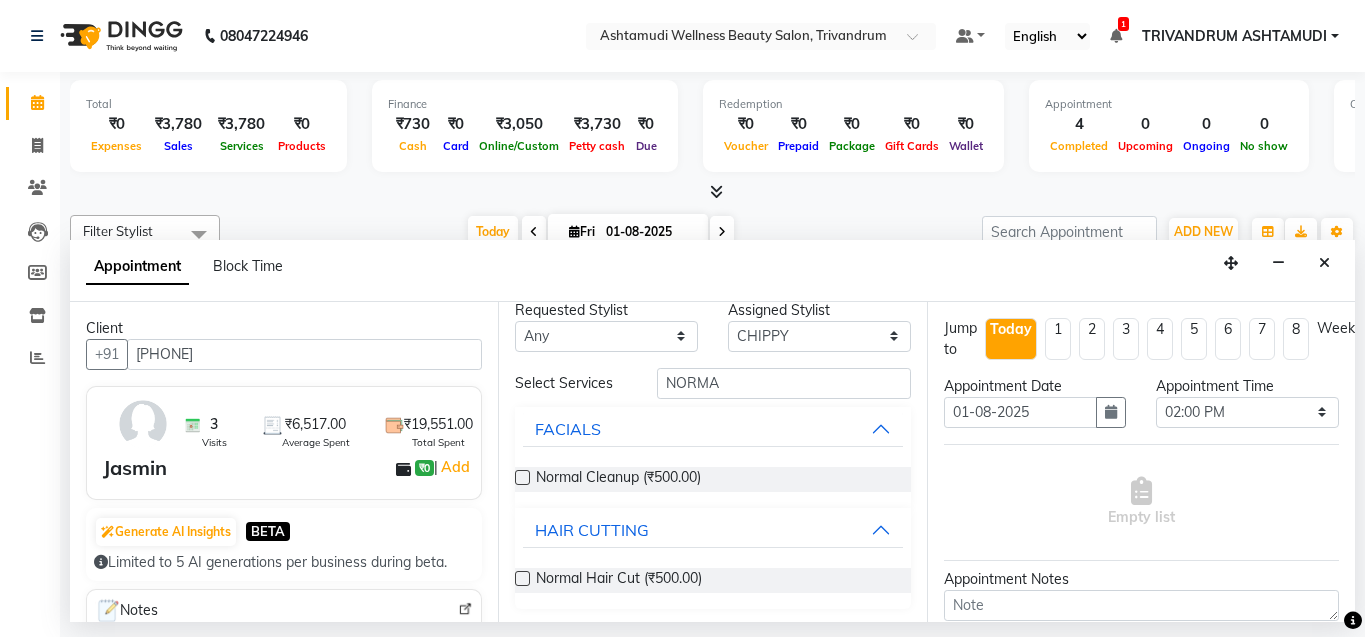 click at bounding box center [522, 578] 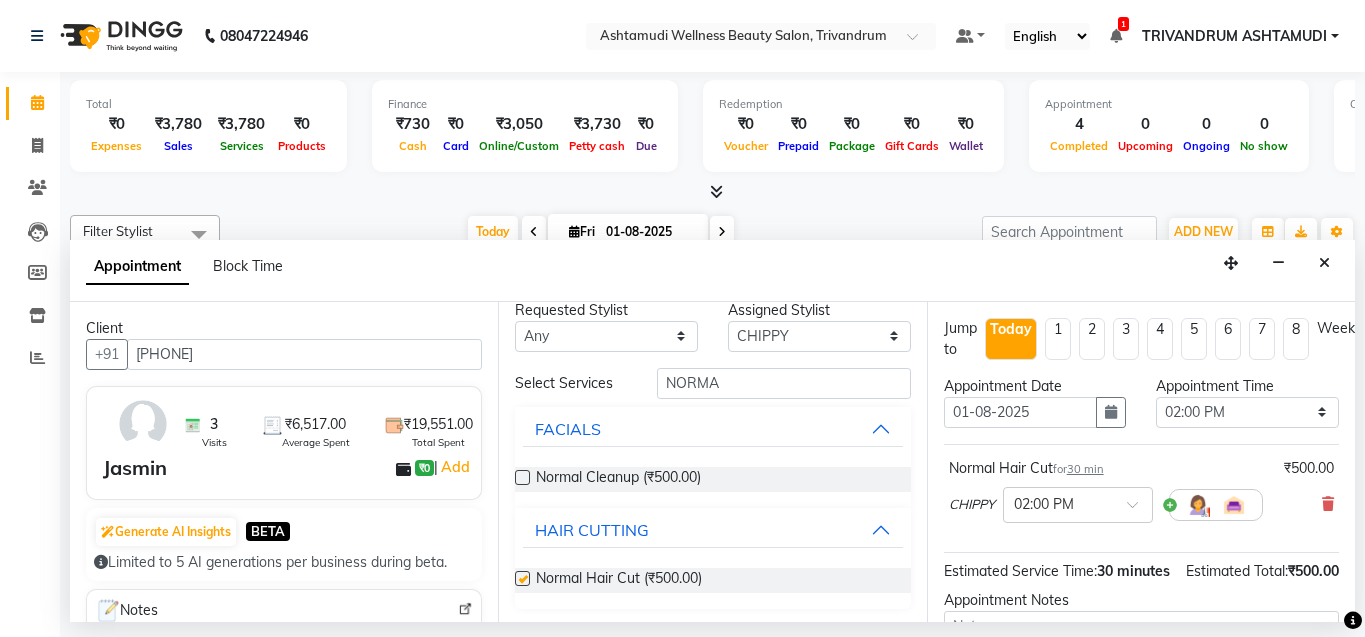 checkbox on "false" 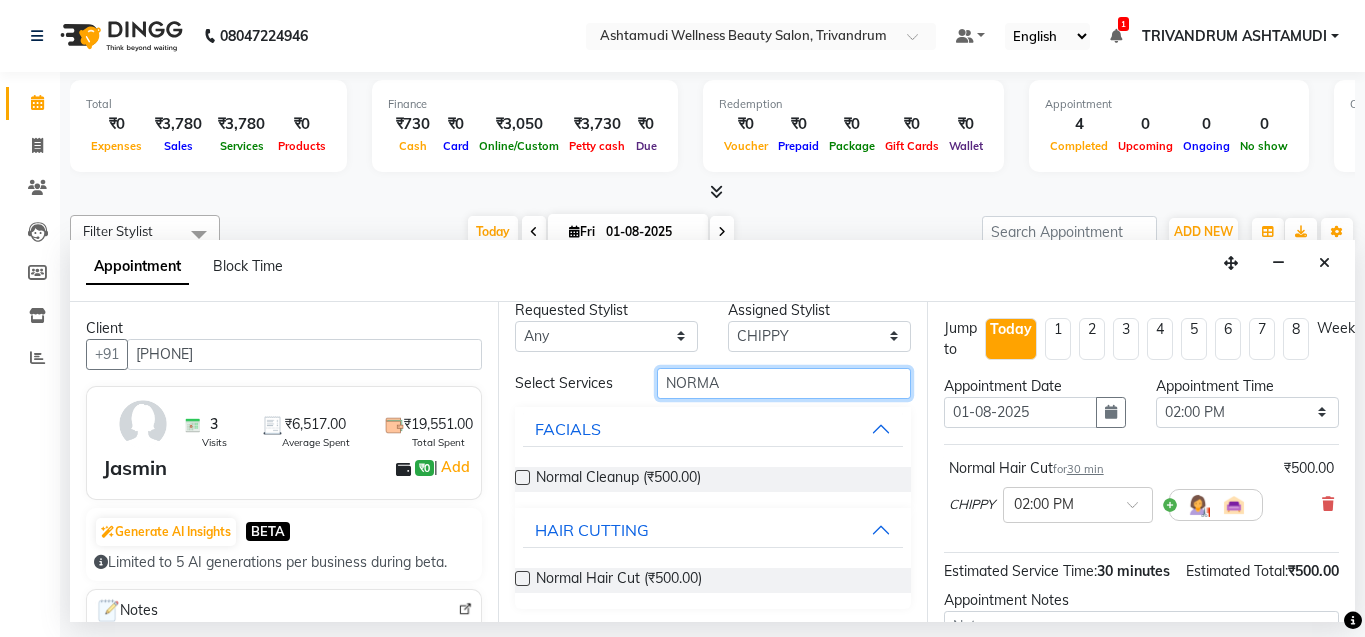 drag, startPoint x: 739, startPoint y: 377, endPoint x: 656, endPoint y: 377, distance: 83 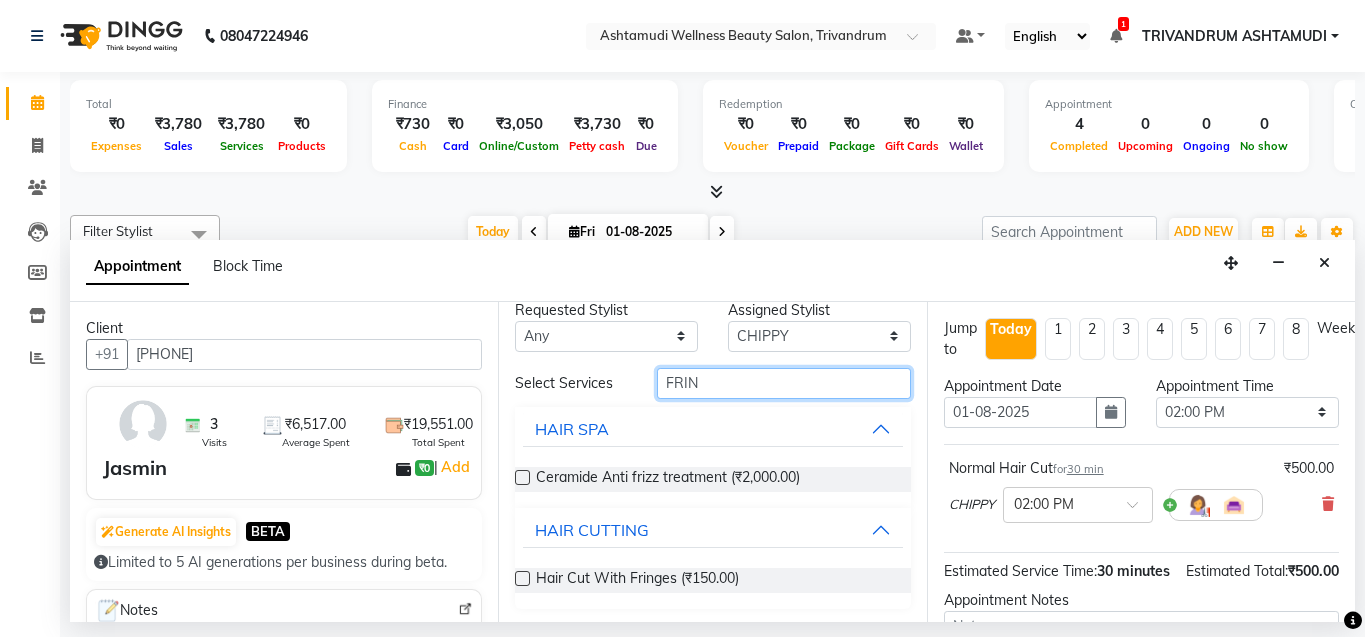 scroll, scrollTop: 0, scrollLeft: 0, axis: both 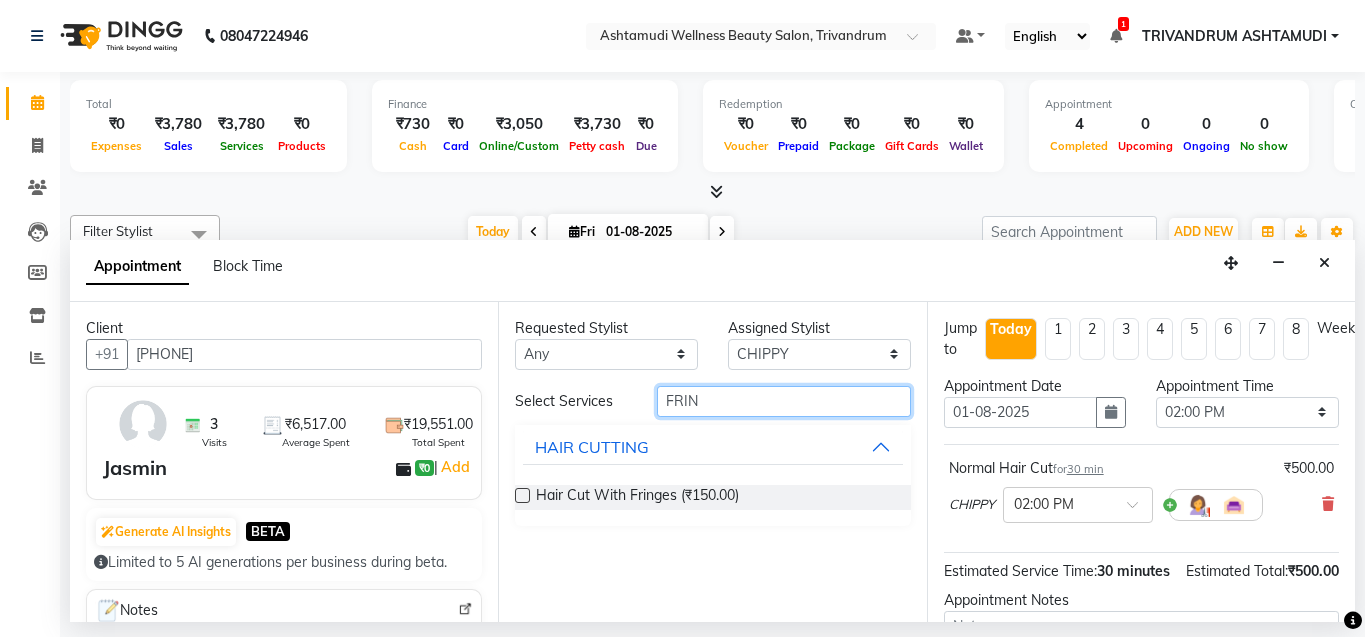 type on "FRIN" 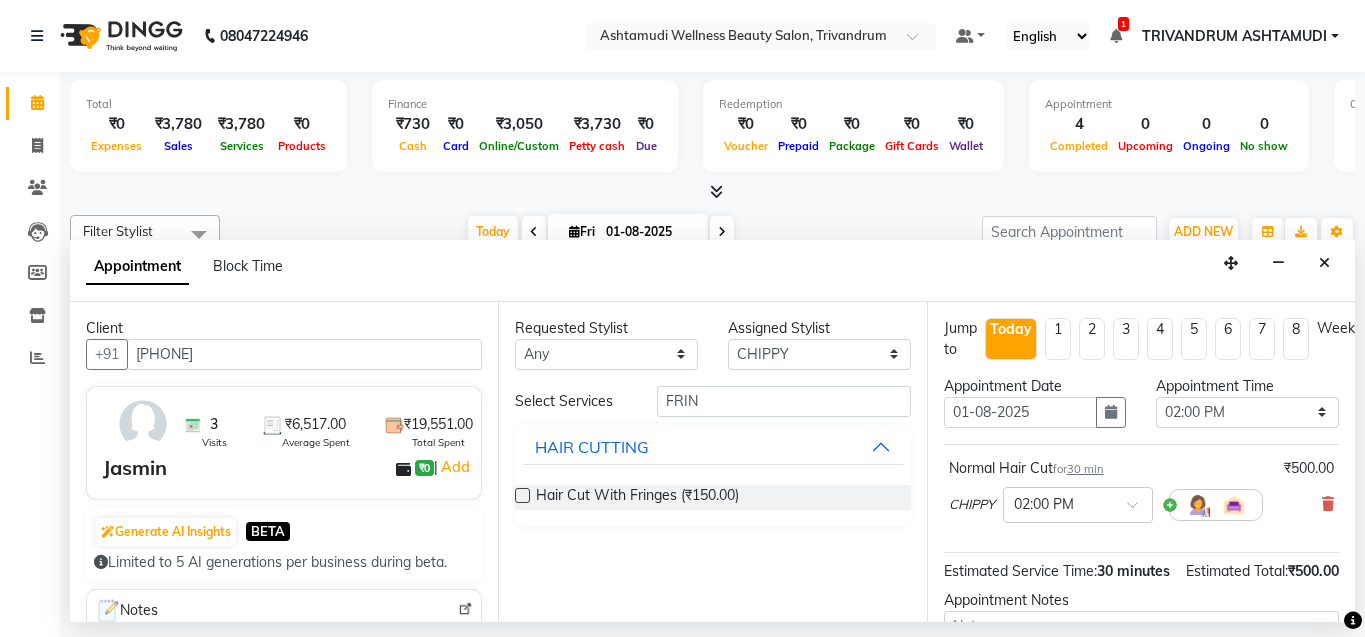 click at bounding box center (522, 495) 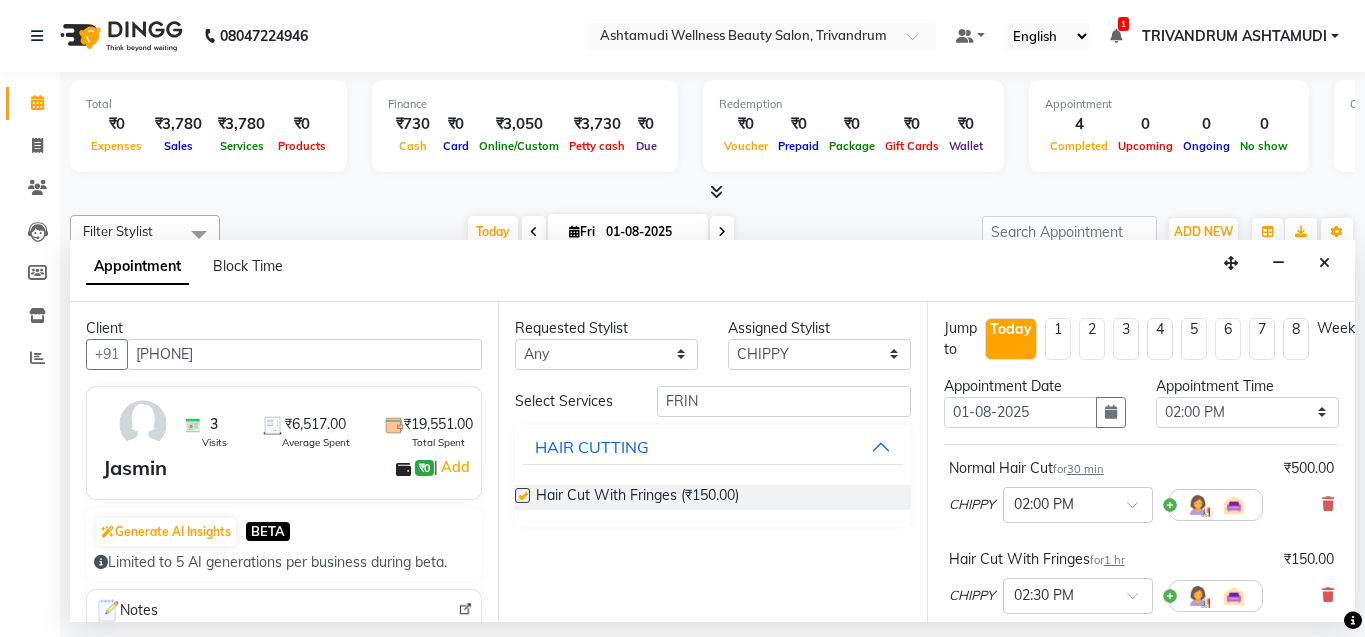 checkbox on "false" 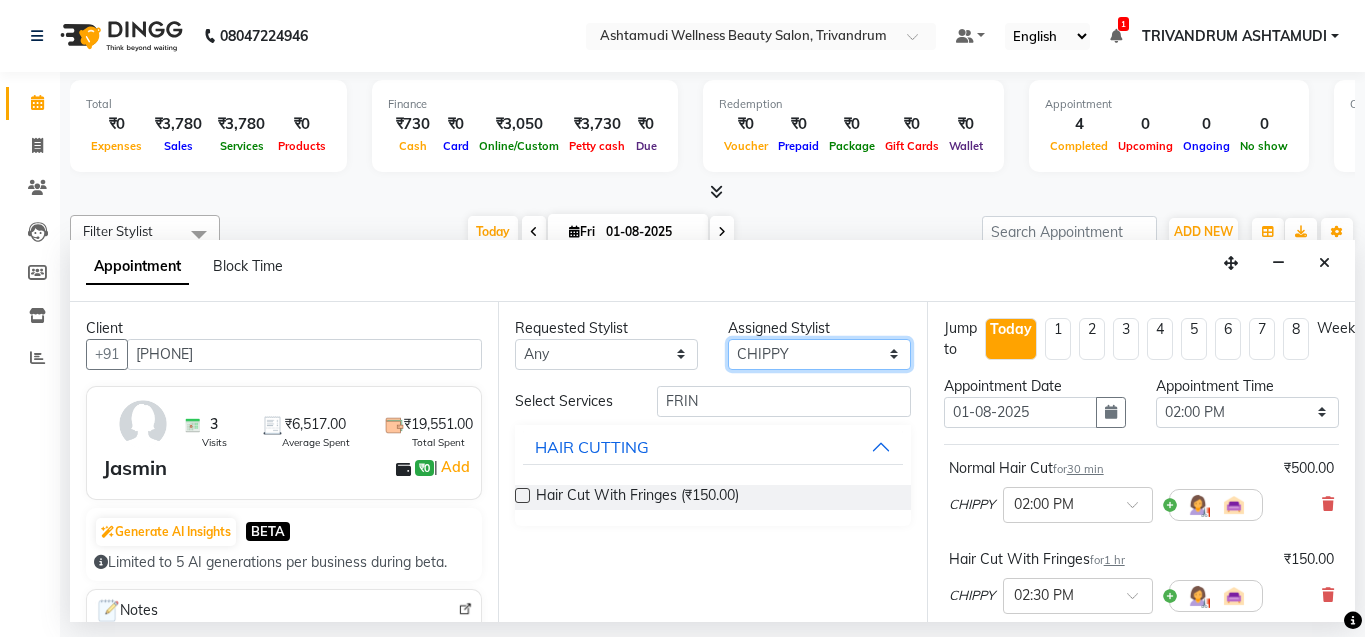 click on "Select [FIRST] [LAST] [LAST] [LAST] [LAST] [LAST] [LAST] [LAST] [LAST] [LAST] [LAST] [LAST]" at bounding box center [819, 354] 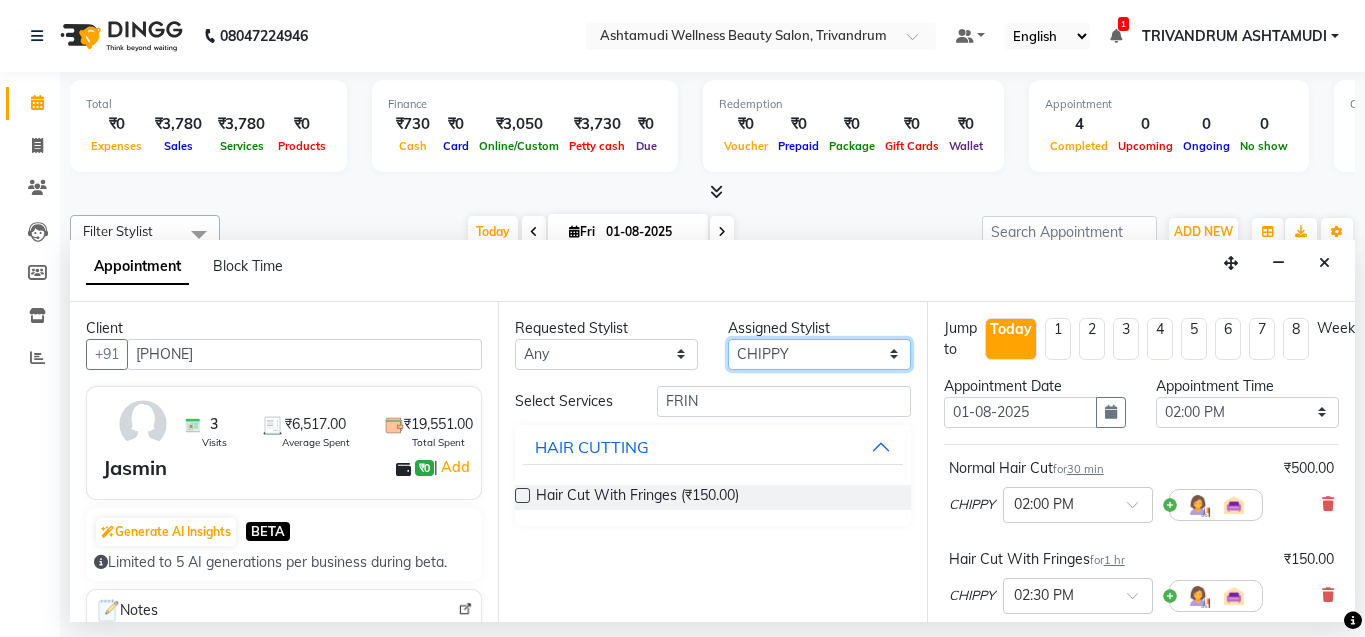 select on "27022" 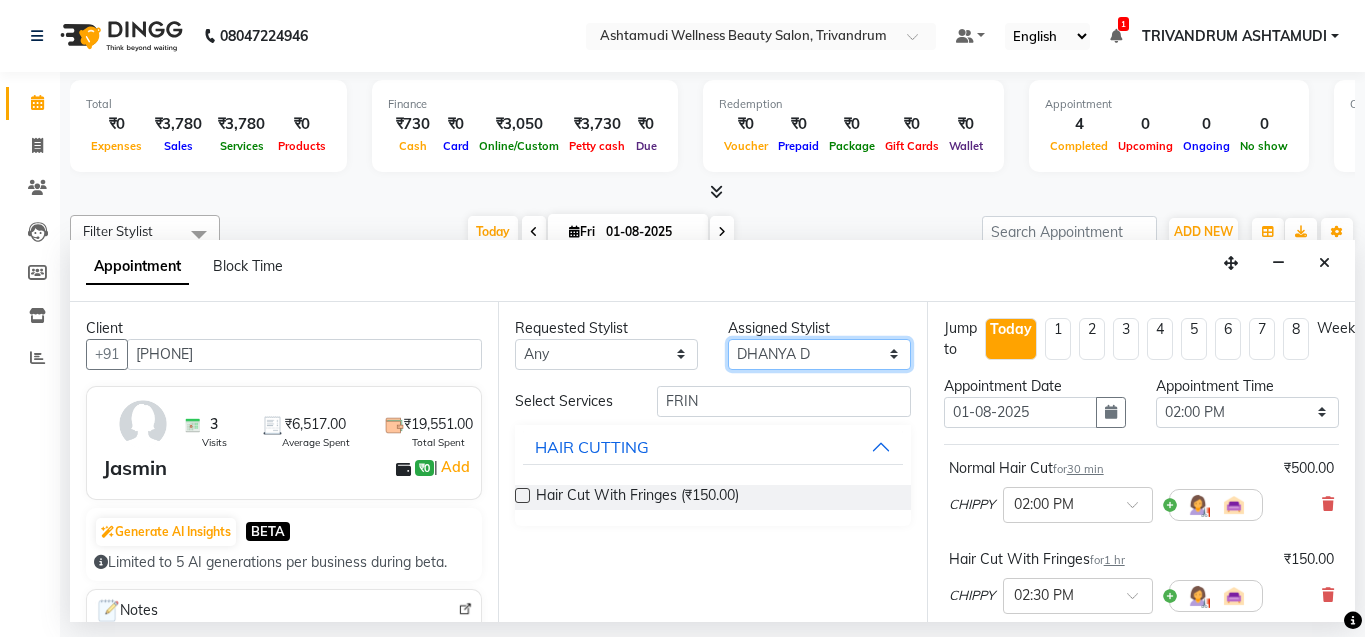 click on "Select [FIRST] [LAST] [LAST] [LAST] [LAST] [LAST] [LAST] [LAST] [LAST] [LAST] [LAST] [LAST]" at bounding box center (819, 354) 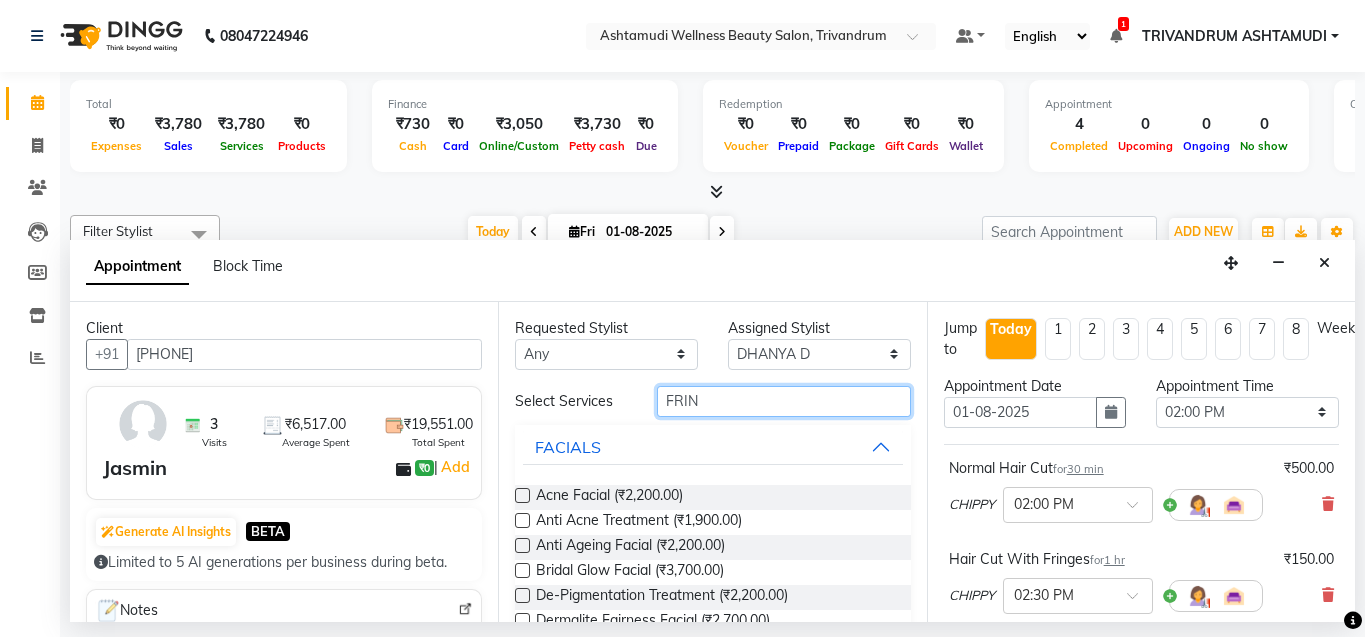 drag, startPoint x: 719, startPoint y: 407, endPoint x: 623, endPoint y: 388, distance: 97.862144 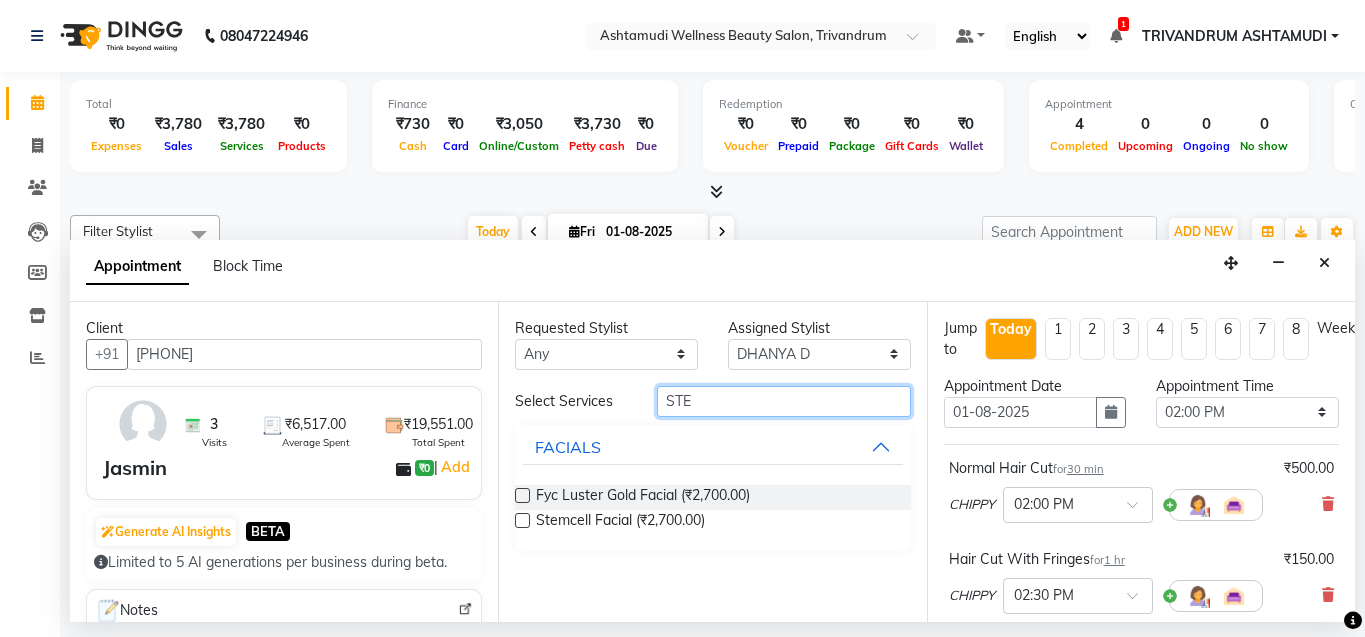 type on "STE" 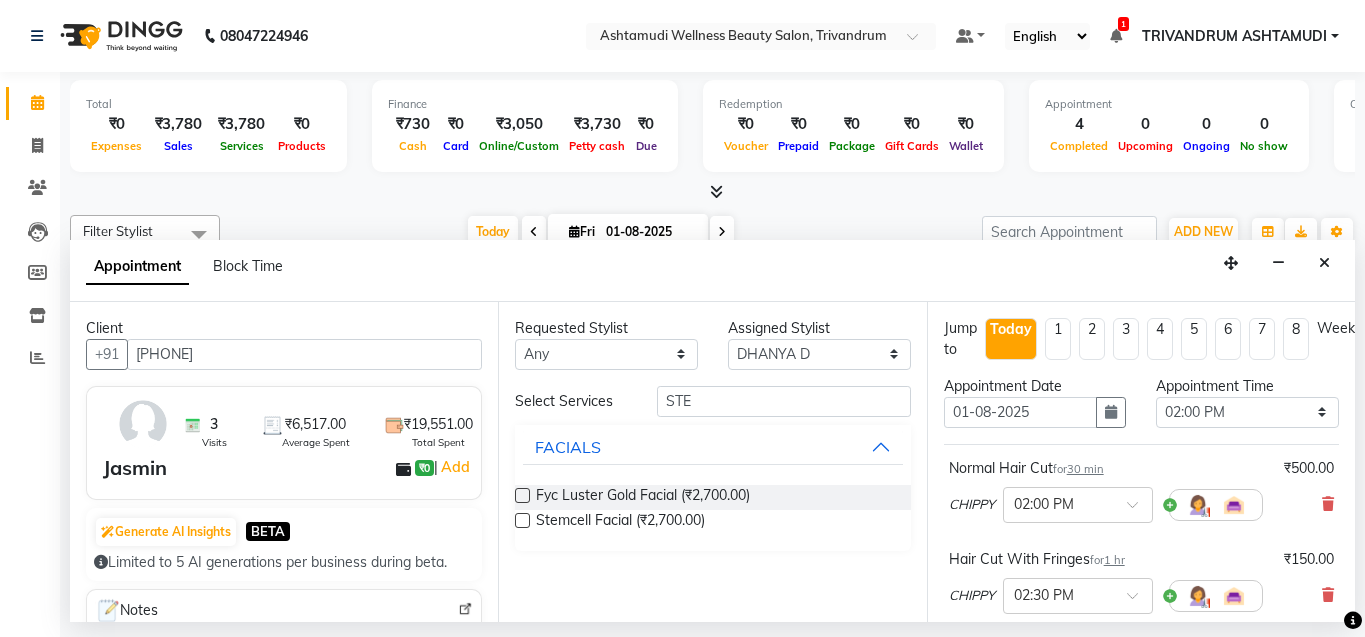 click at bounding box center [522, 520] 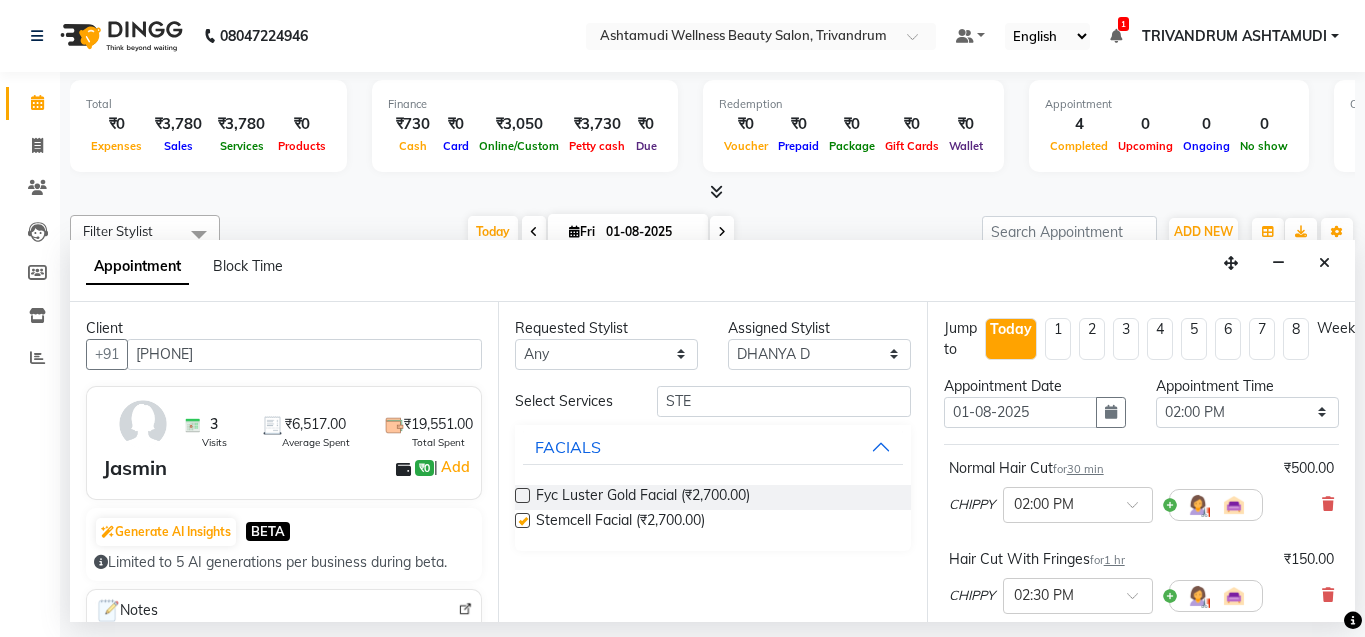 checkbox on "false" 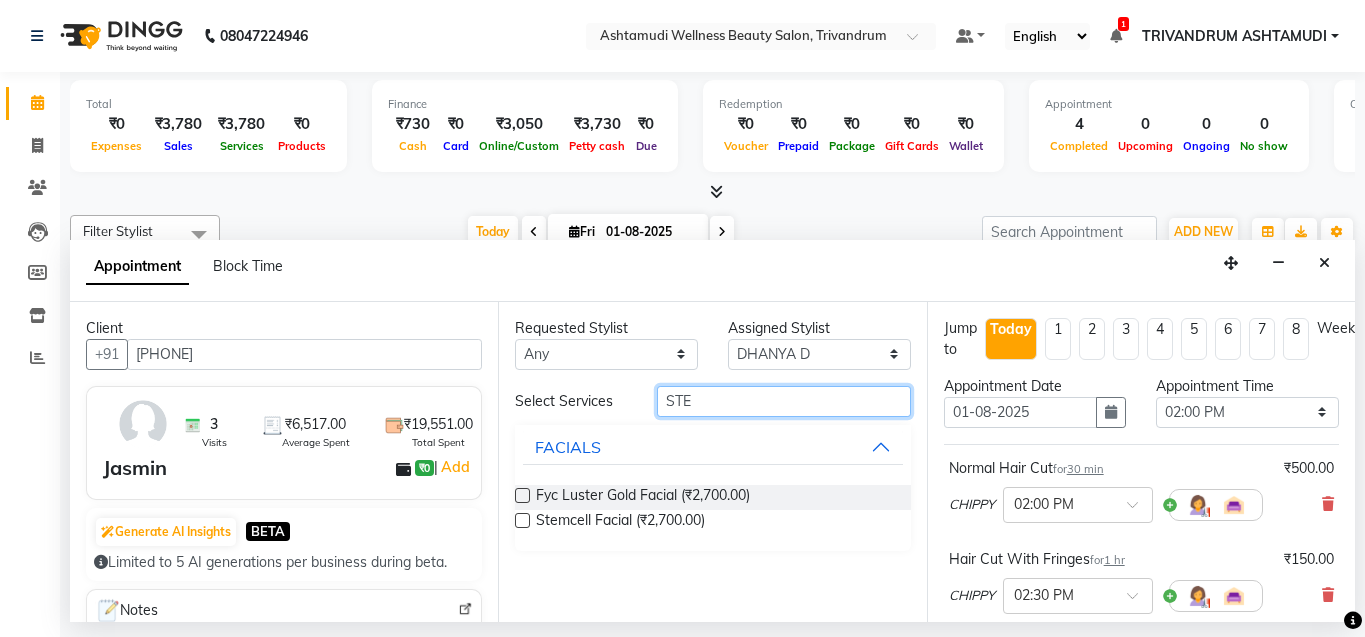 drag, startPoint x: 702, startPoint y: 404, endPoint x: 627, endPoint y: 416, distance: 75.95393 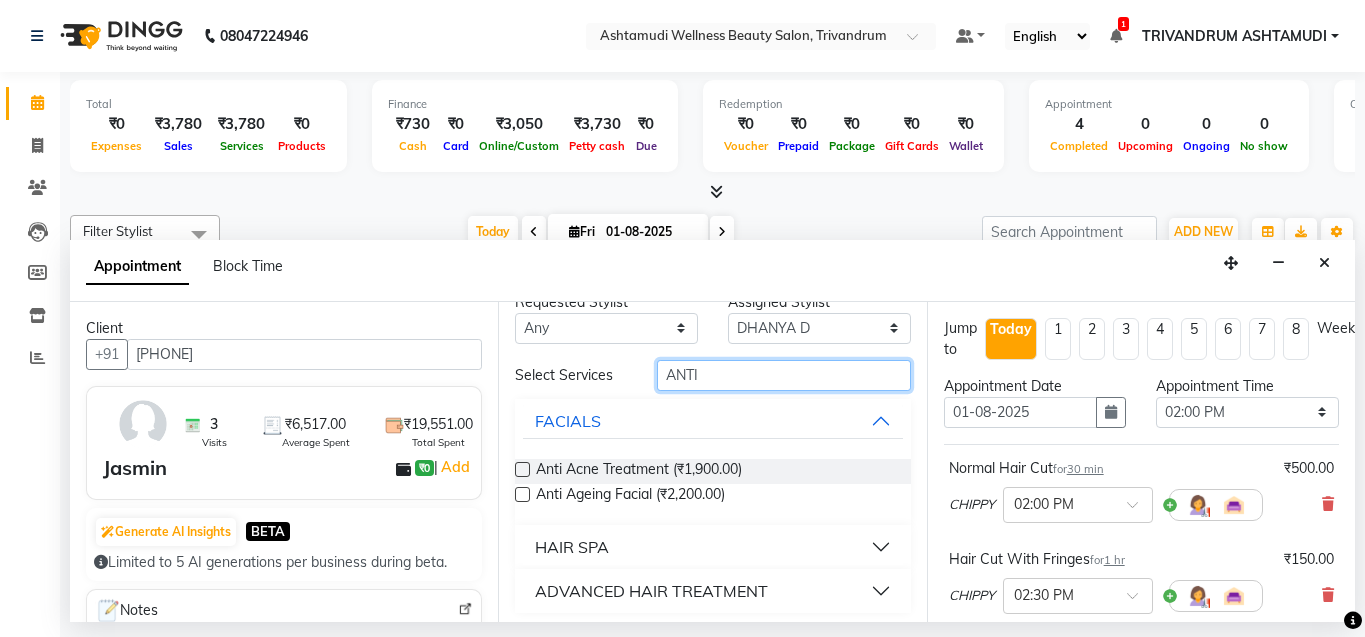 scroll, scrollTop: 33, scrollLeft: 0, axis: vertical 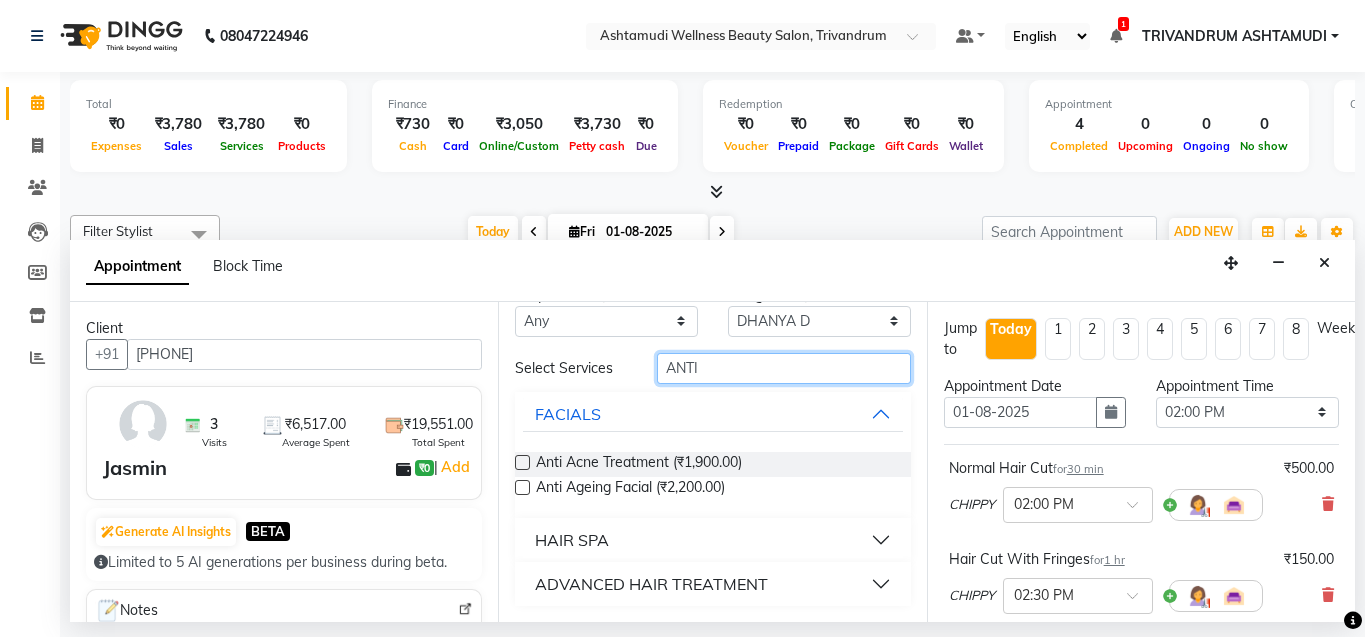 type on "ANTI" 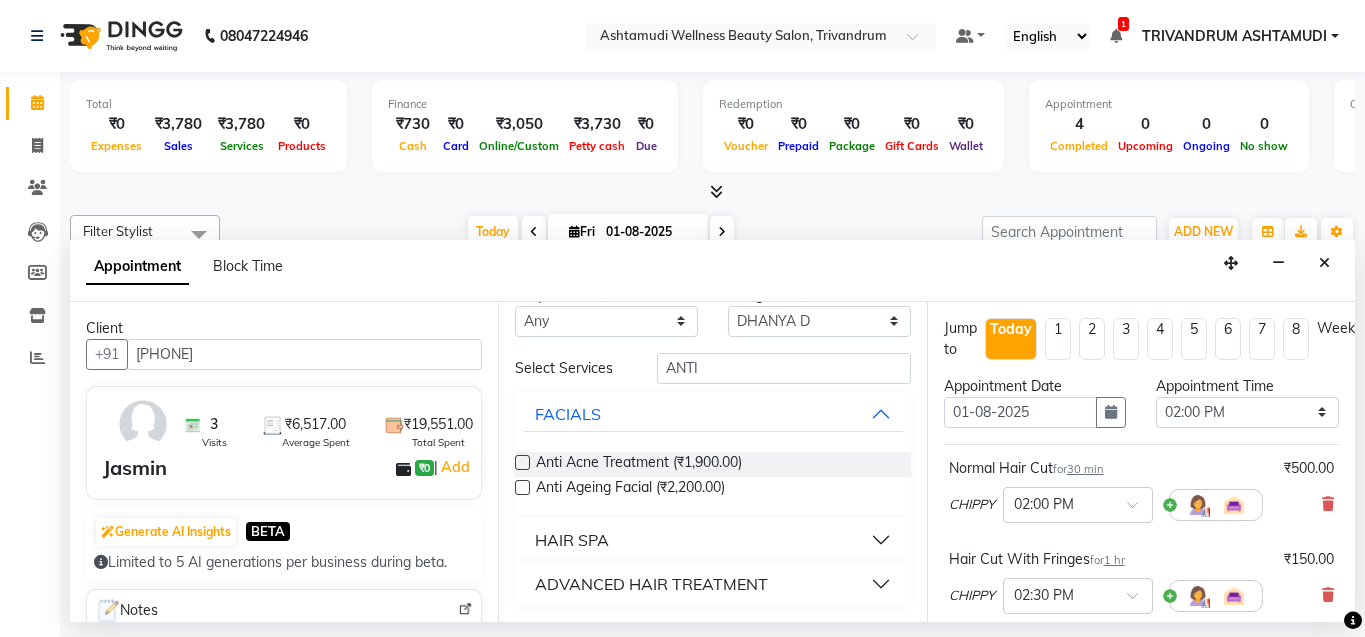 click on "ADVANCED HAIR TREATMENT" at bounding box center [651, 584] 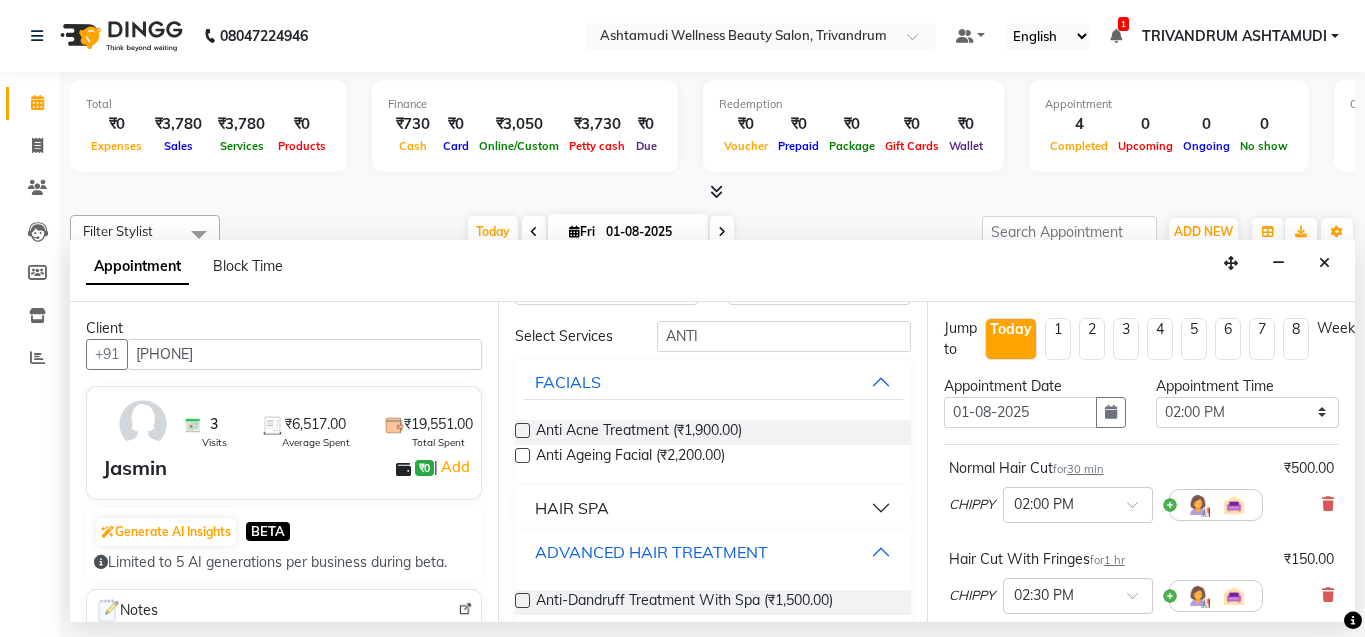 scroll, scrollTop: 90, scrollLeft: 0, axis: vertical 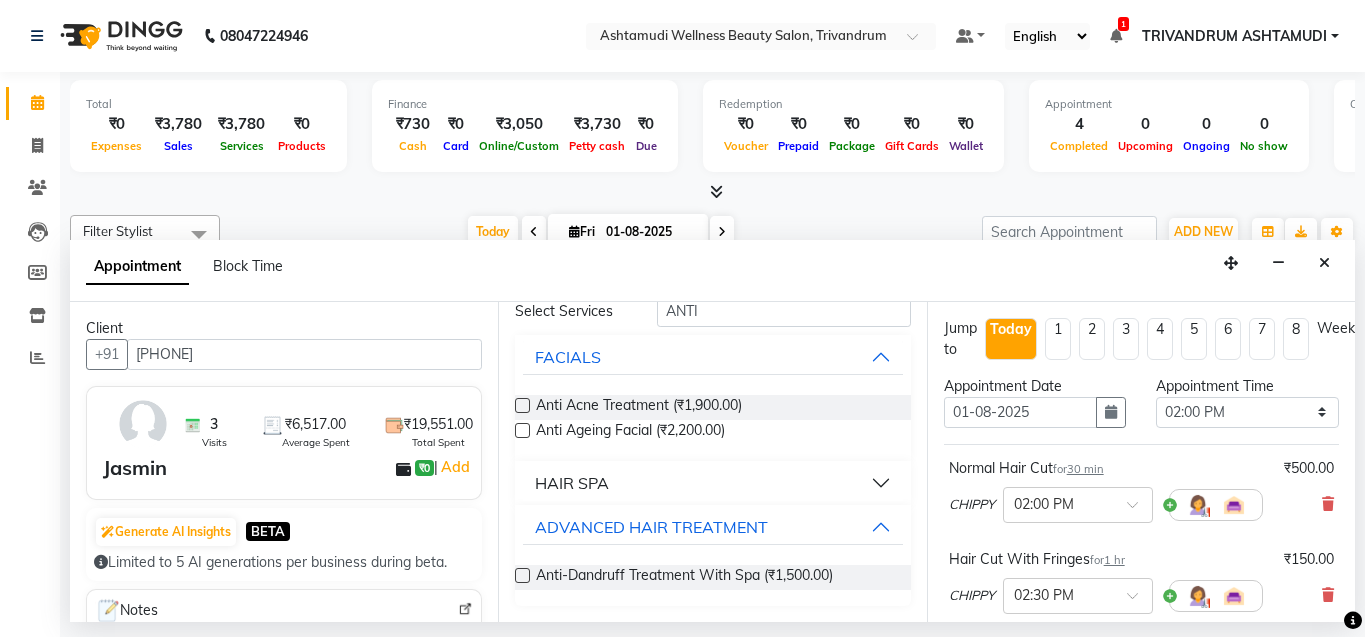 click at bounding box center [522, 575] 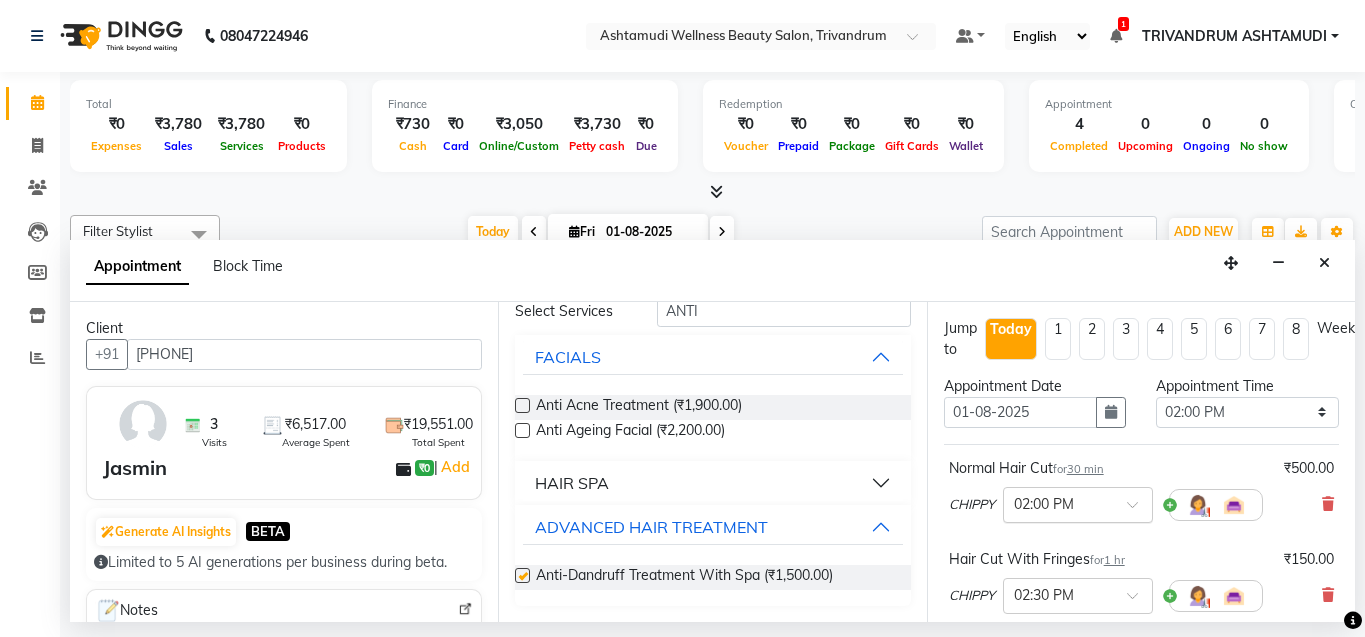 checkbox on "false" 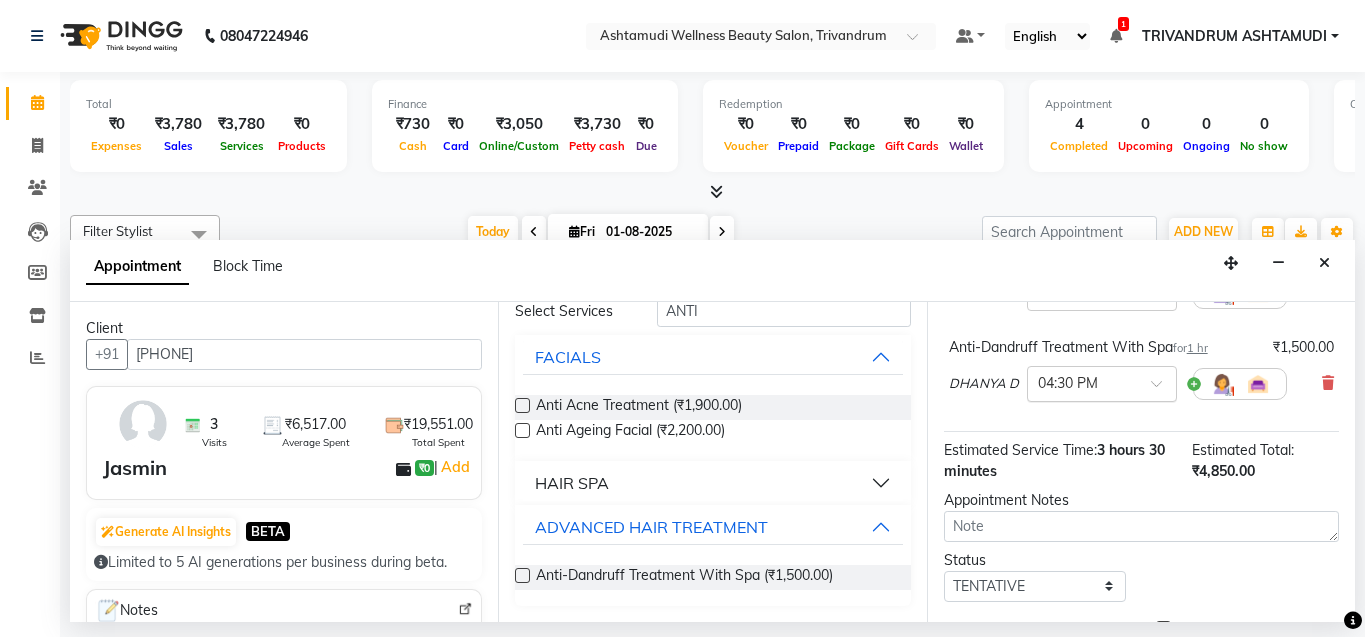 scroll, scrollTop: 515, scrollLeft: 0, axis: vertical 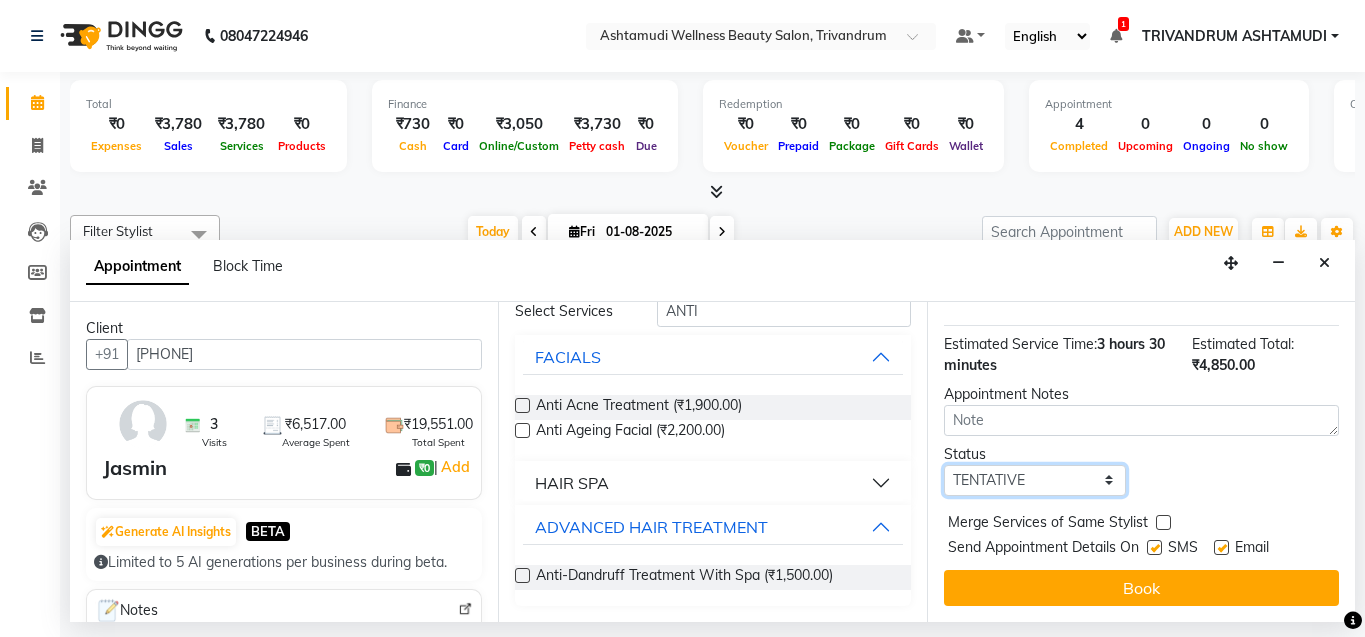 click on "Select TENTATIVE CONFIRM CHECK-IN UPCOMING" at bounding box center (1035, 480) 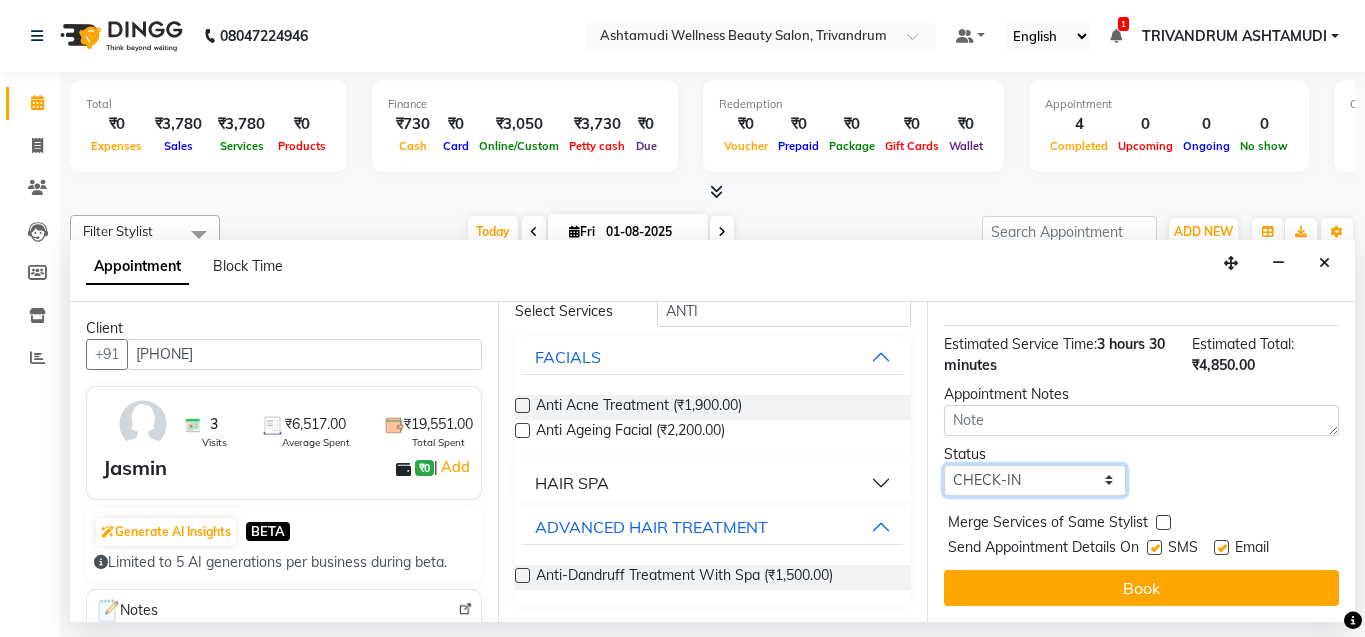click on "Select TENTATIVE CONFIRM CHECK-IN UPCOMING" at bounding box center [1035, 480] 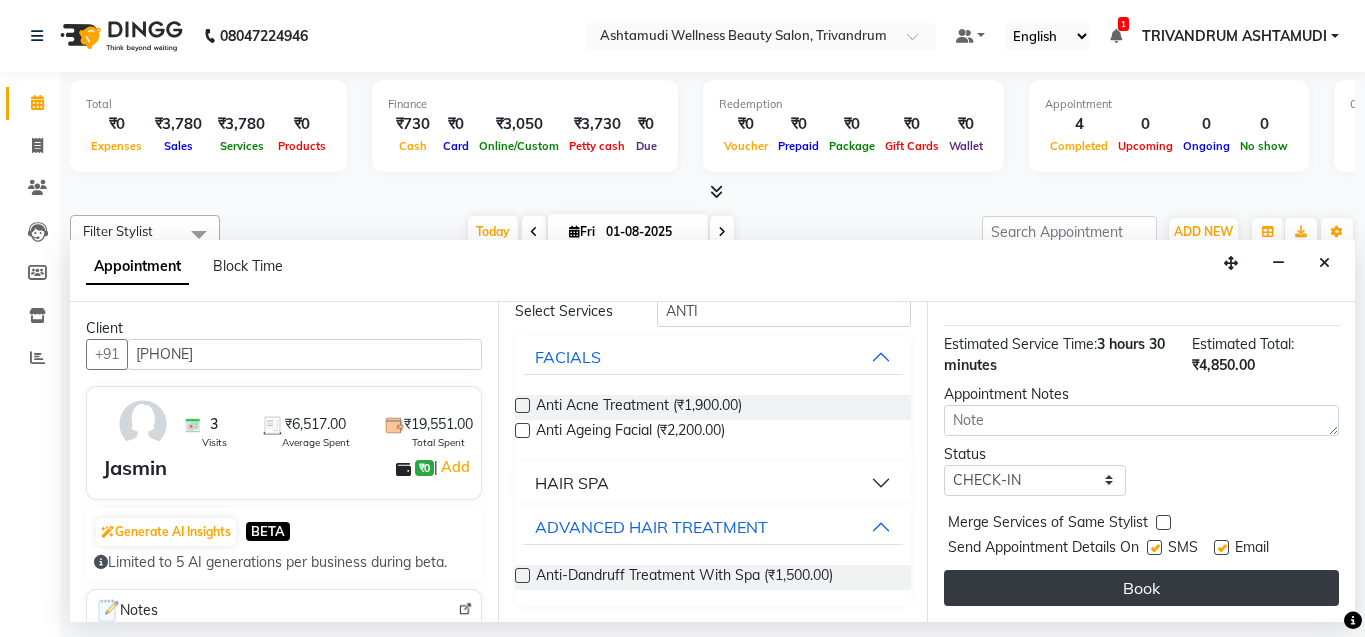 click on "Book" at bounding box center (1141, 588) 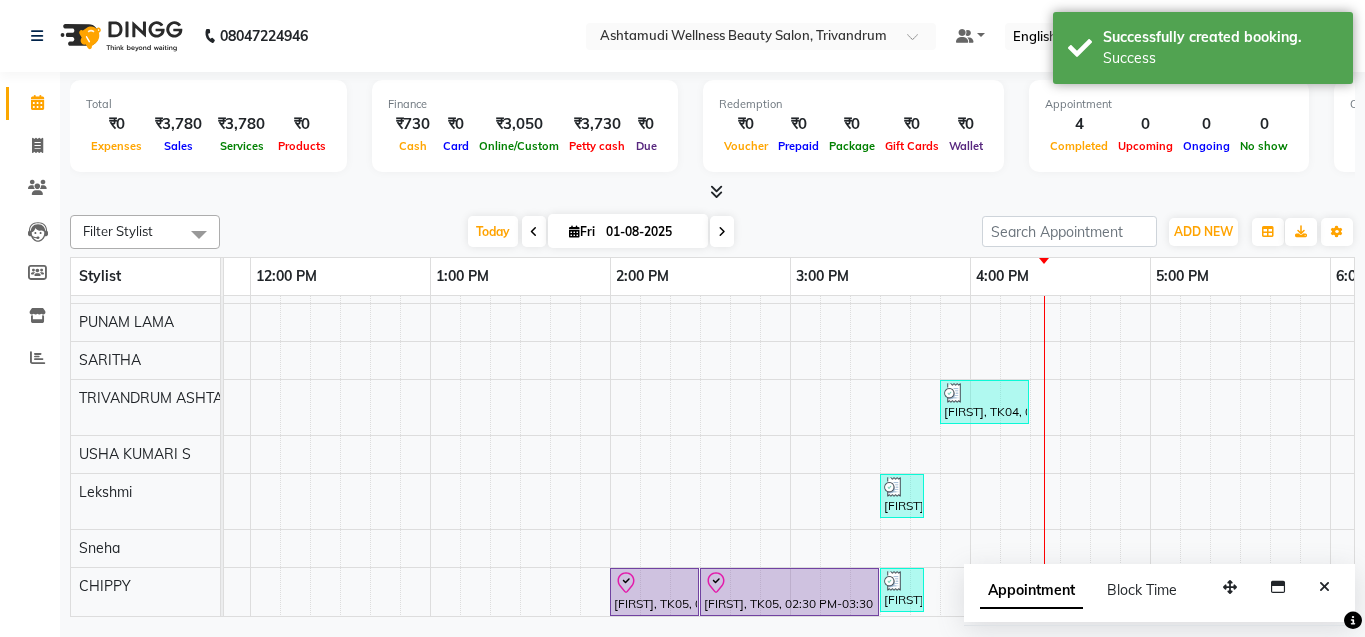 scroll, scrollTop: 248, scrollLeft: 514, axis: both 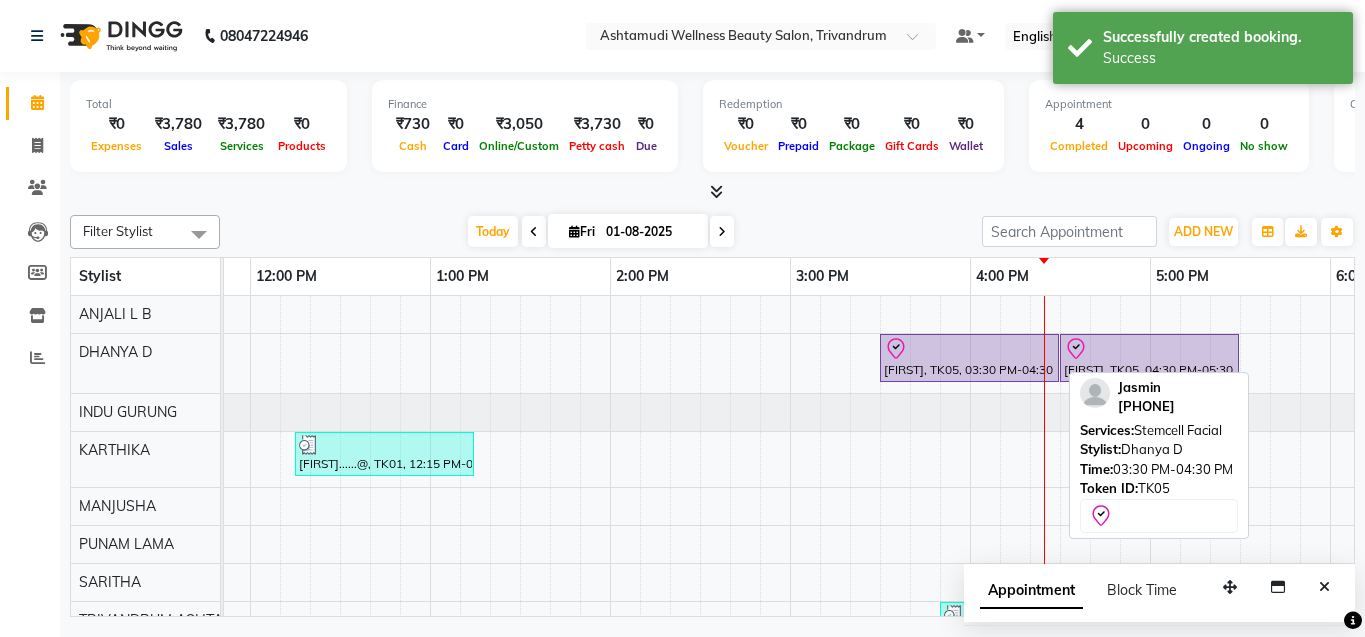 click at bounding box center [969, 349] 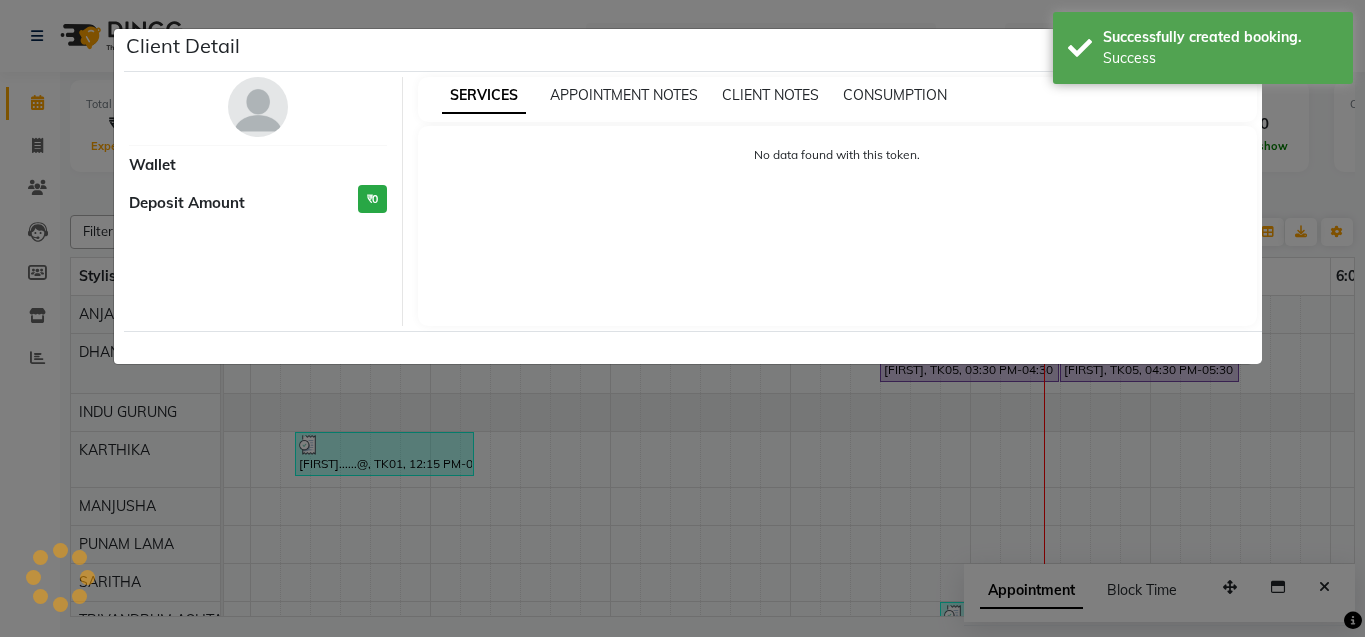 select on "8" 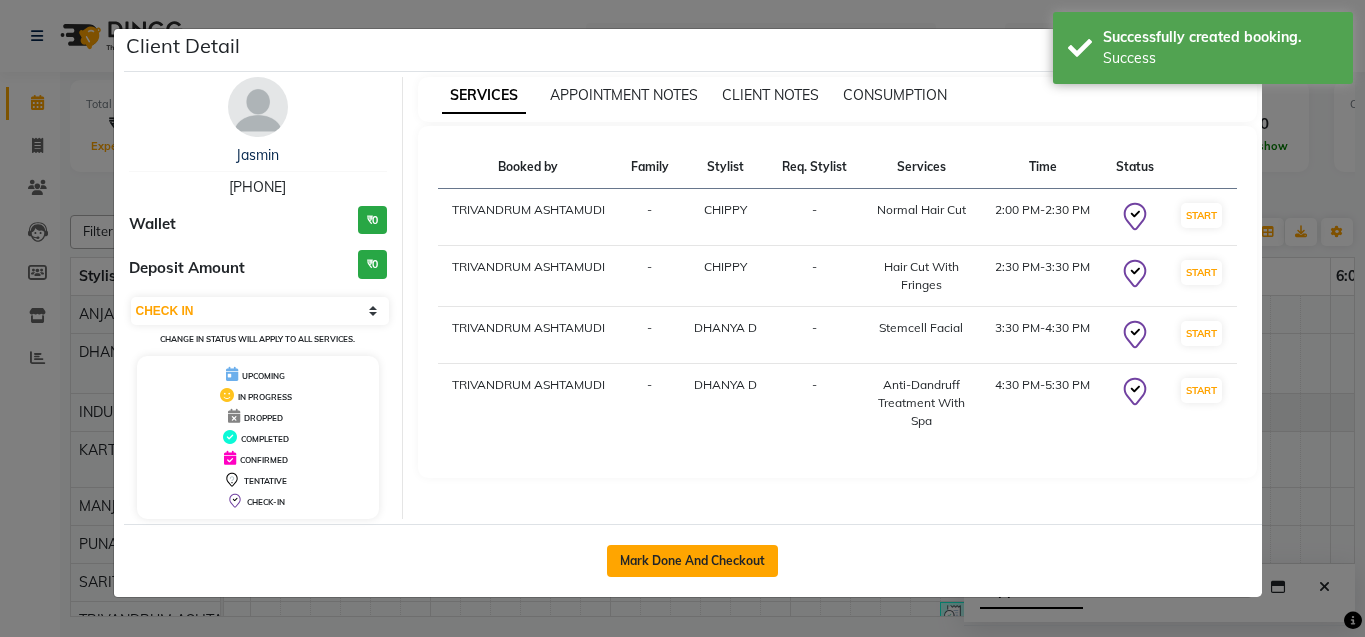 click on "Mark Done And Checkout" 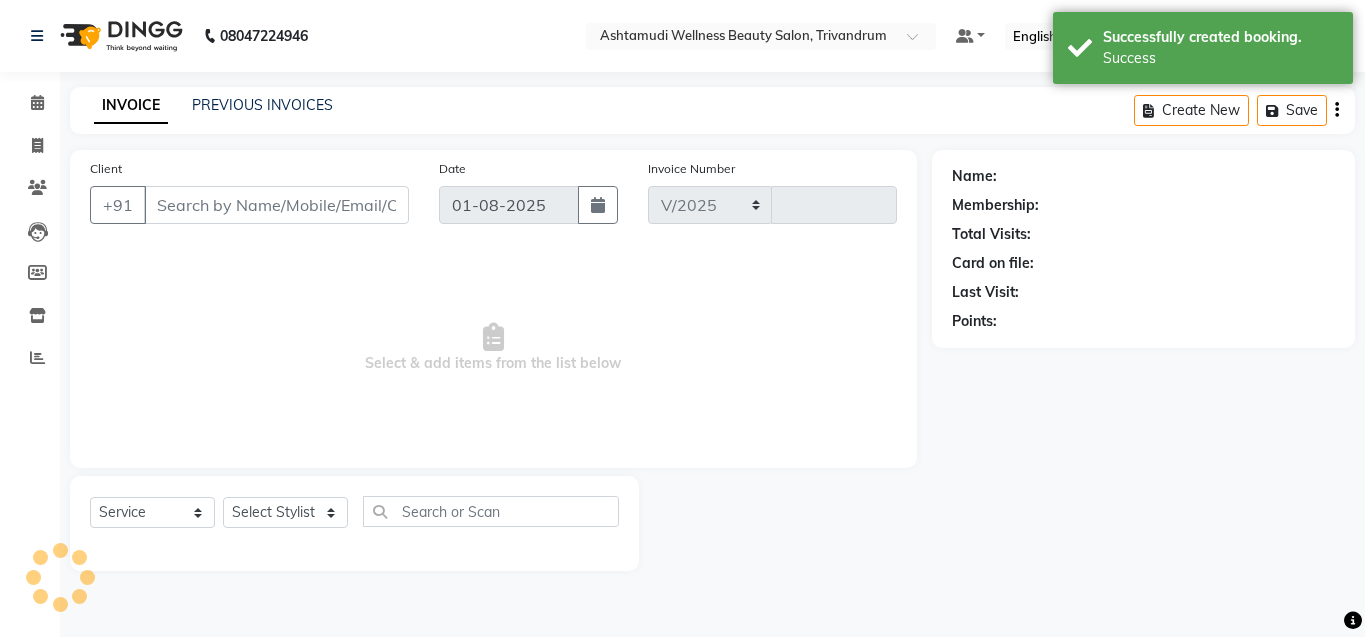 select on "4636" 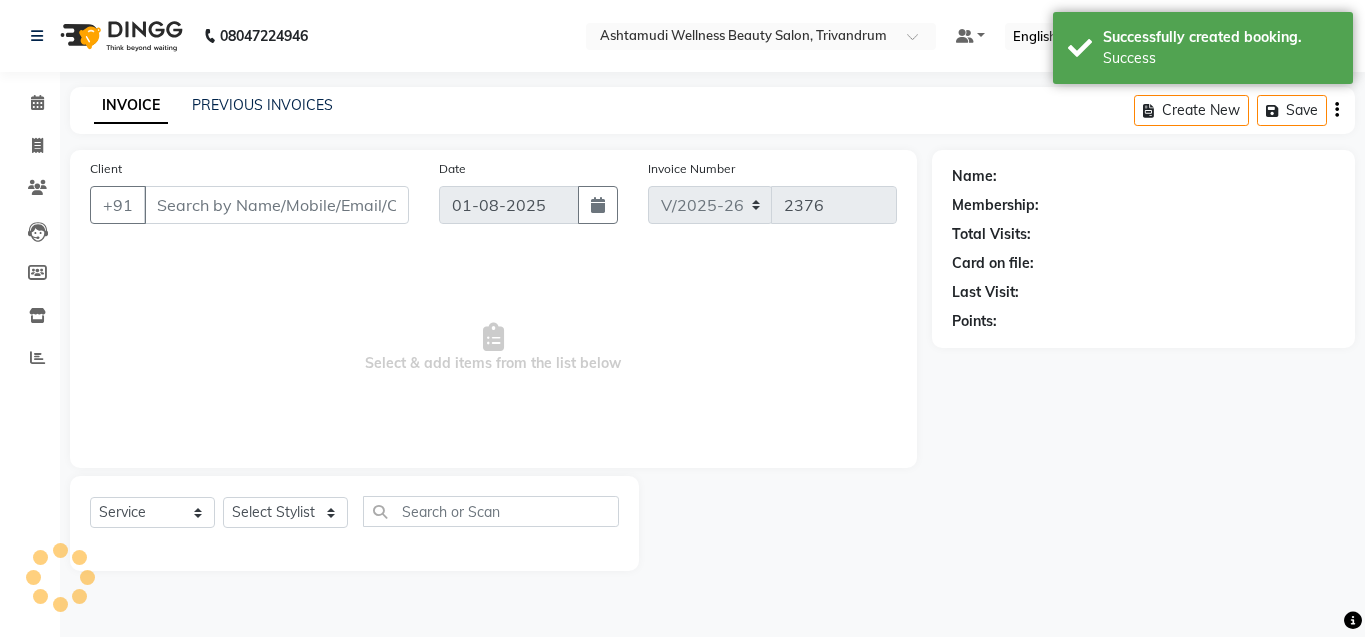 type on "[PHONE]" 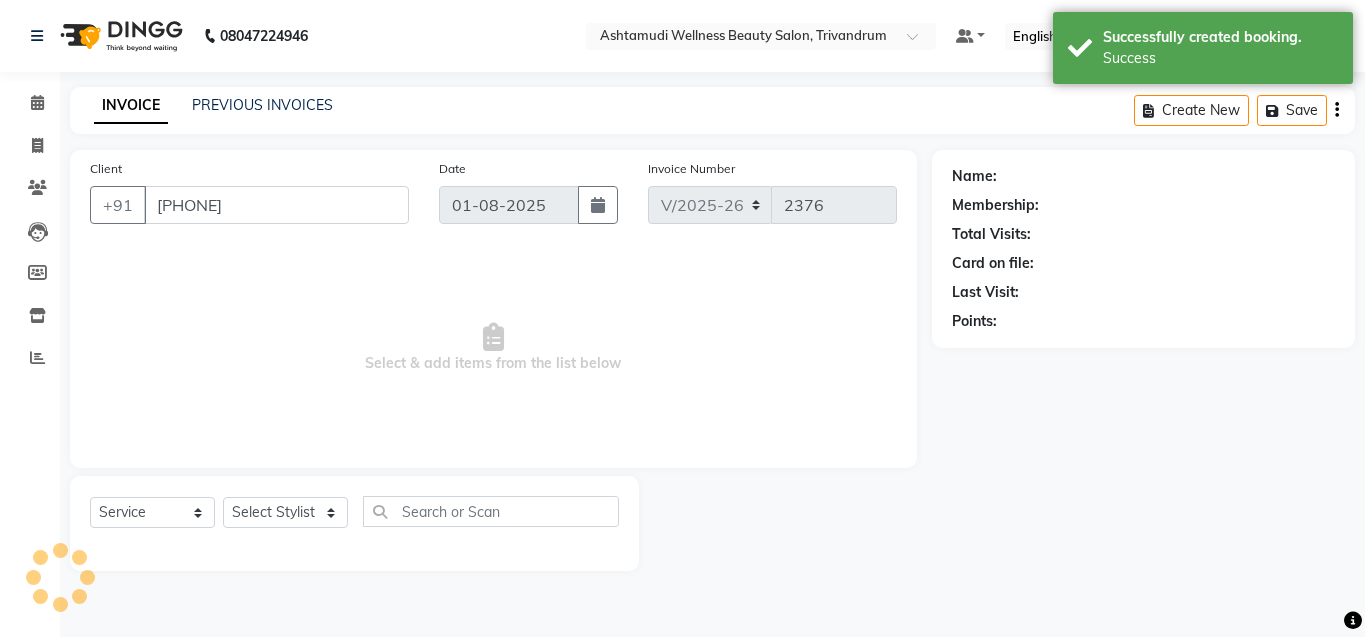 select on "82502" 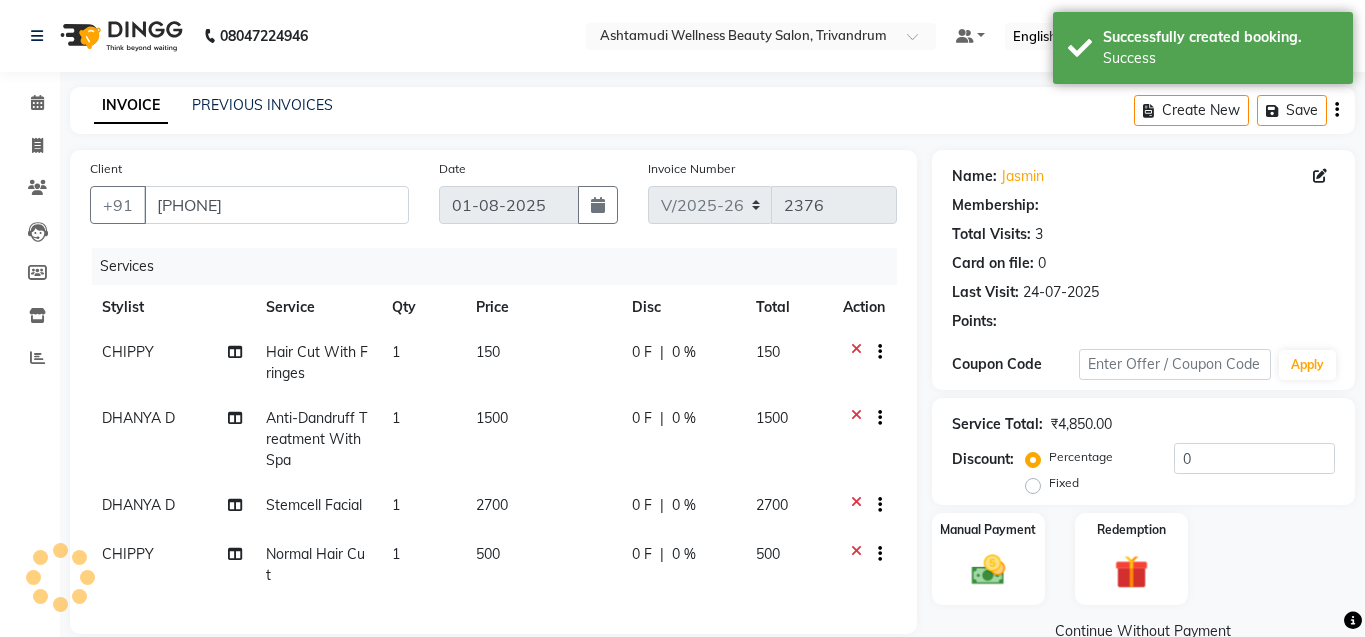 select on "1: Object" 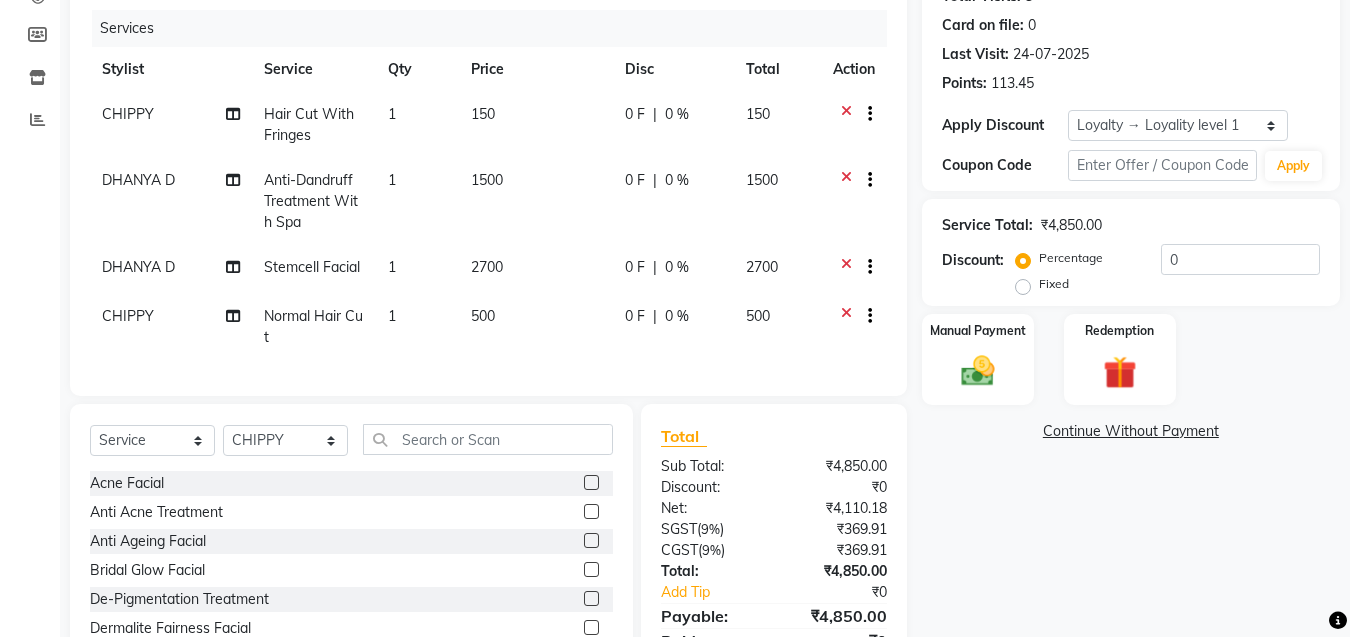 scroll, scrollTop: 300, scrollLeft: 0, axis: vertical 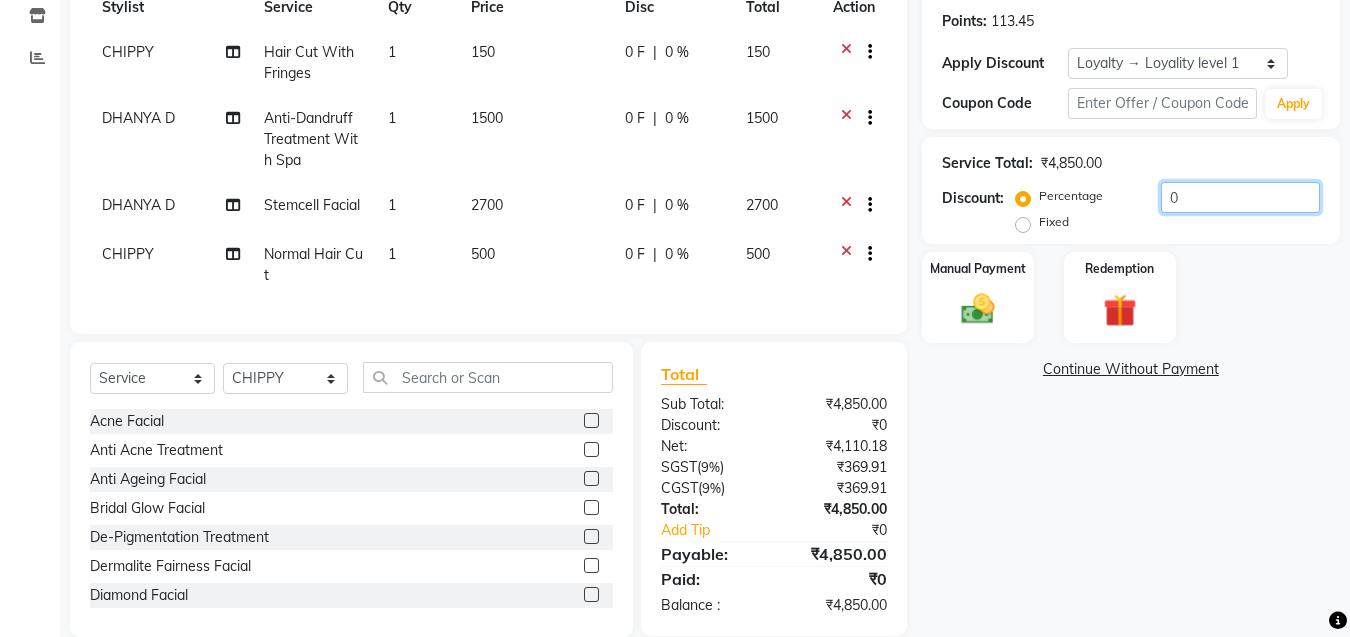 click on "0" 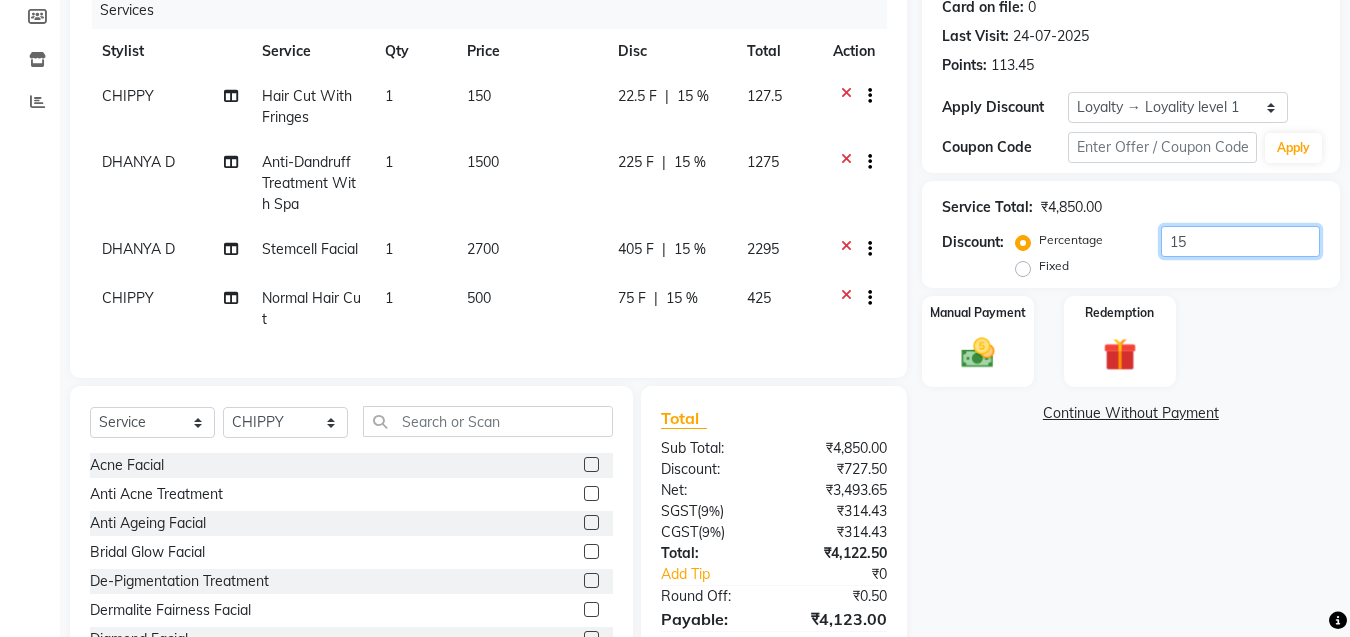 scroll, scrollTop: 365, scrollLeft: 0, axis: vertical 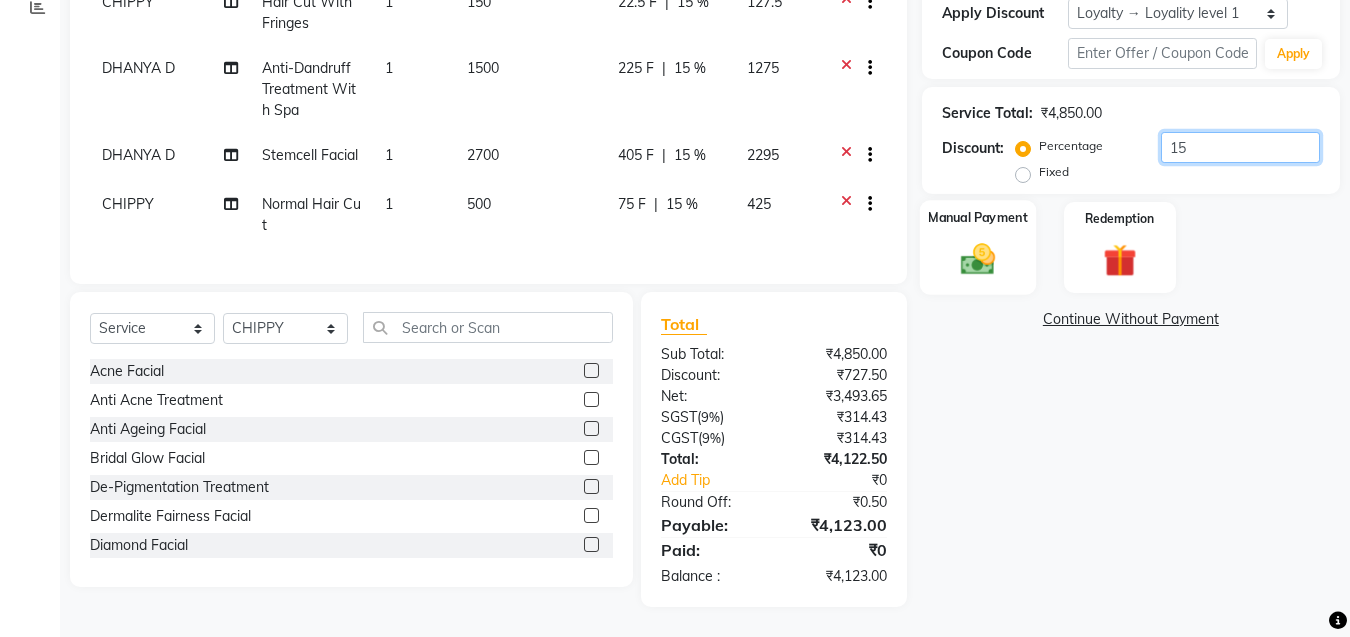 type on "15" 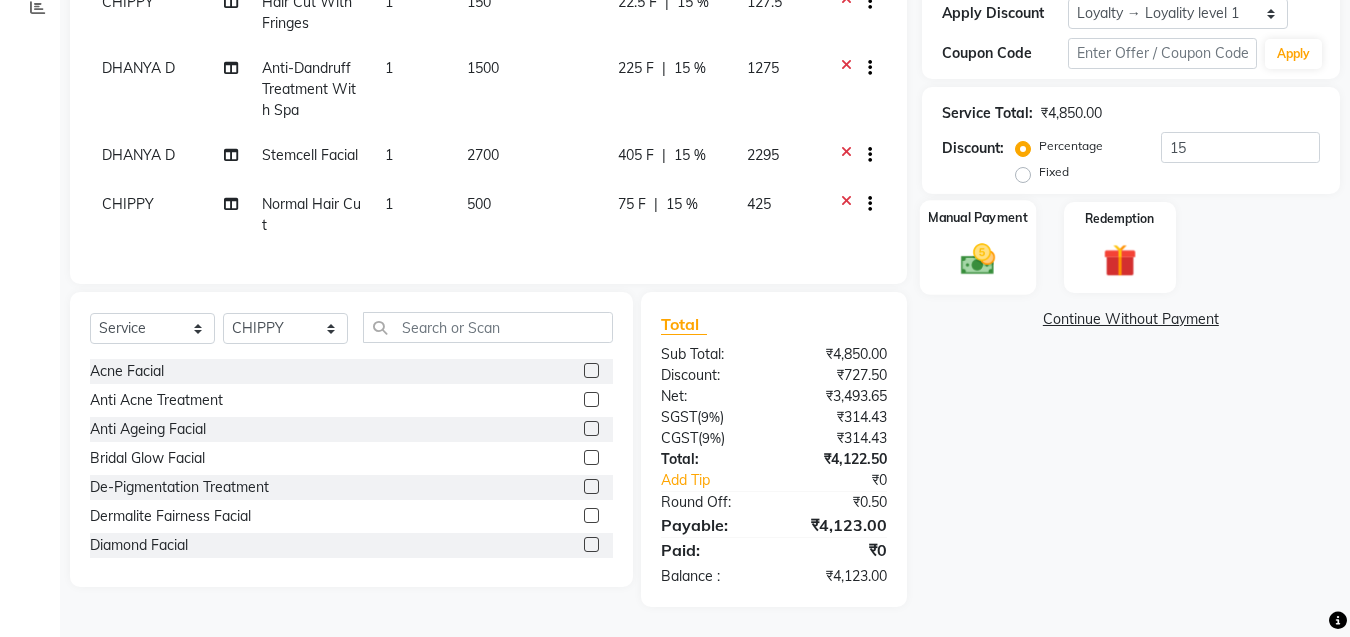 click 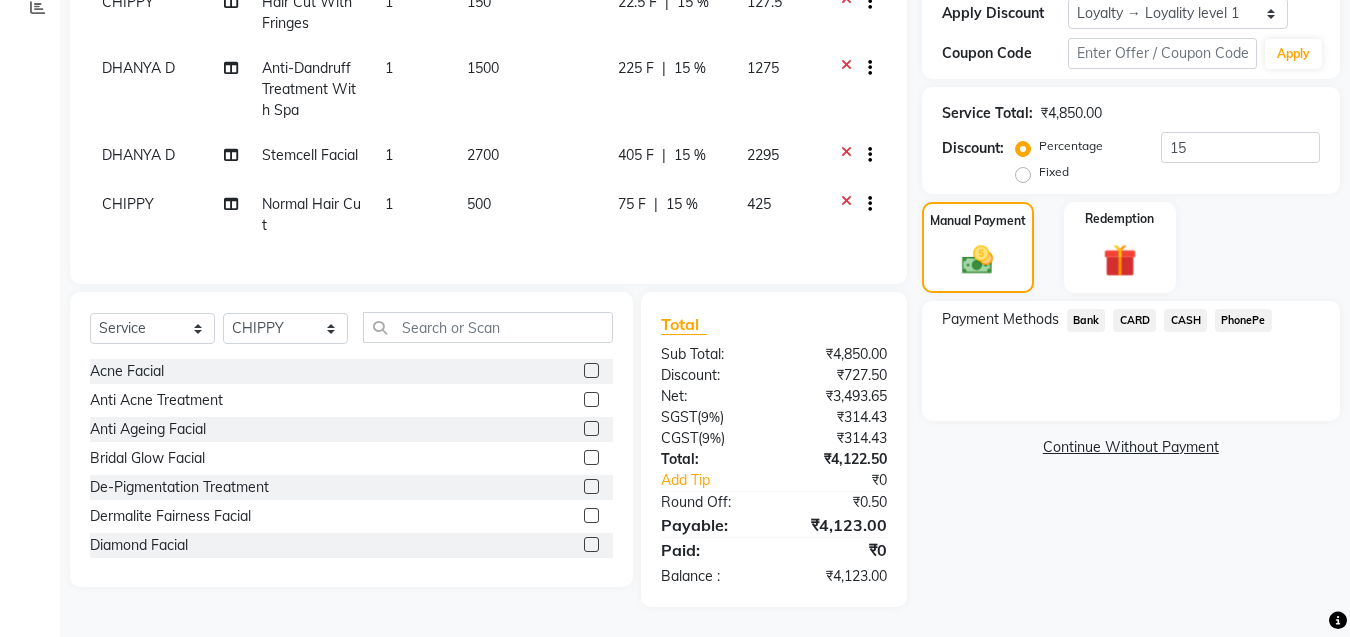 click on "PhonePe" 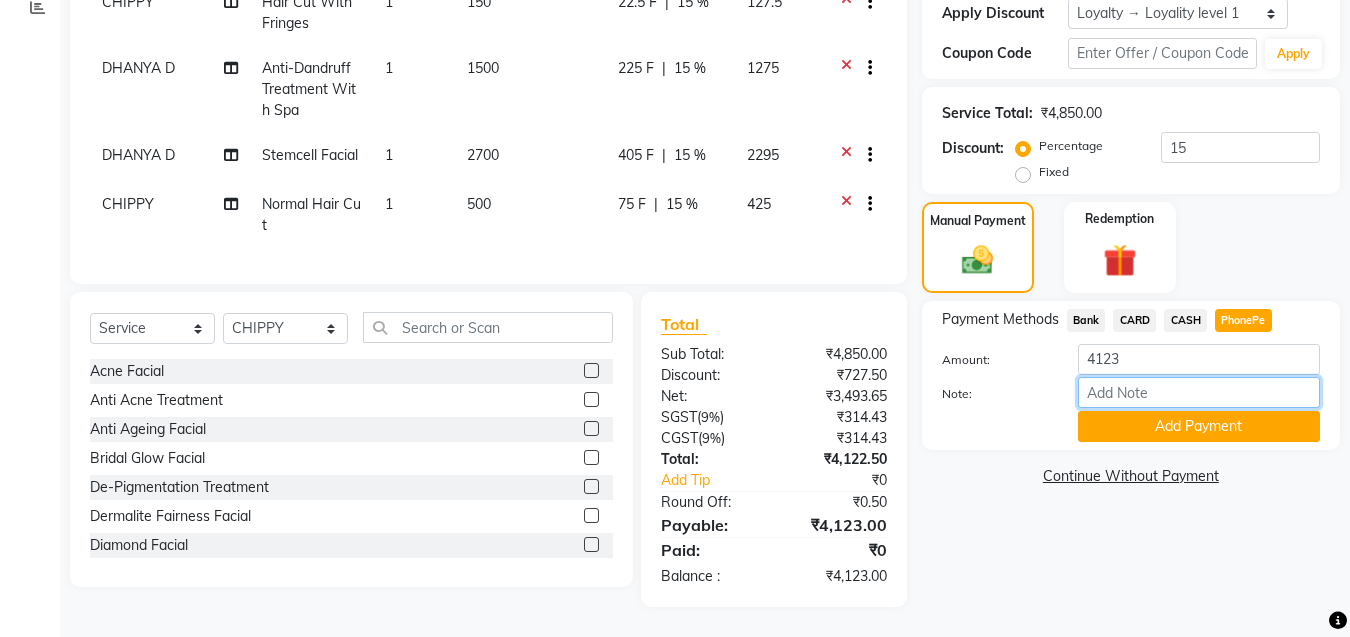click on "Note:" at bounding box center (1199, 392) 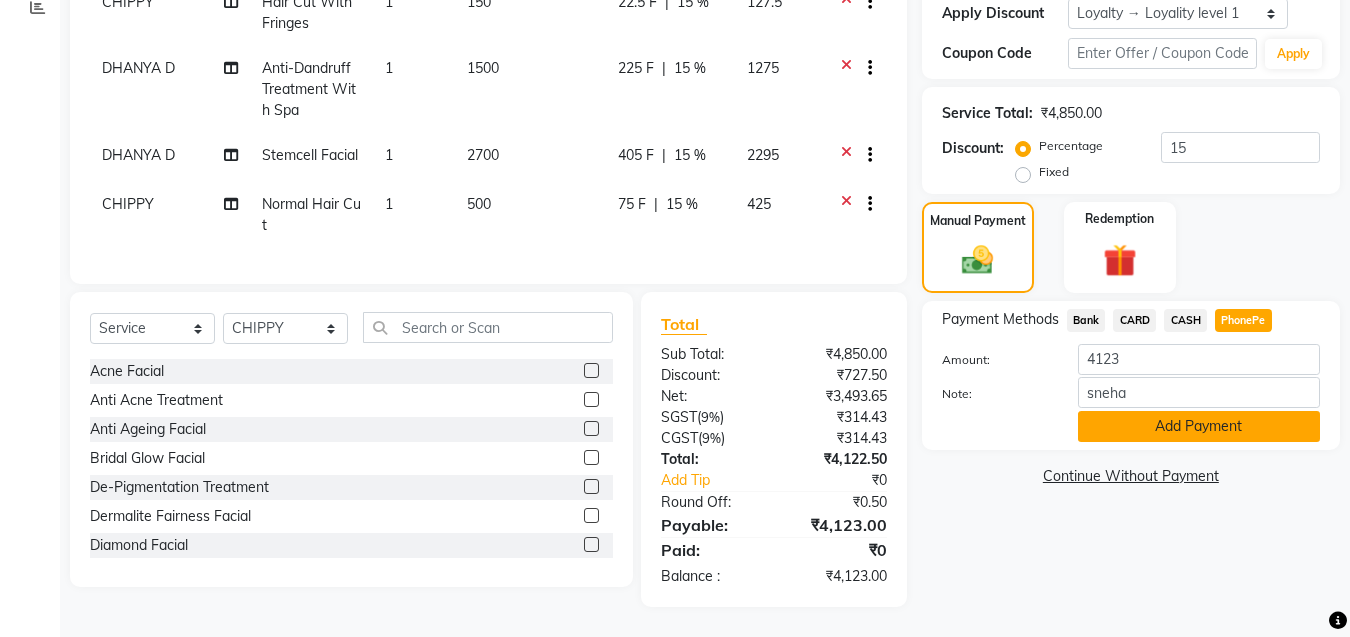 click on "Add Payment" 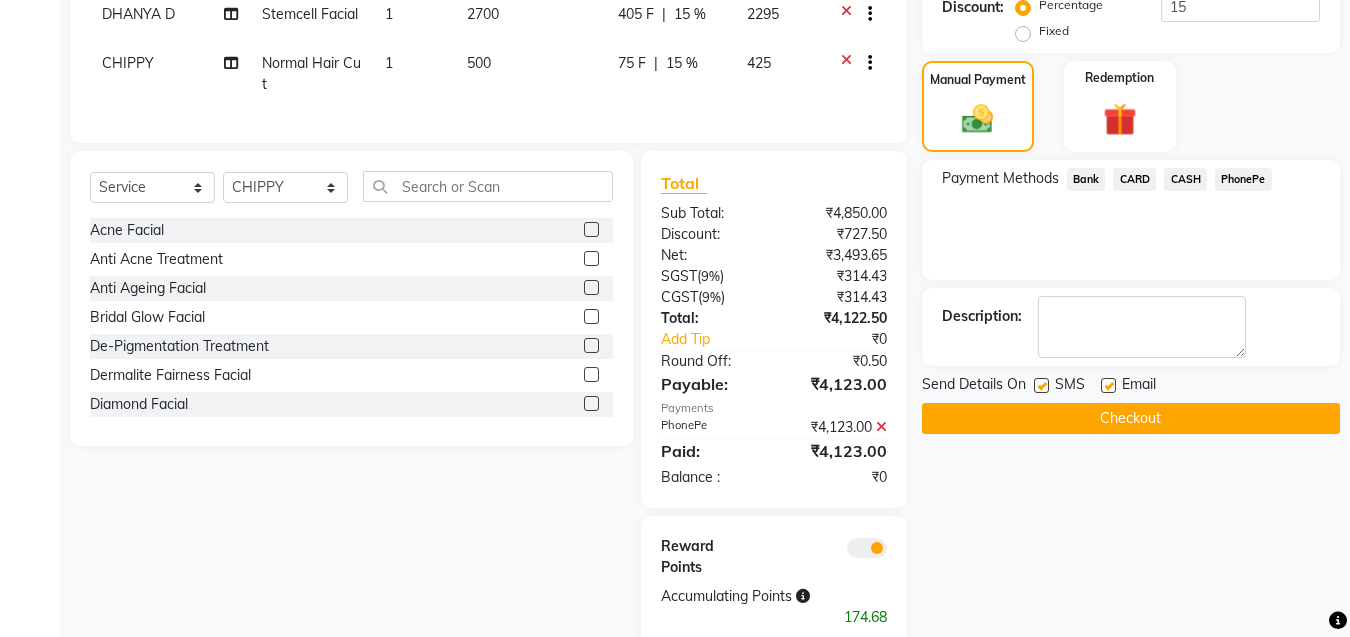 scroll, scrollTop: 527, scrollLeft: 0, axis: vertical 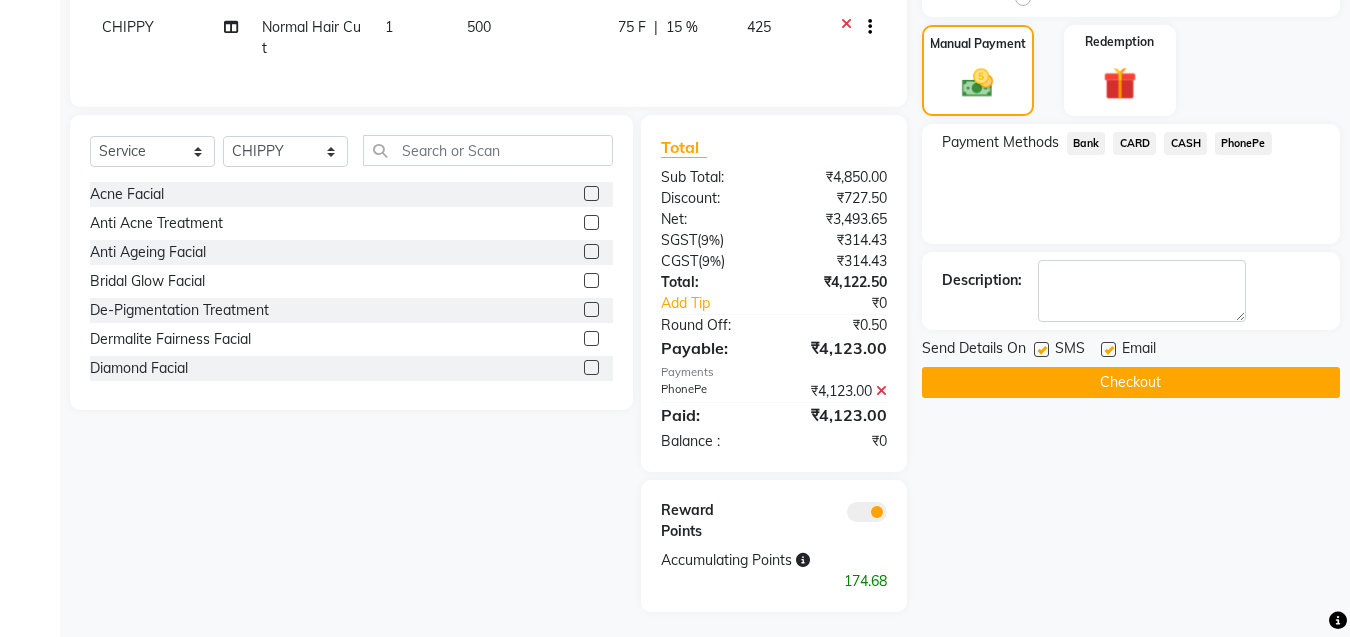 click on "Checkout" 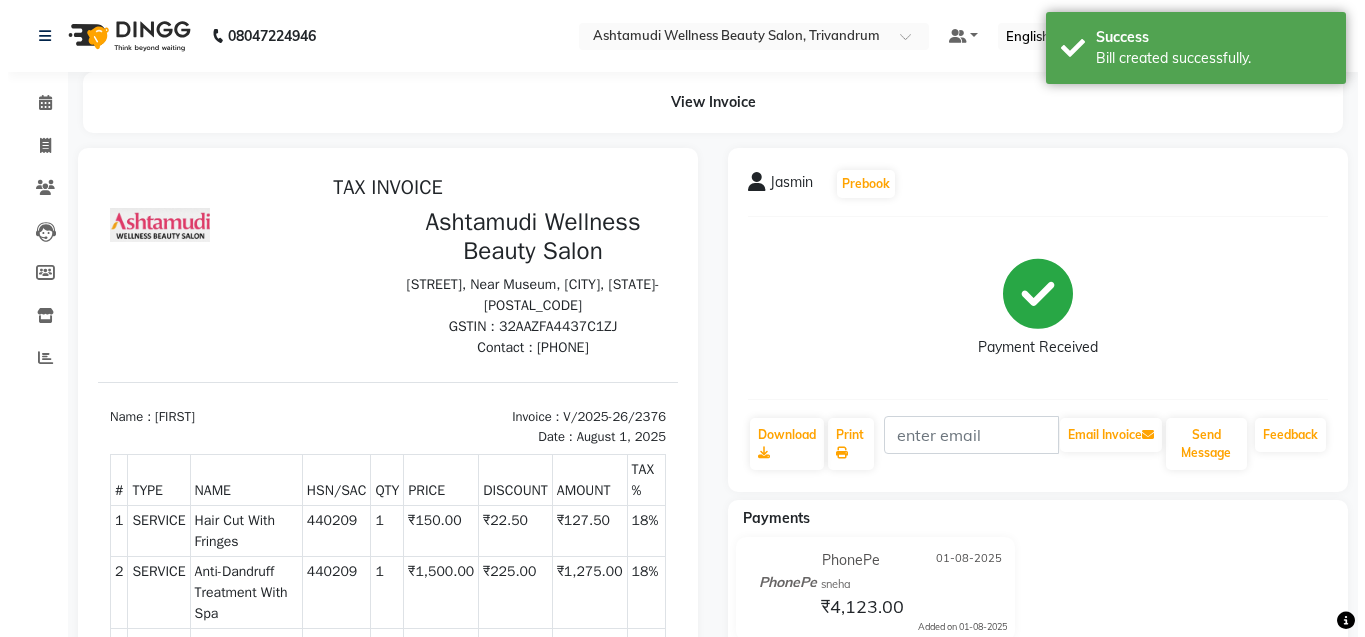 scroll, scrollTop: 0, scrollLeft: 0, axis: both 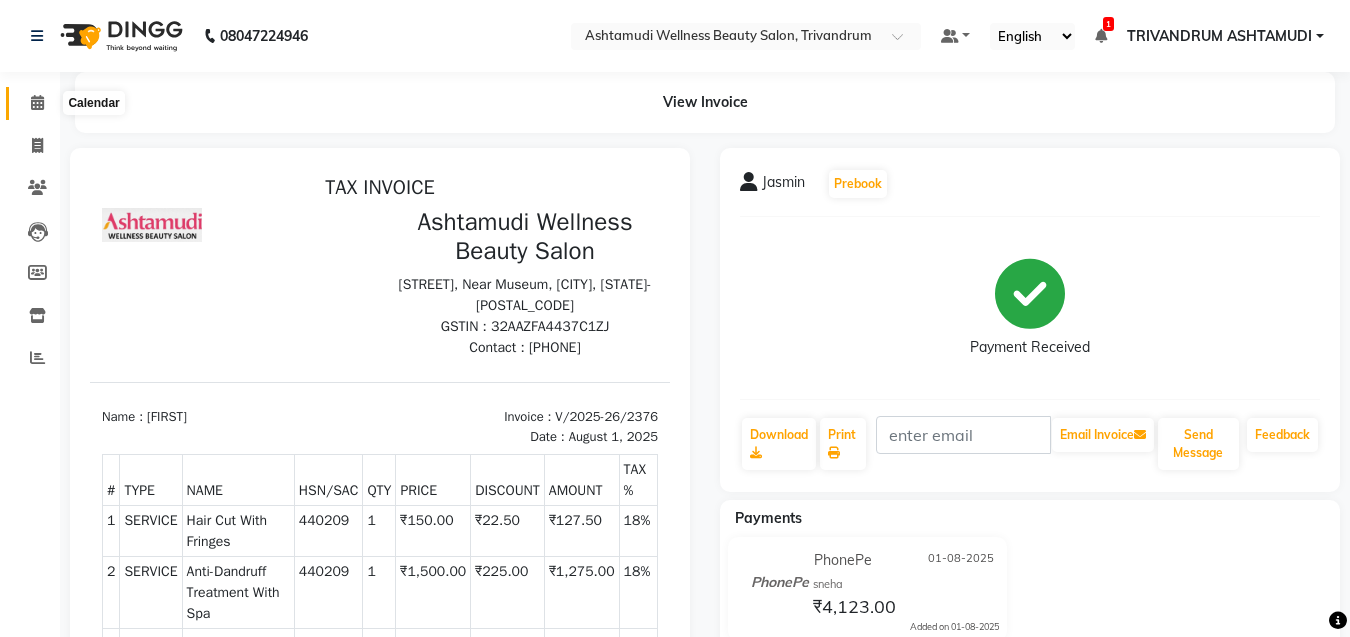 click 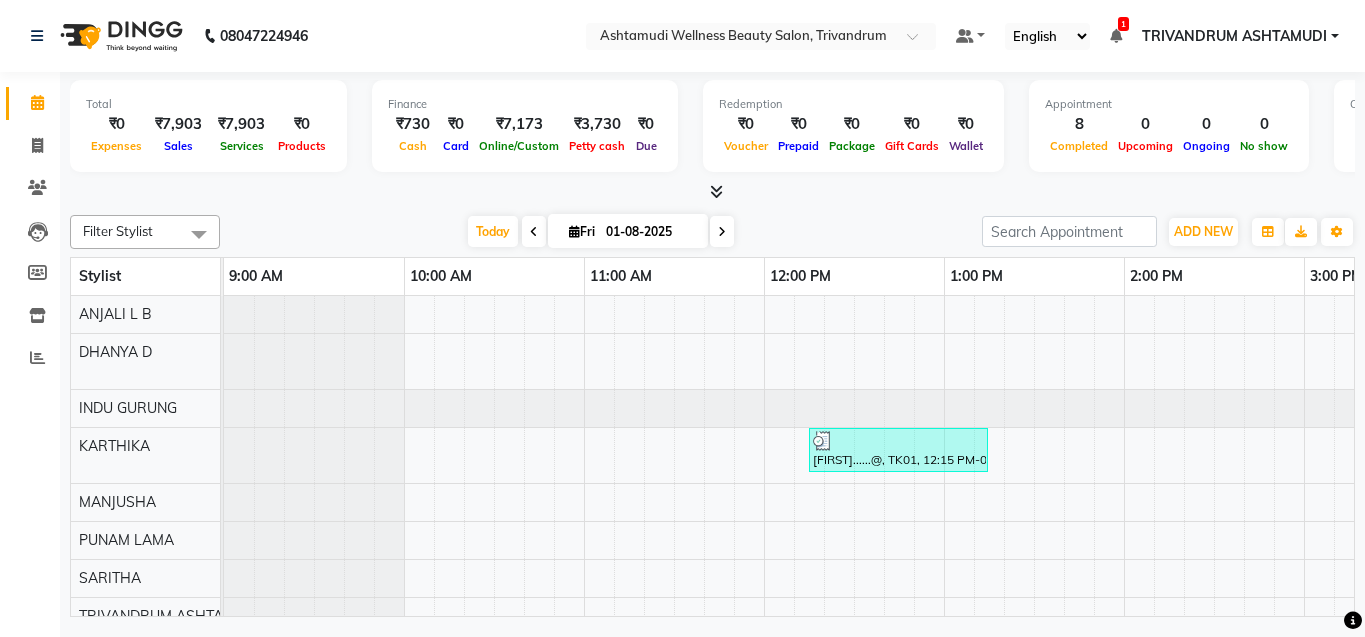 scroll, scrollTop: 0, scrollLeft: 420, axis: horizontal 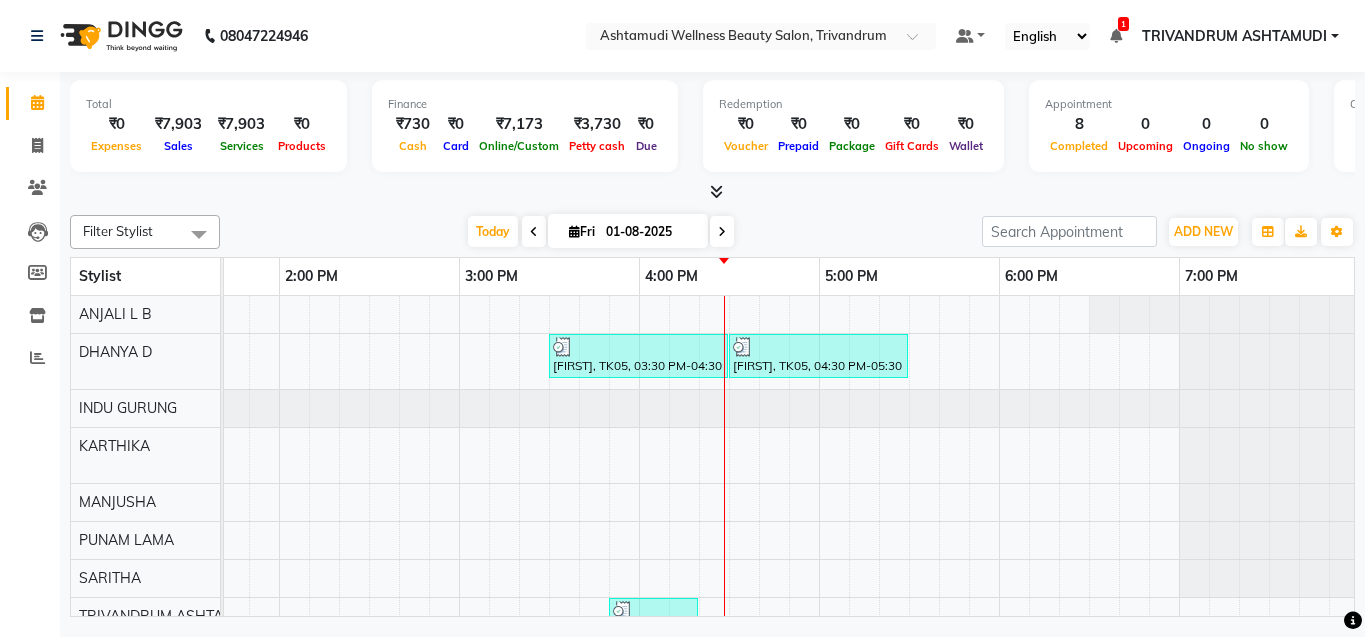 click on "Today  Fri 01-08-2025" at bounding box center (601, 232) 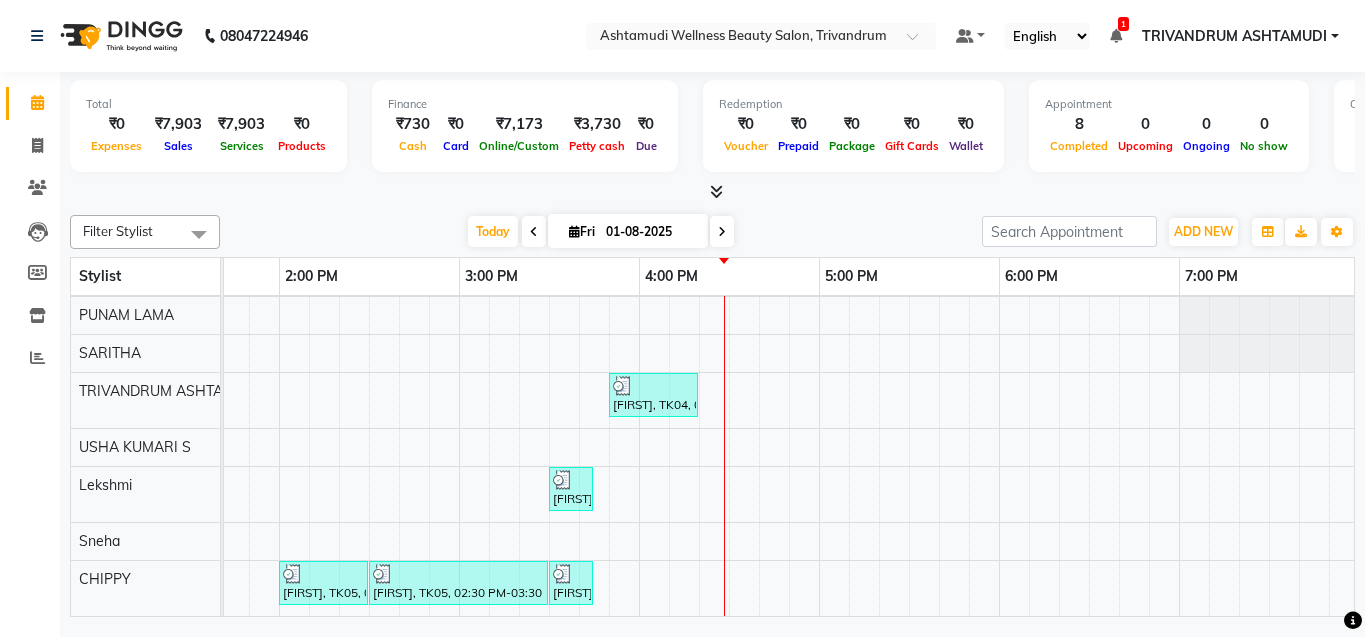 scroll, scrollTop: 240, scrollLeft: 990, axis: both 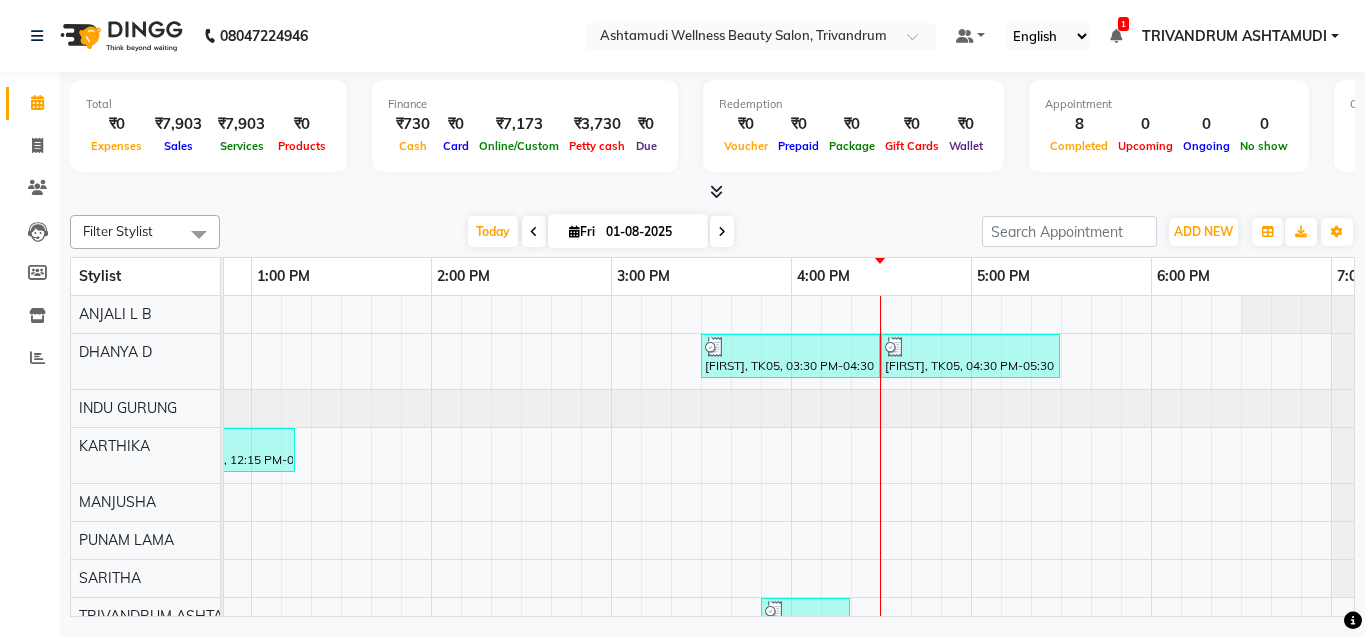 click on "Filter Stylist Select All [FIRST] [LAST] [LAST] [LAST] [LAST] [LAST] [LAST] [LAST] [LAST] [LAST] [LAST] [LAST] Today  Fri 01-08-2025 Toggle Dropdown Add Appointment Add Invoice Add Expense Add Attendance Add Client Toggle Dropdown Add Appointment Add Invoice Add Expense Add Attendance Add Client ADD NEW Toggle Dropdown Add Appointment Add Invoice Add Expense Add Attendance Add Client Filter Stylist Select All [FIRST] [LAST] [LAST] [LAST] [LAST] [LAST] [LAST] [LAST] [LAST] [LAST] [LAST] [LAST] Group By  Staff View   Room View  View as Vertical  Vertical - Week View  Horizontal  Horizontal - Week View  List  Toggle Dropdown Calendar Settings Manage Tags   Arrange Stylists   Reset Stylists  Full Screen  Show Available Stylist  Appointment Form Zoom 150% Stylist 9:00 AM 10:00 AM 11:00 AM 12:00 PM 1:00 PM 2:00 PM 3:00 PM 4:00 PM 5:00 PM 6:00 PM 7:00 PM 8:00 PM 9:00 PM 10:00 PM [FIRST] [LAST] [LAST]" 